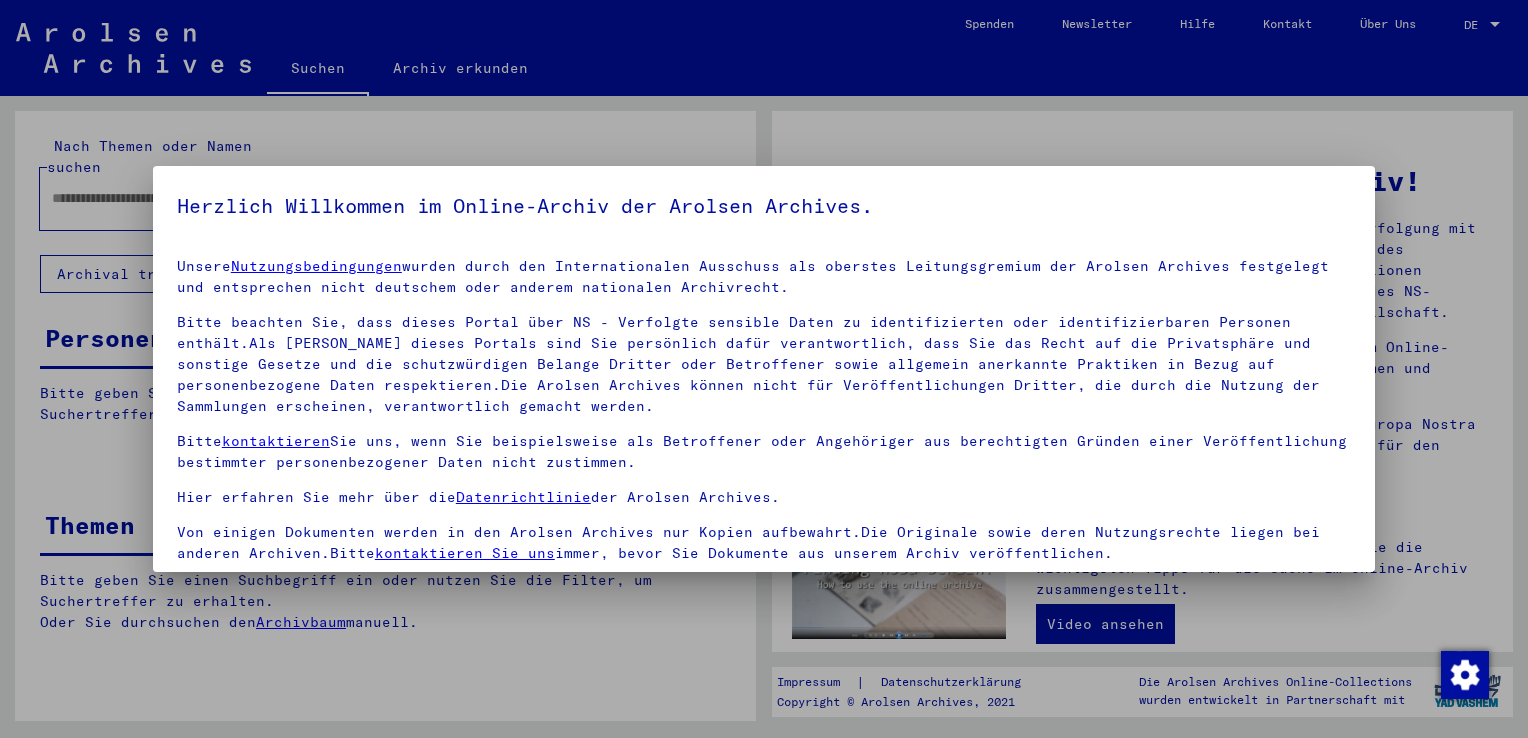 scroll, scrollTop: 0, scrollLeft: 0, axis: both 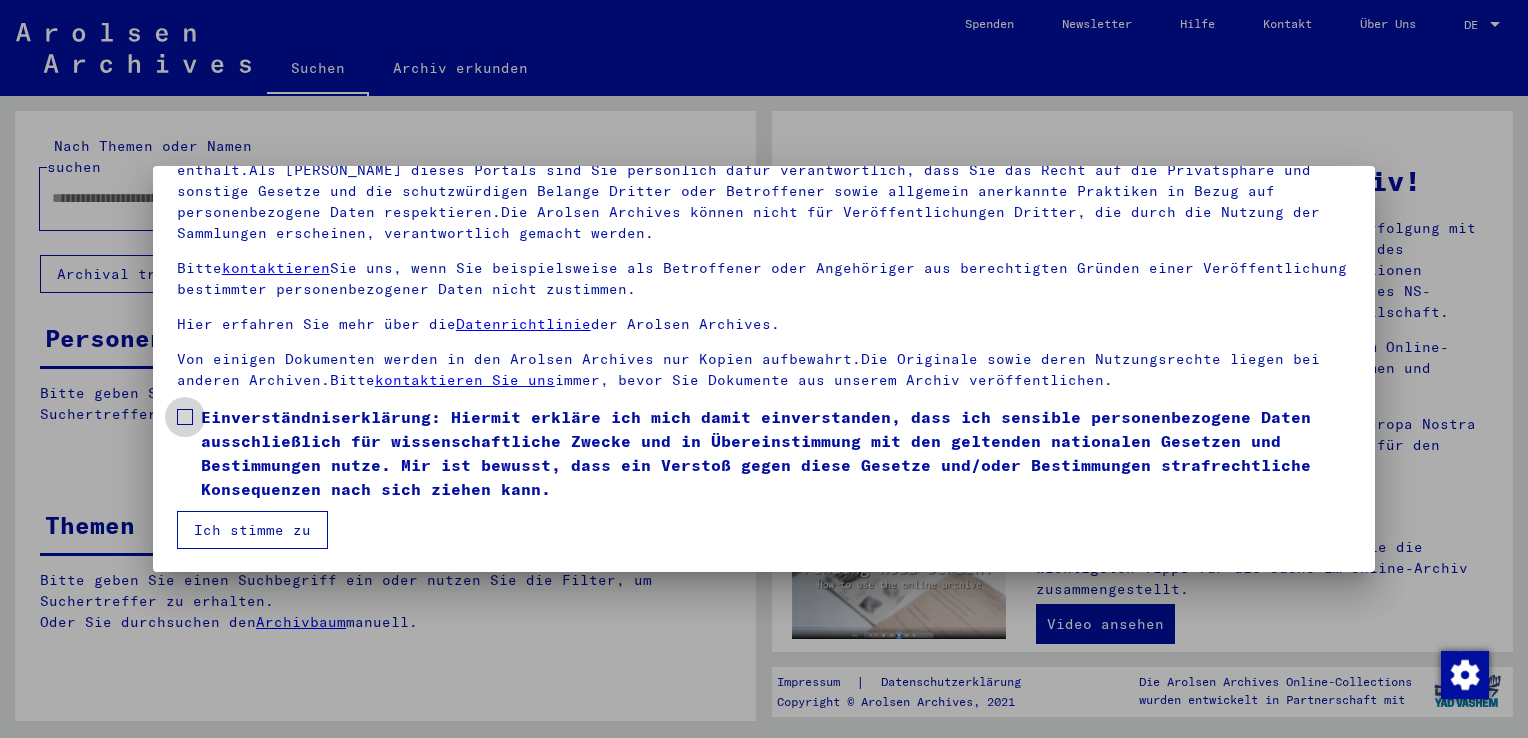 click on "Einverständniserklärung: Hiermit erkläre ich mich damit einverstanden, dass ich sensible personenbezogene Daten ausschließlich für wissenschaftliche Zwecke und in Übereinstimmung mit den geltenden nationalen Gesetzen und Bestimmungen nutze. Mir ist bewusst, dass ein Verstoß gegen diese Gesetze und/oder Bestimmungen strafrechtliche Konsequenzen nach sich ziehen kann." at bounding box center (764, 453) 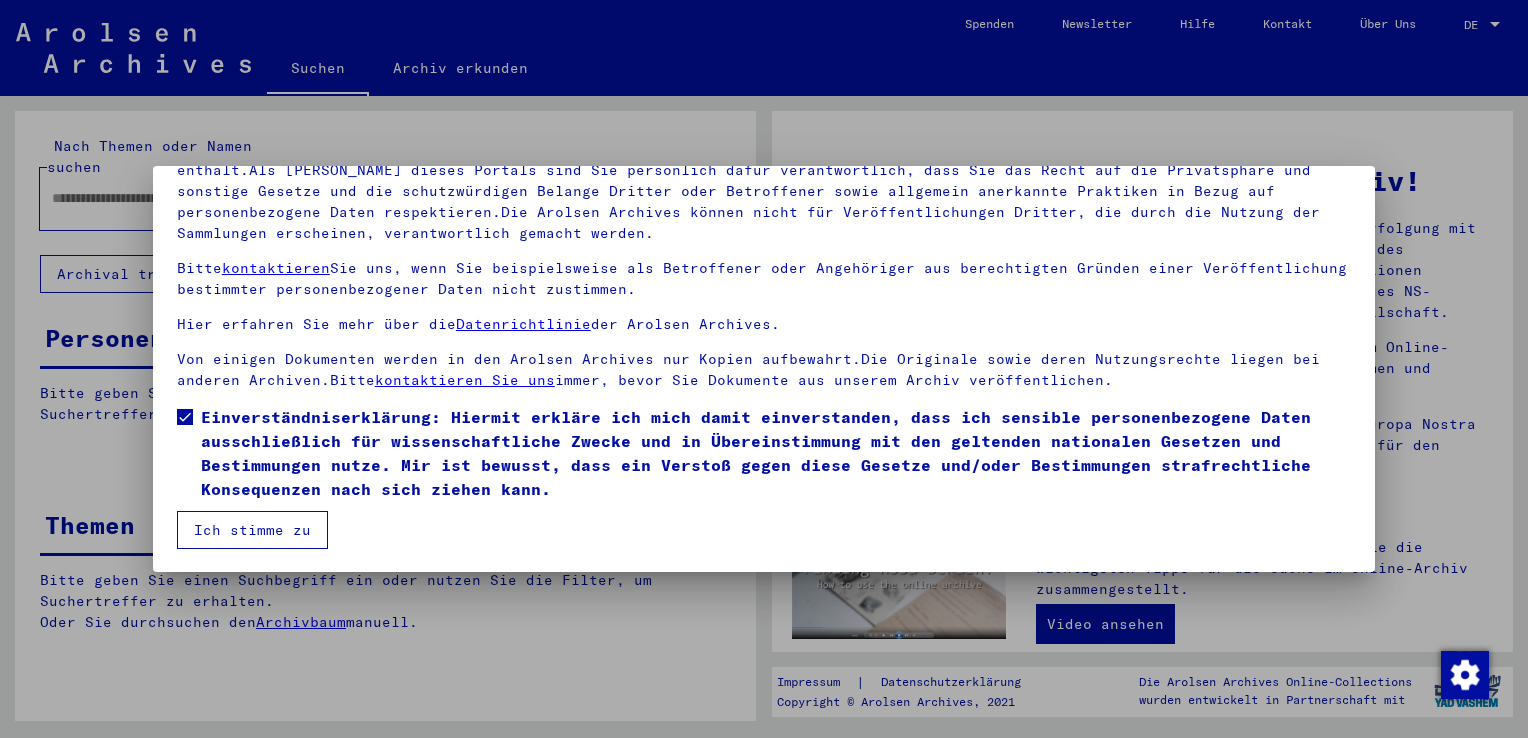 click on "Ich stimme zu" at bounding box center [252, 530] 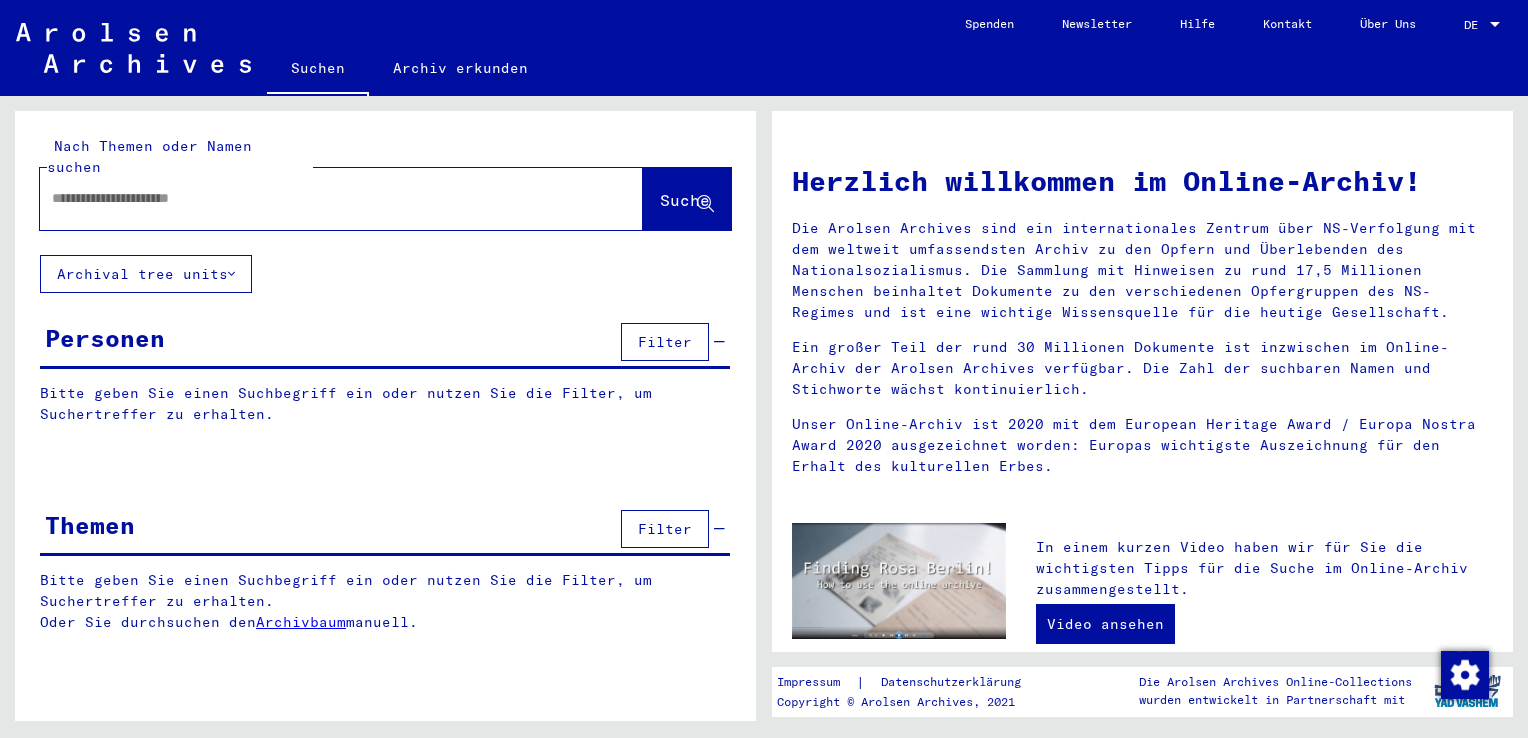 click at bounding box center (317, 198) 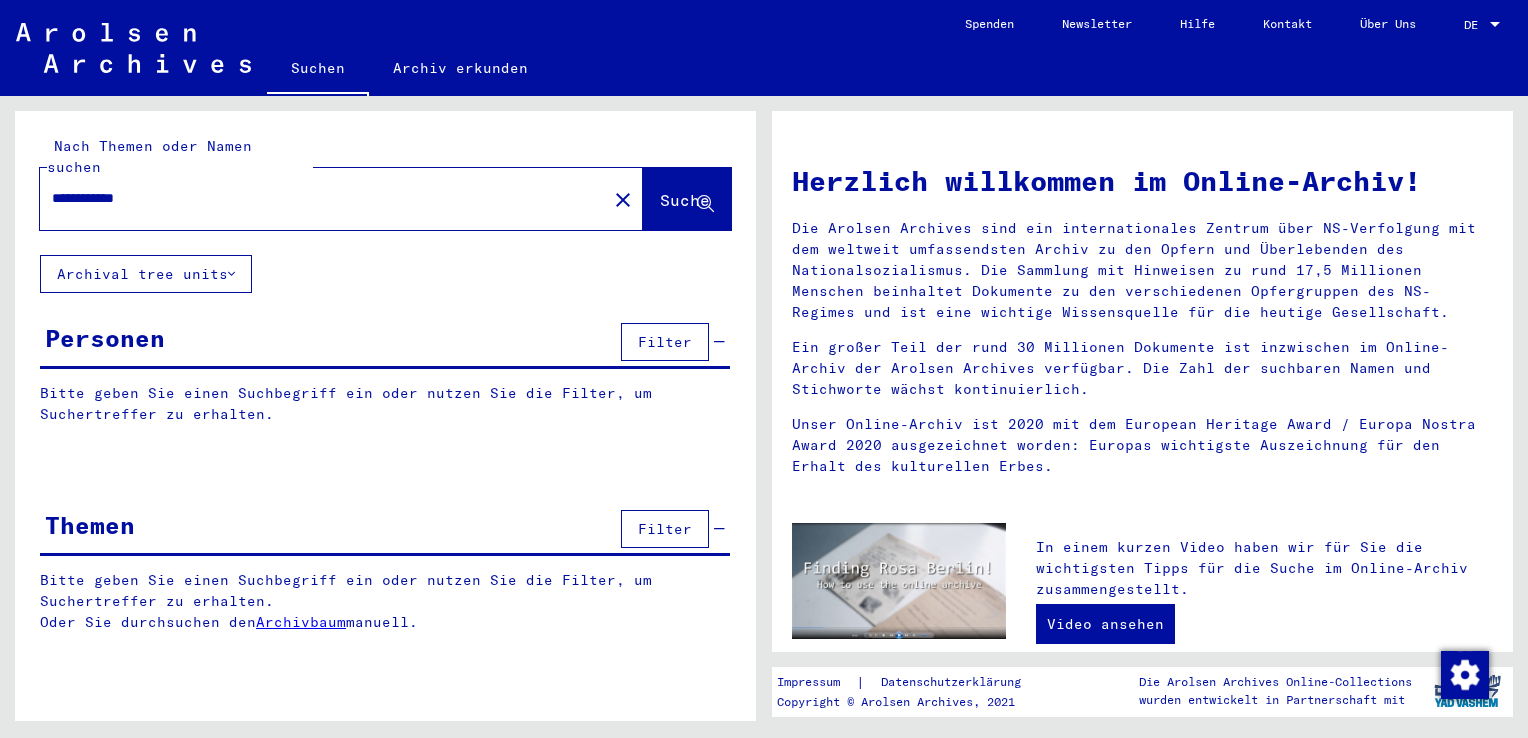 type on "**********" 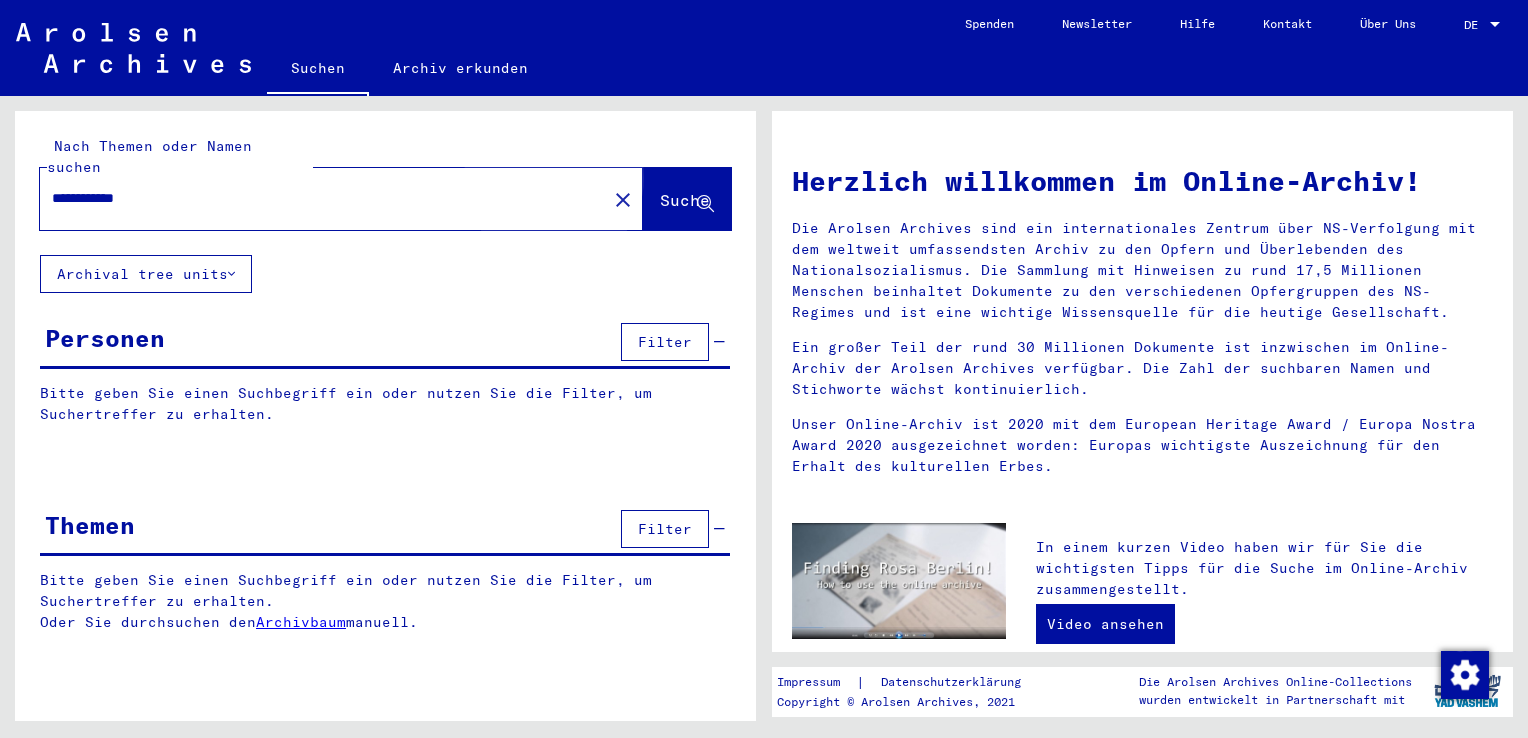 click on "Suche" 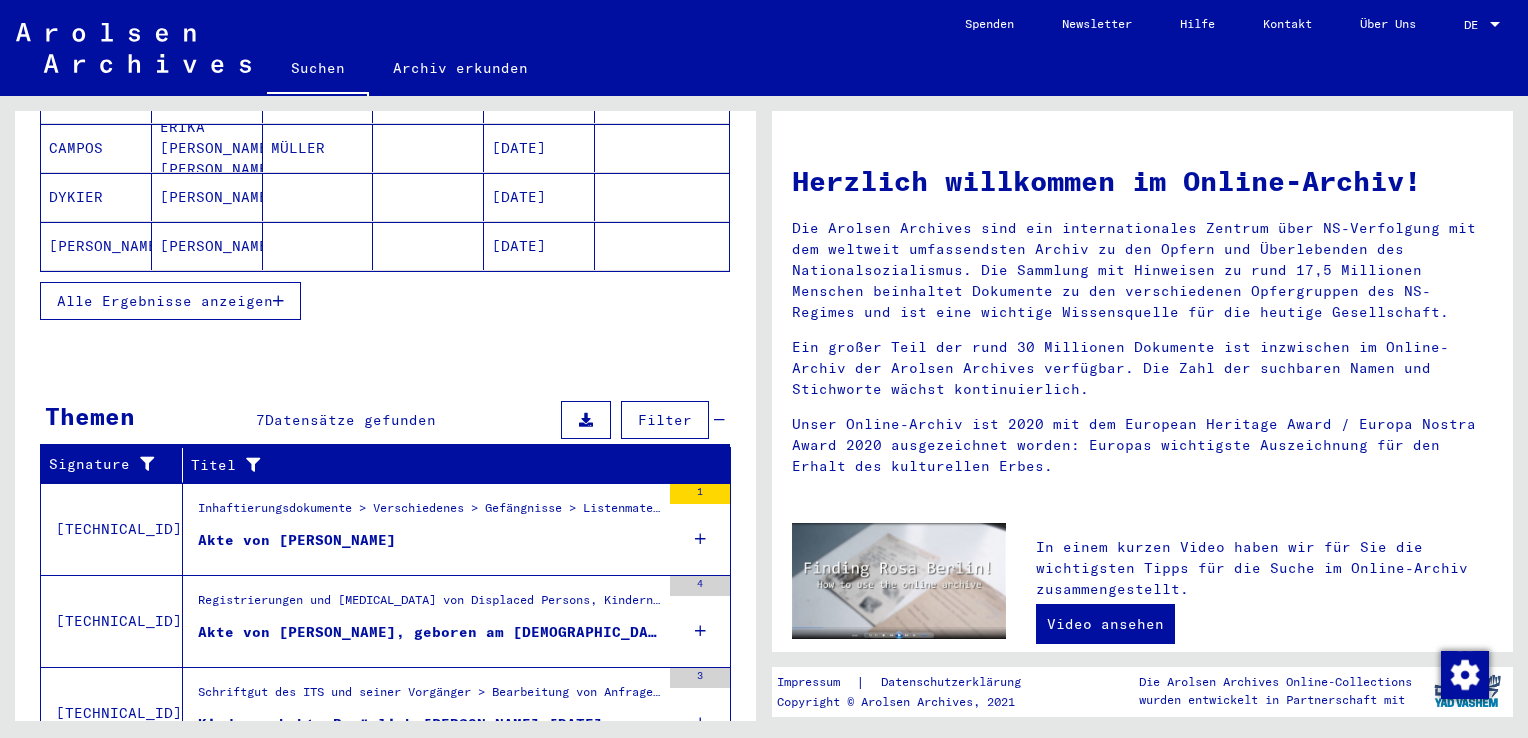 scroll, scrollTop: 300, scrollLeft: 0, axis: vertical 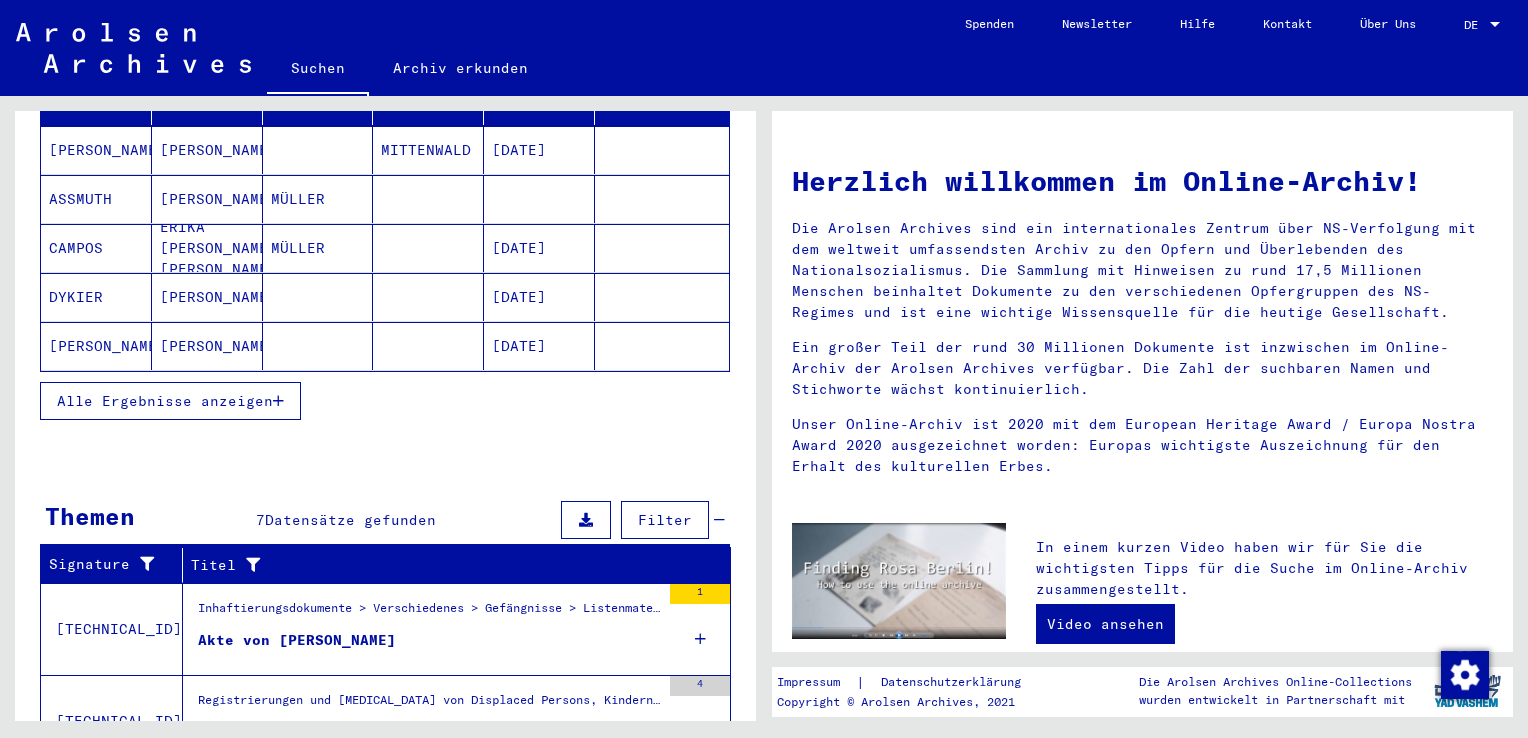 click on "Alle Ergebnisse anzeigen" at bounding box center (165, 401) 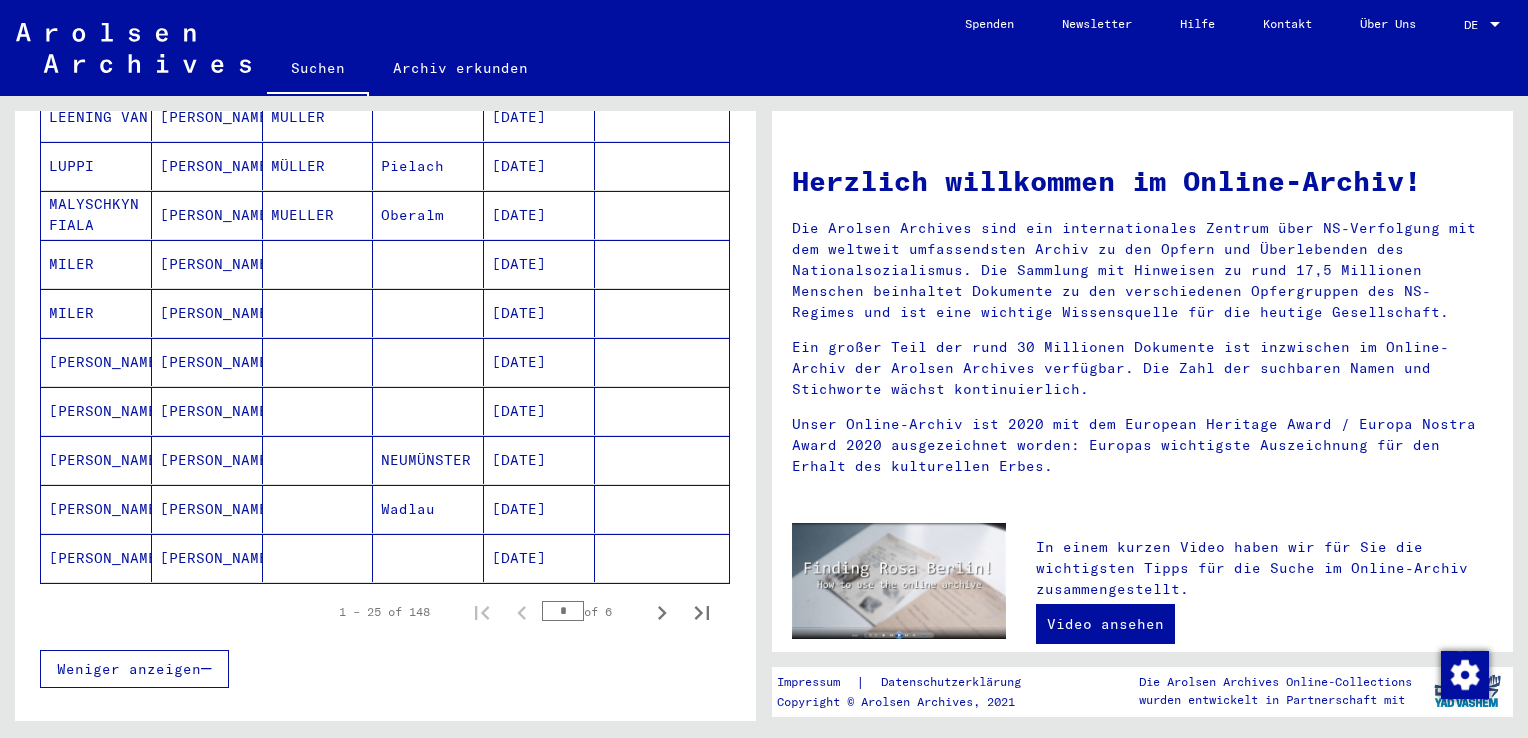 scroll, scrollTop: 1100, scrollLeft: 0, axis: vertical 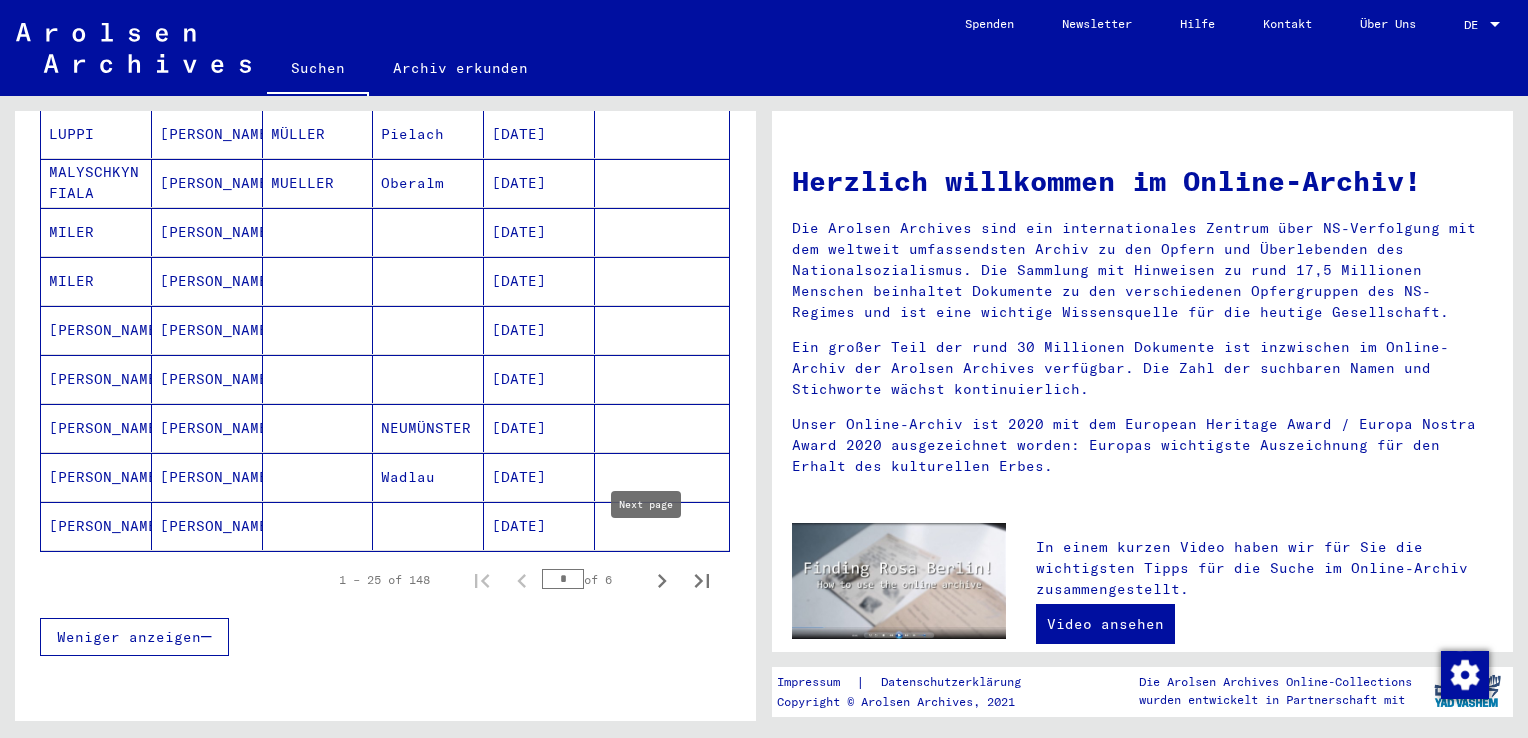 click 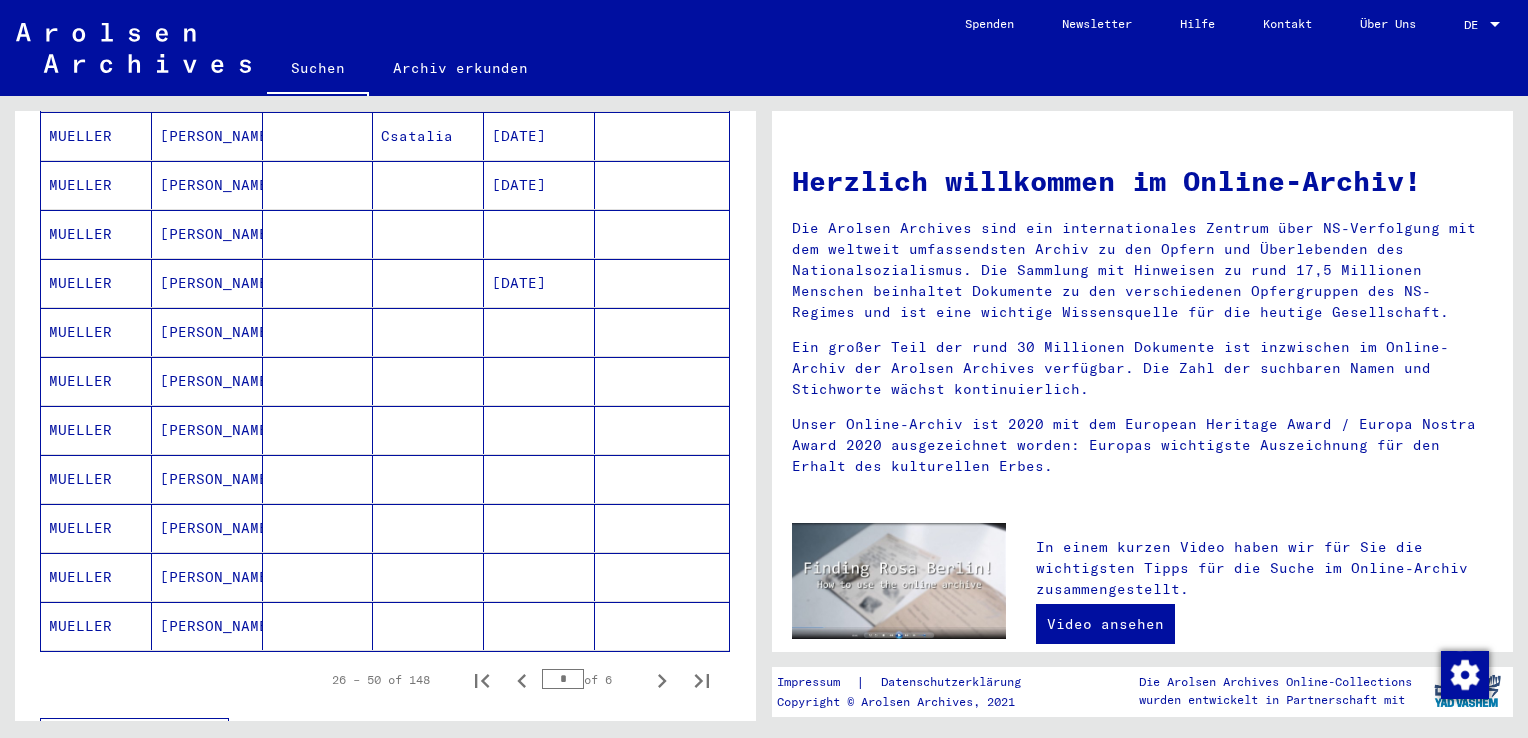scroll, scrollTop: 1200, scrollLeft: 0, axis: vertical 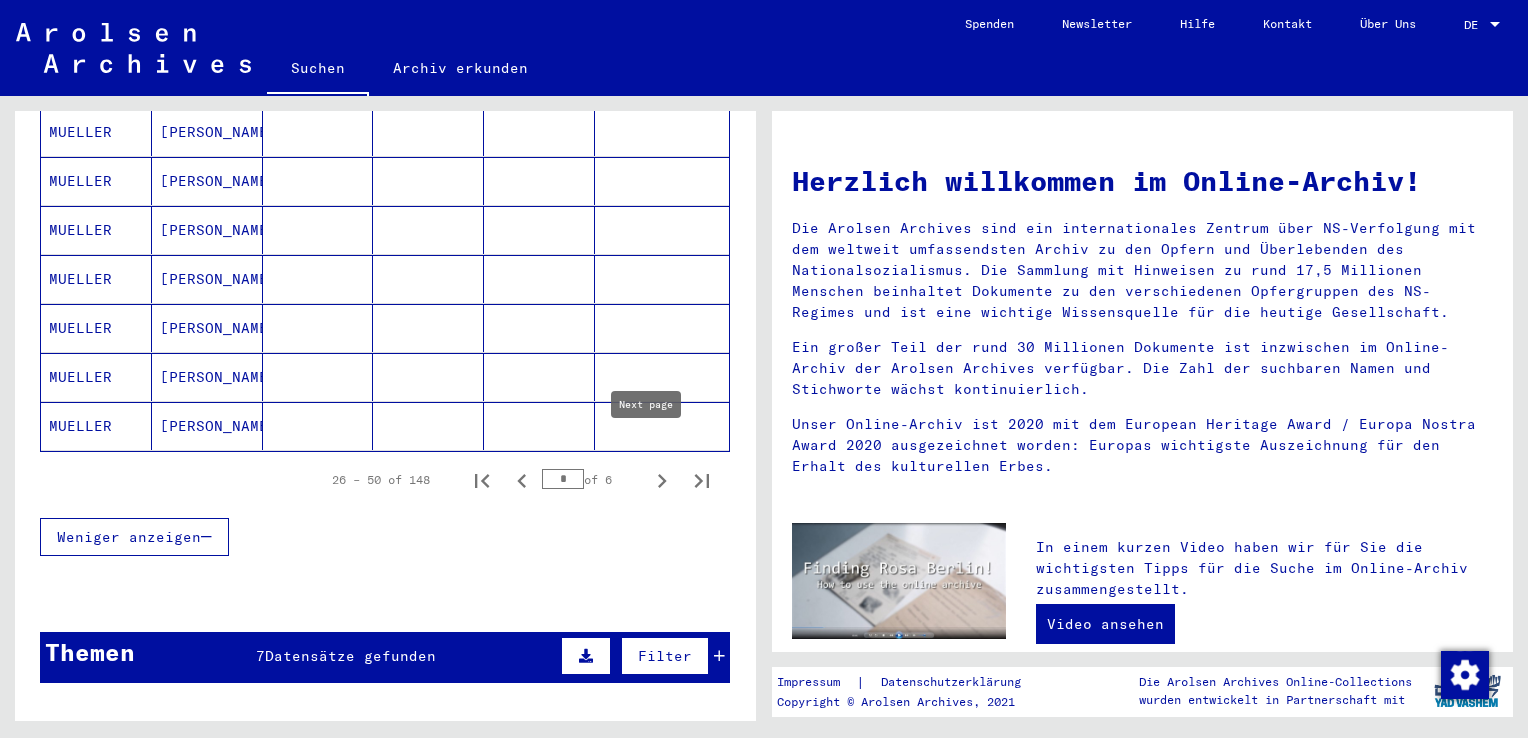click 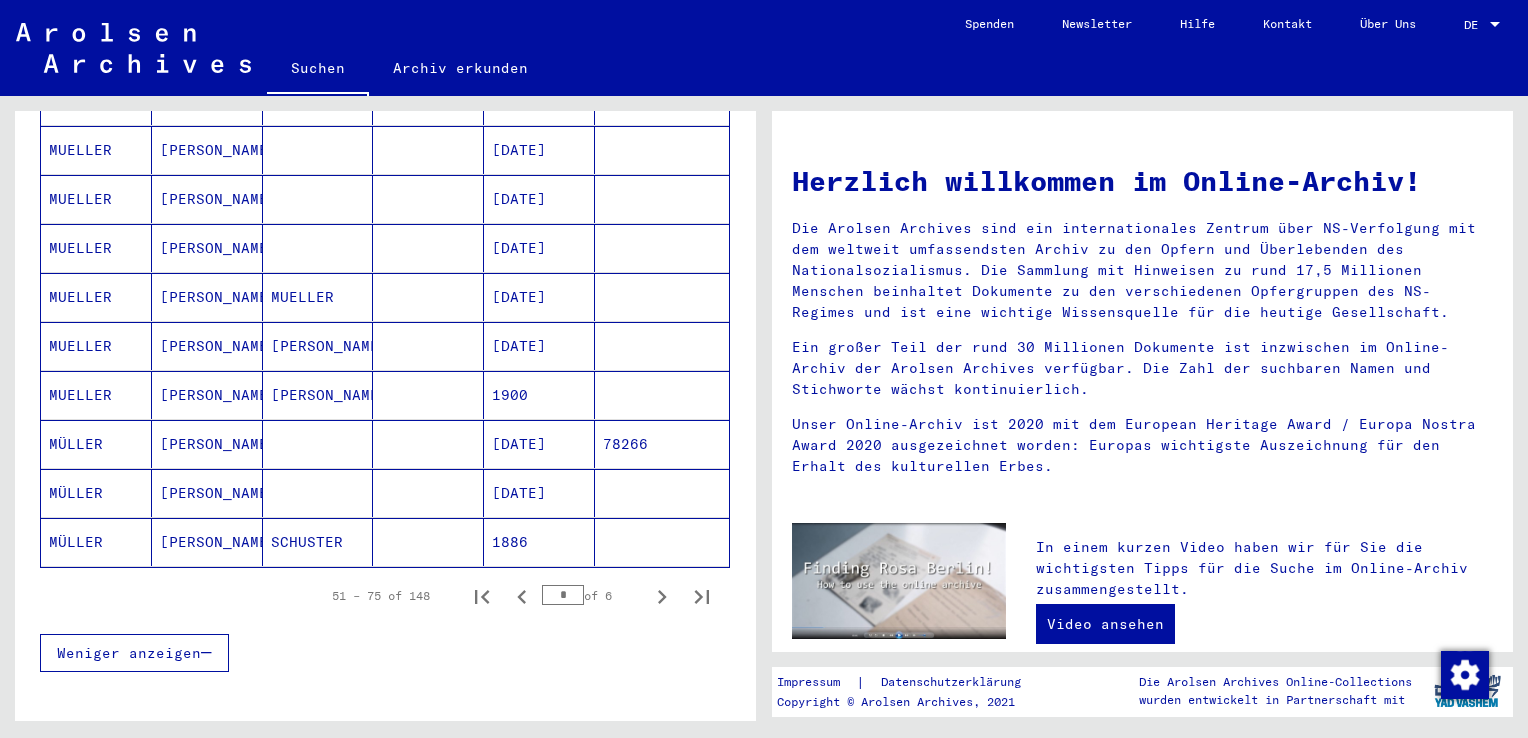 scroll, scrollTop: 1000, scrollLeft: 0, axis: vertical 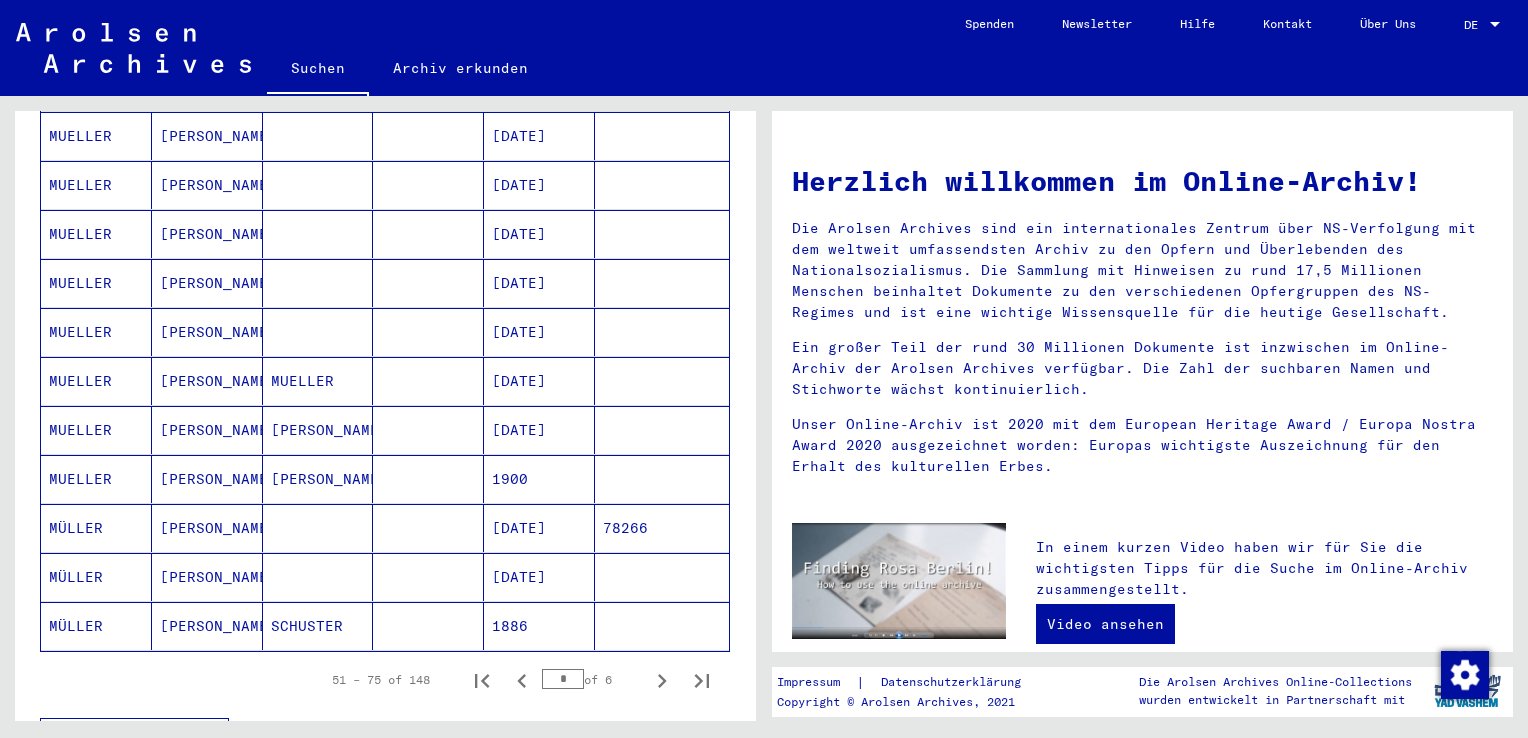 click on "[DATE]" at bounding box center [539, 332] 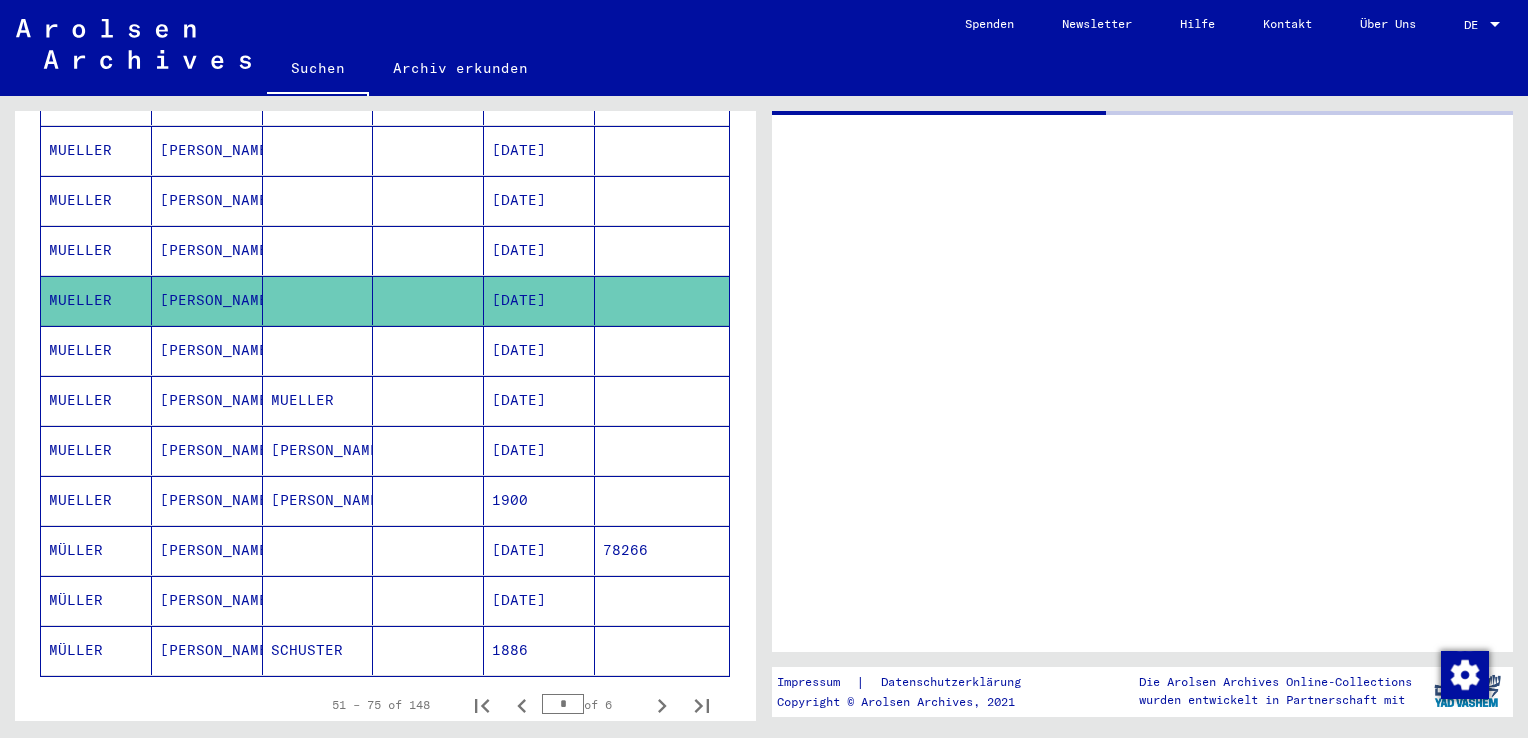 scroll, scrollTop: 1012, scrollLeft: 0, axis: vertical 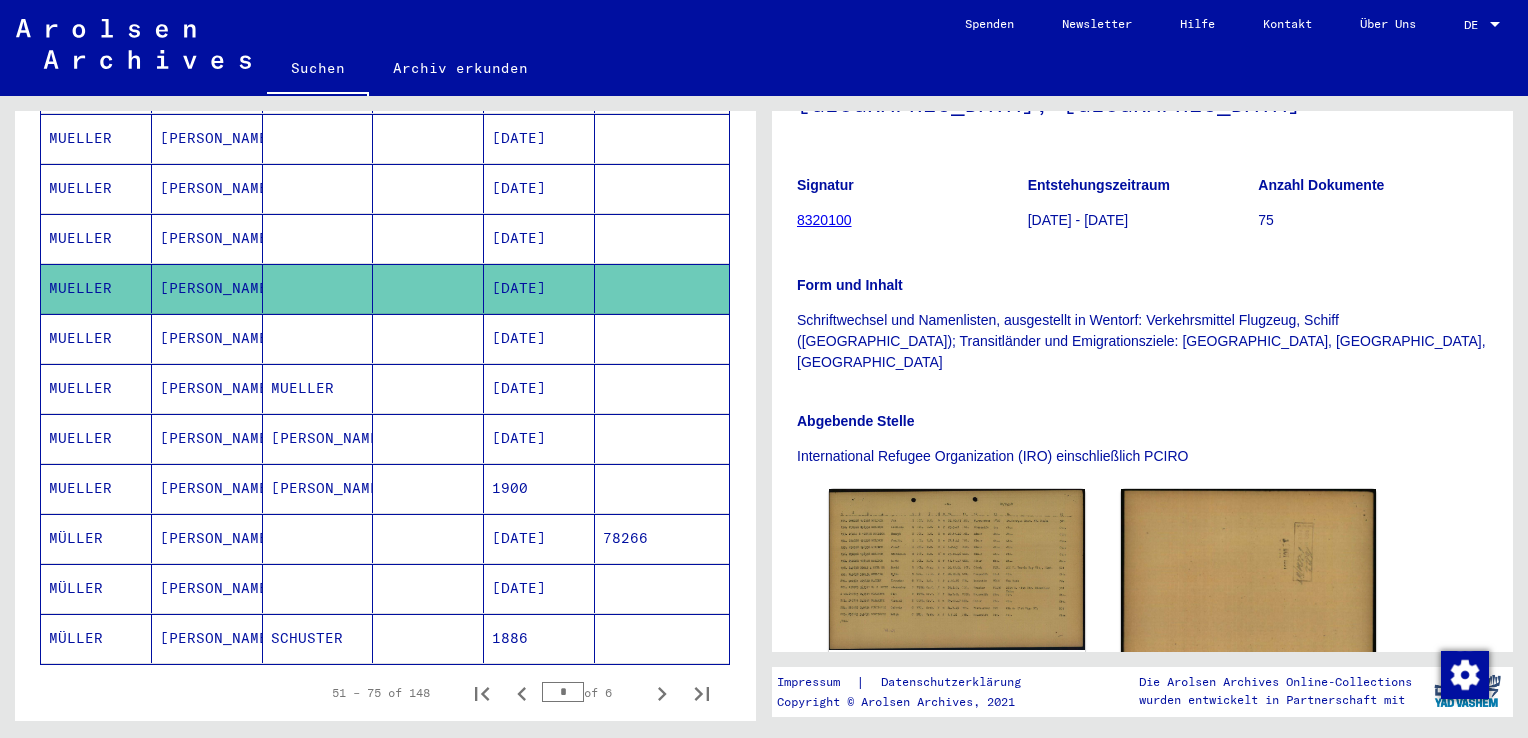 click at bounding box center [318, 288] 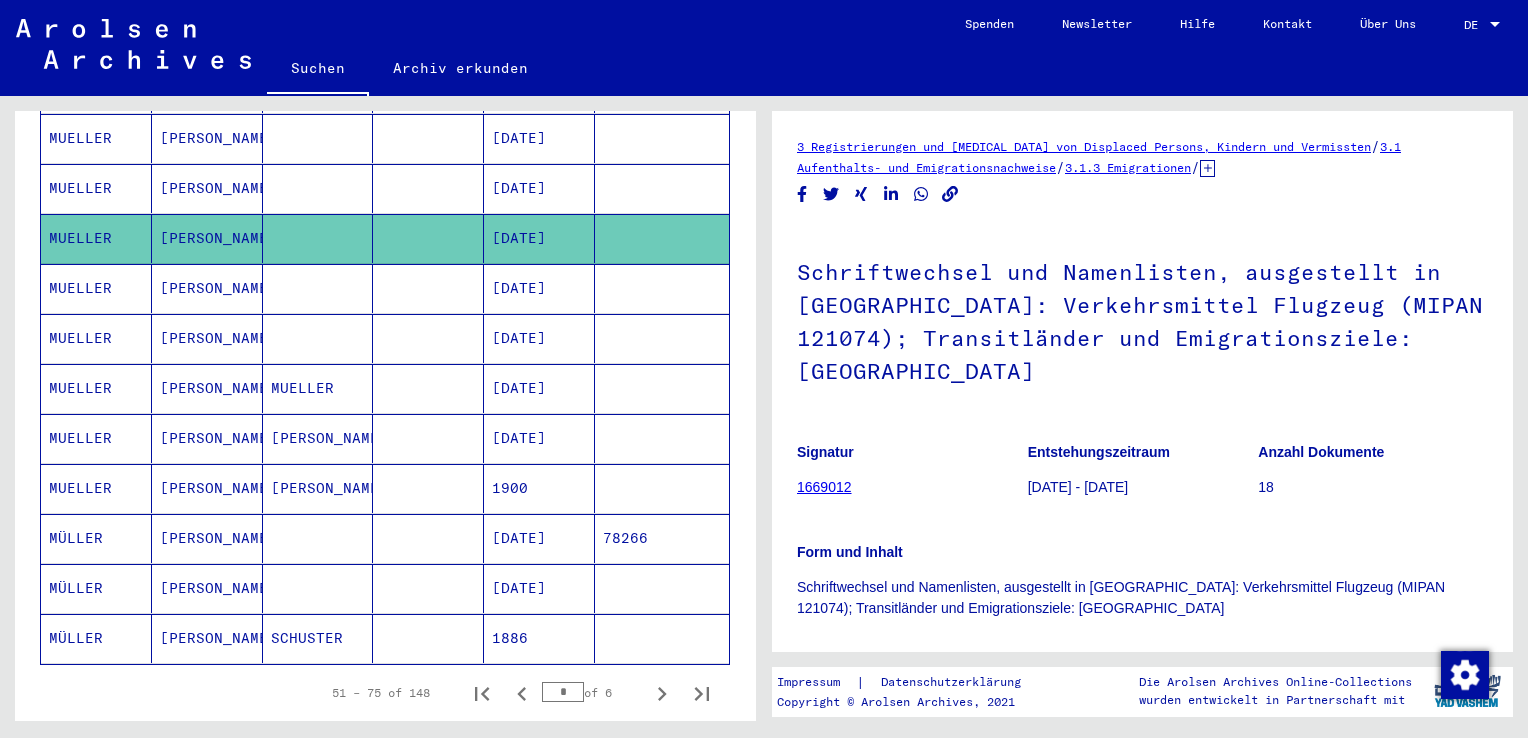 scroll, scrollTop: 0, scrollLeft: 0, axis: both 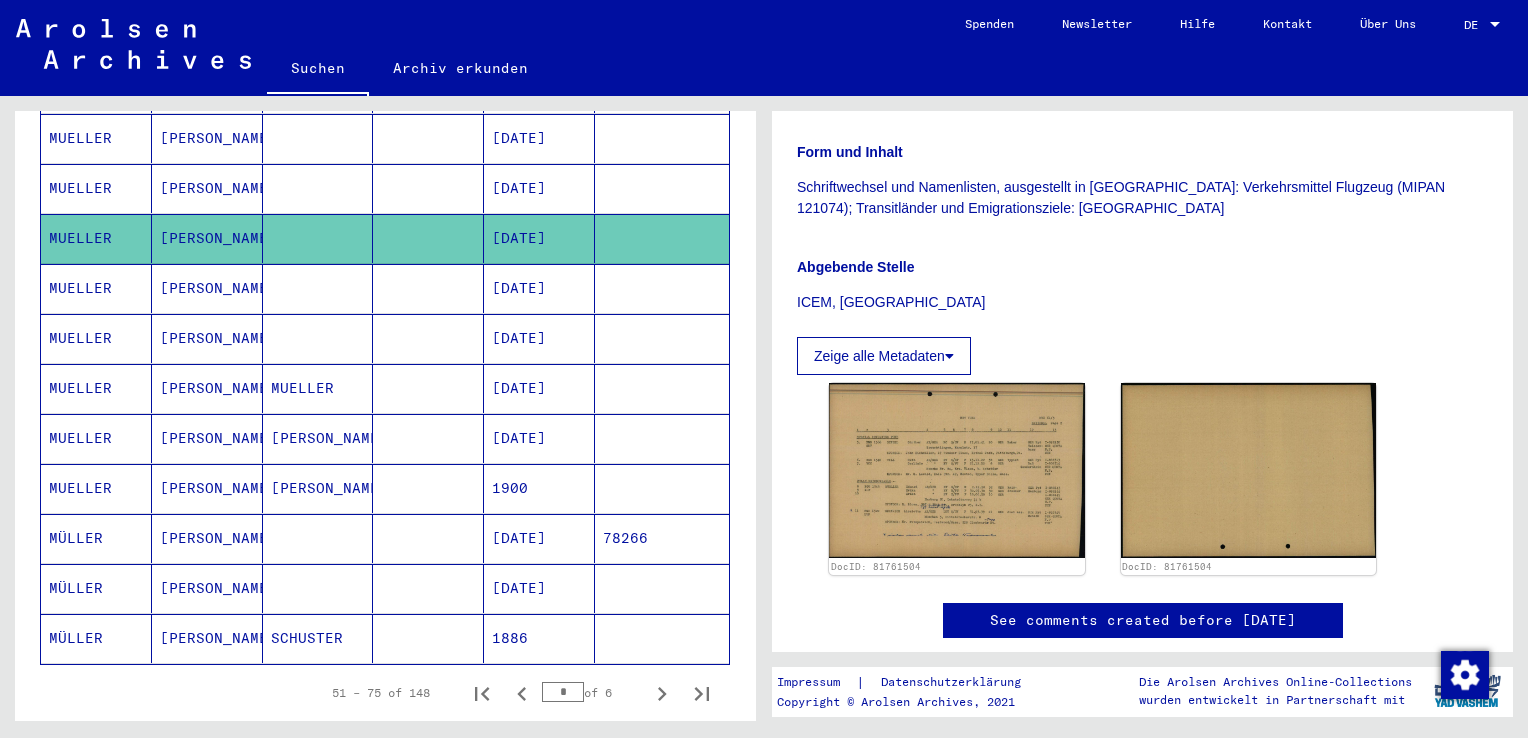 click on "[DATE]" at bounding box center (539, 638) 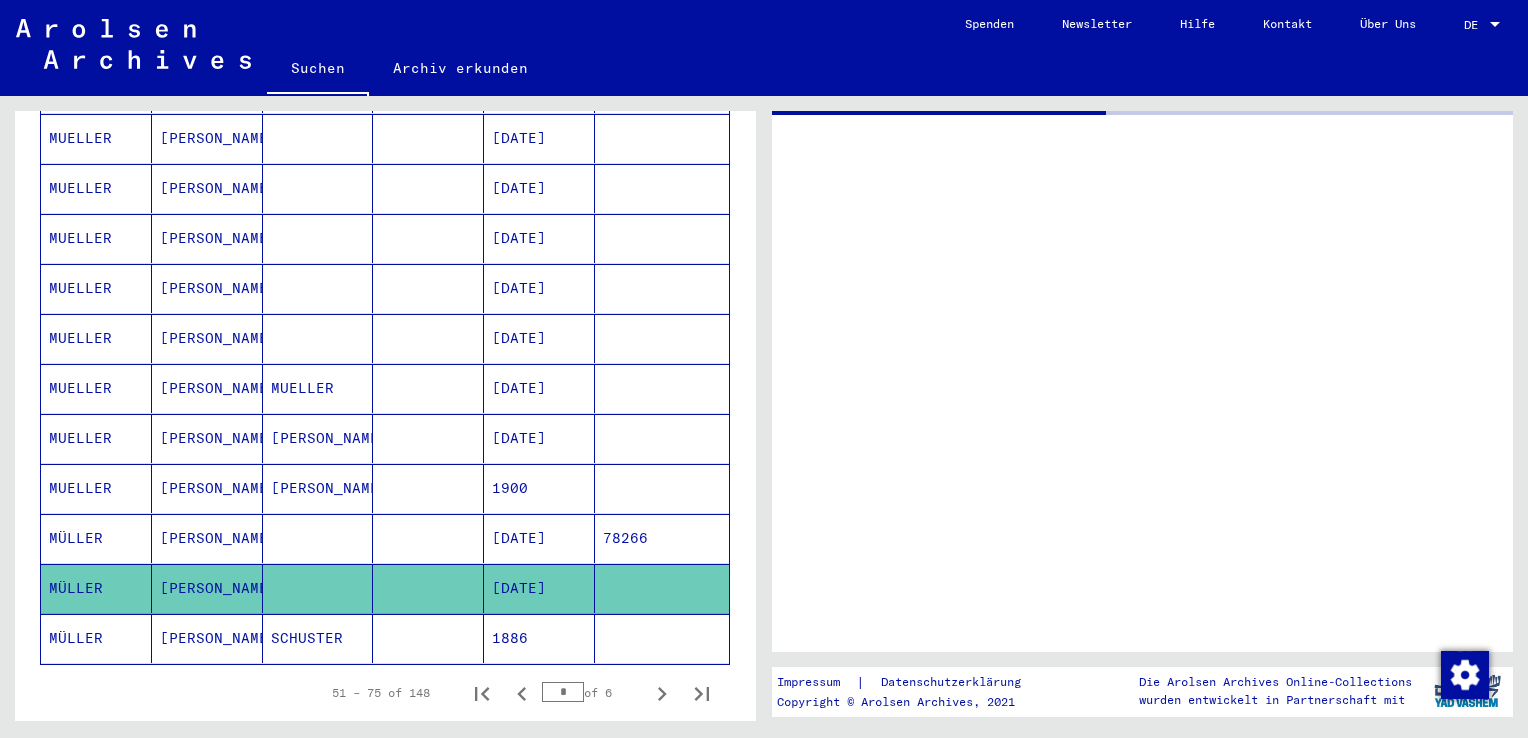 scroll, scrollTop: 0, scrollLeft: 0, axis: both 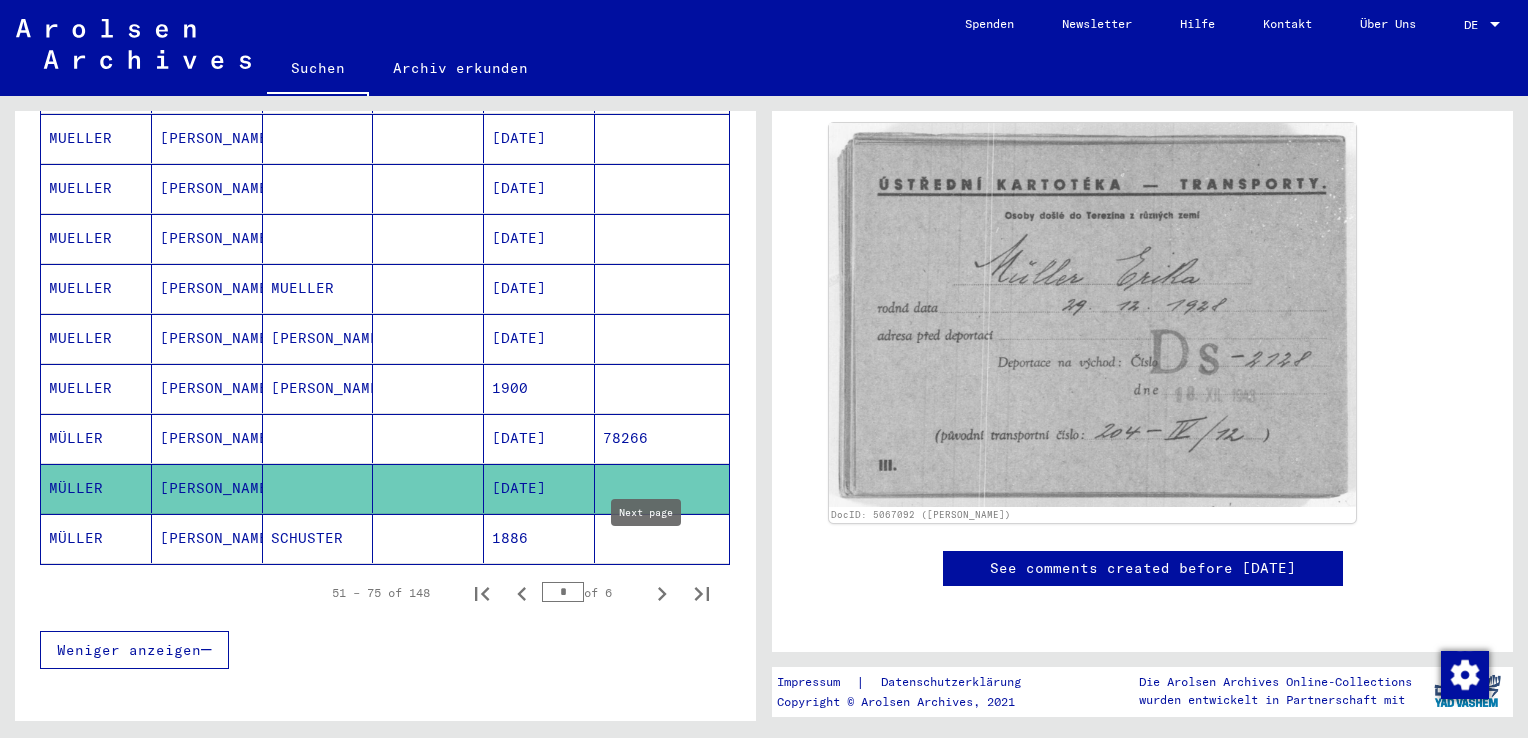 click 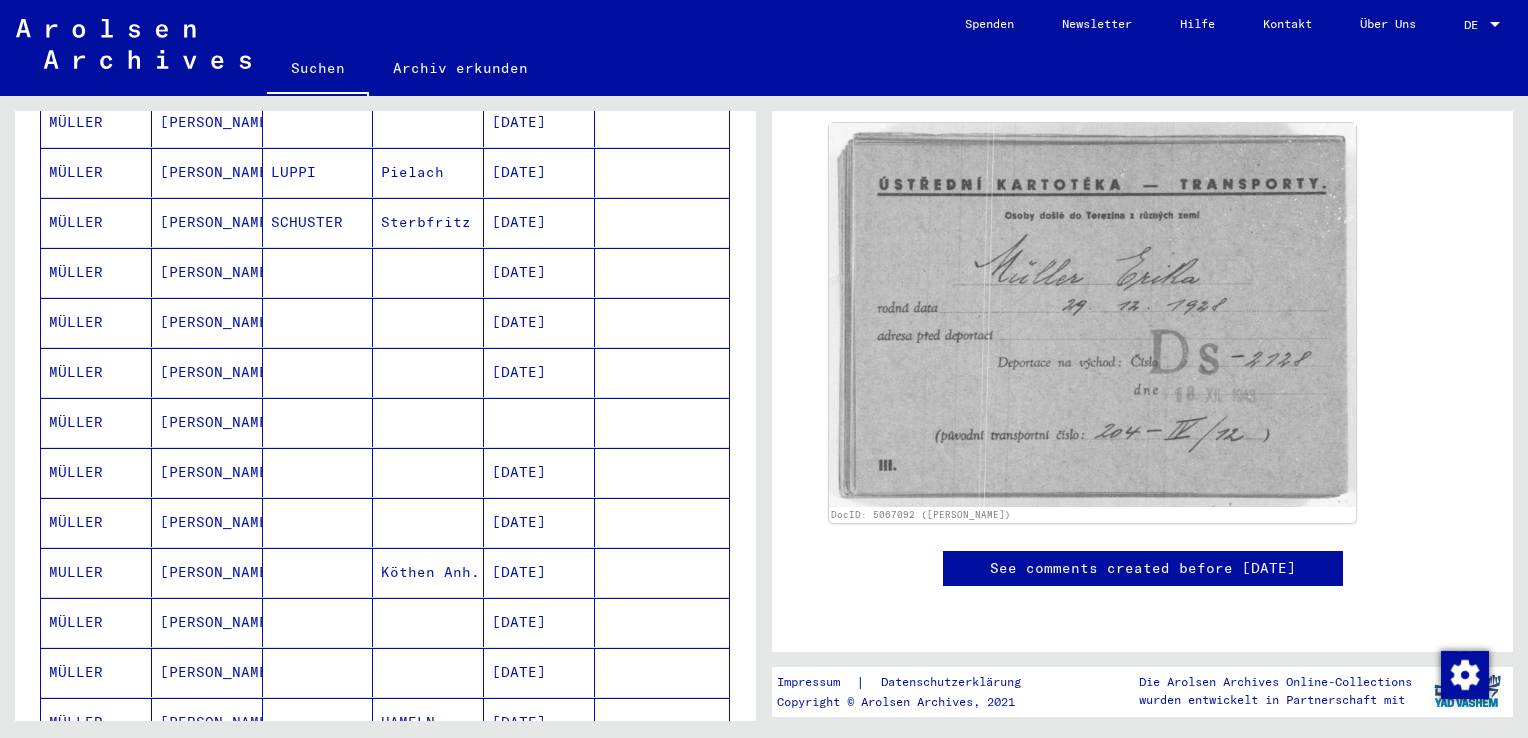 scroll, scrollTop: 212, scrollLeft: 0, axis: vertical 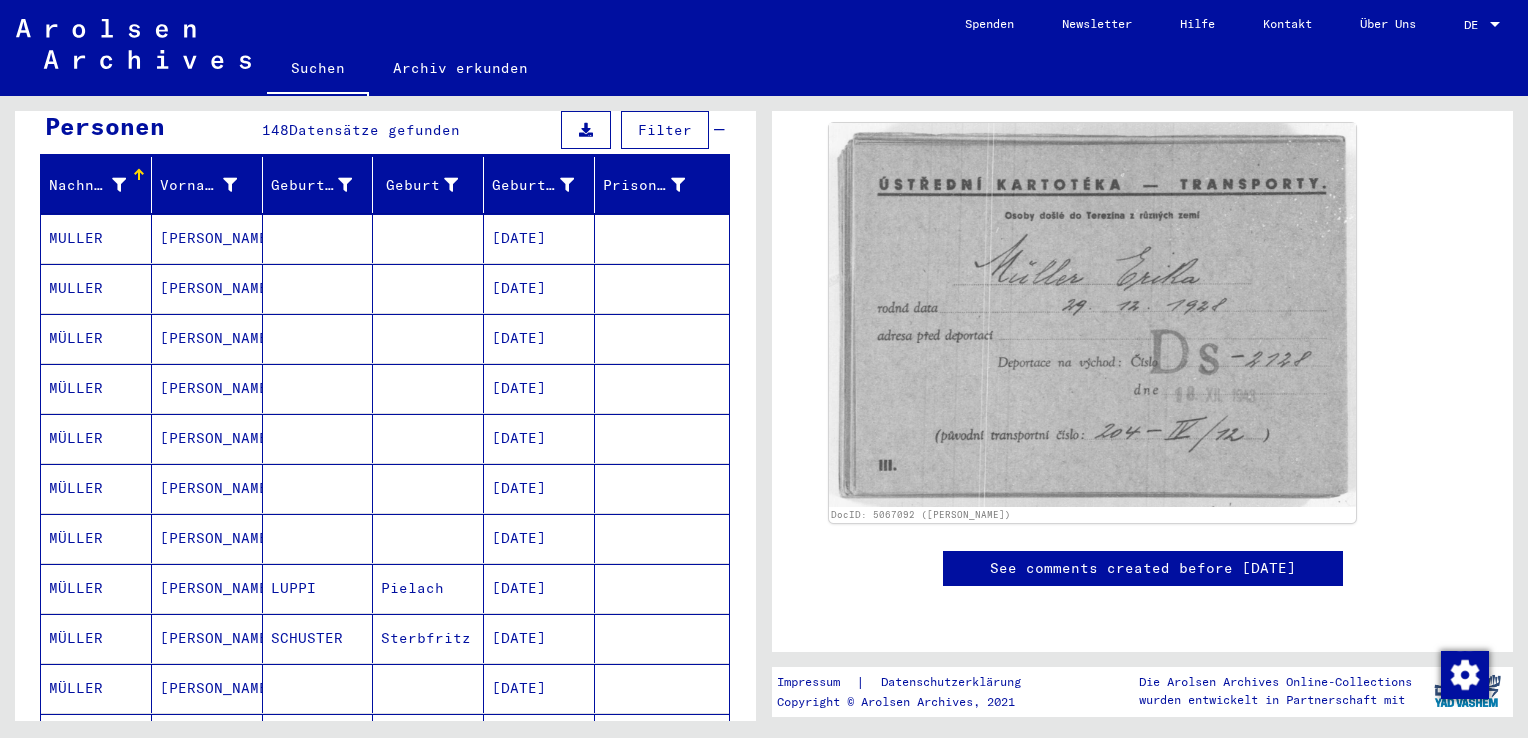 click on "[DATE]" at bounding box center (539, 538) 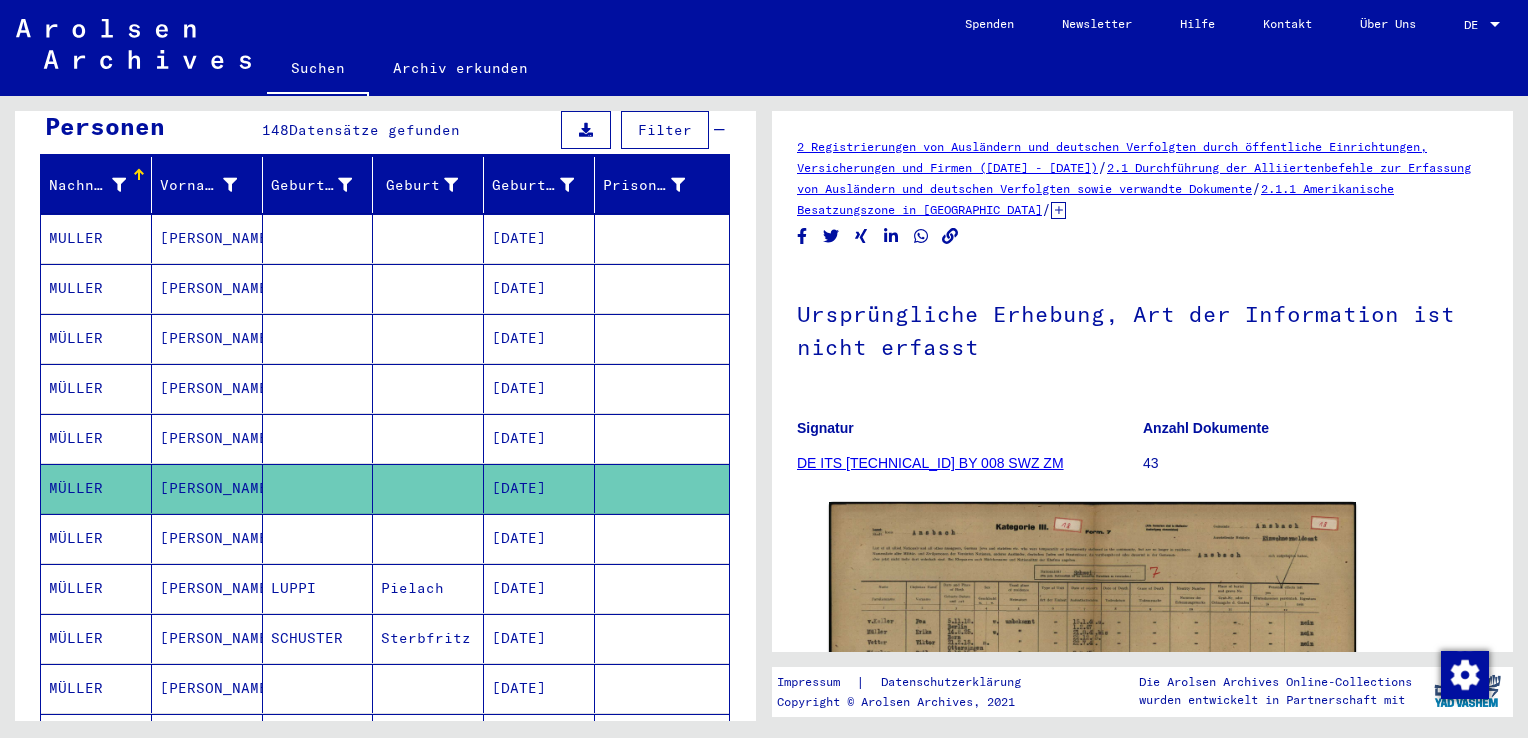 scroll, scrollTop: 0, scrollLeft: 0, axis: both 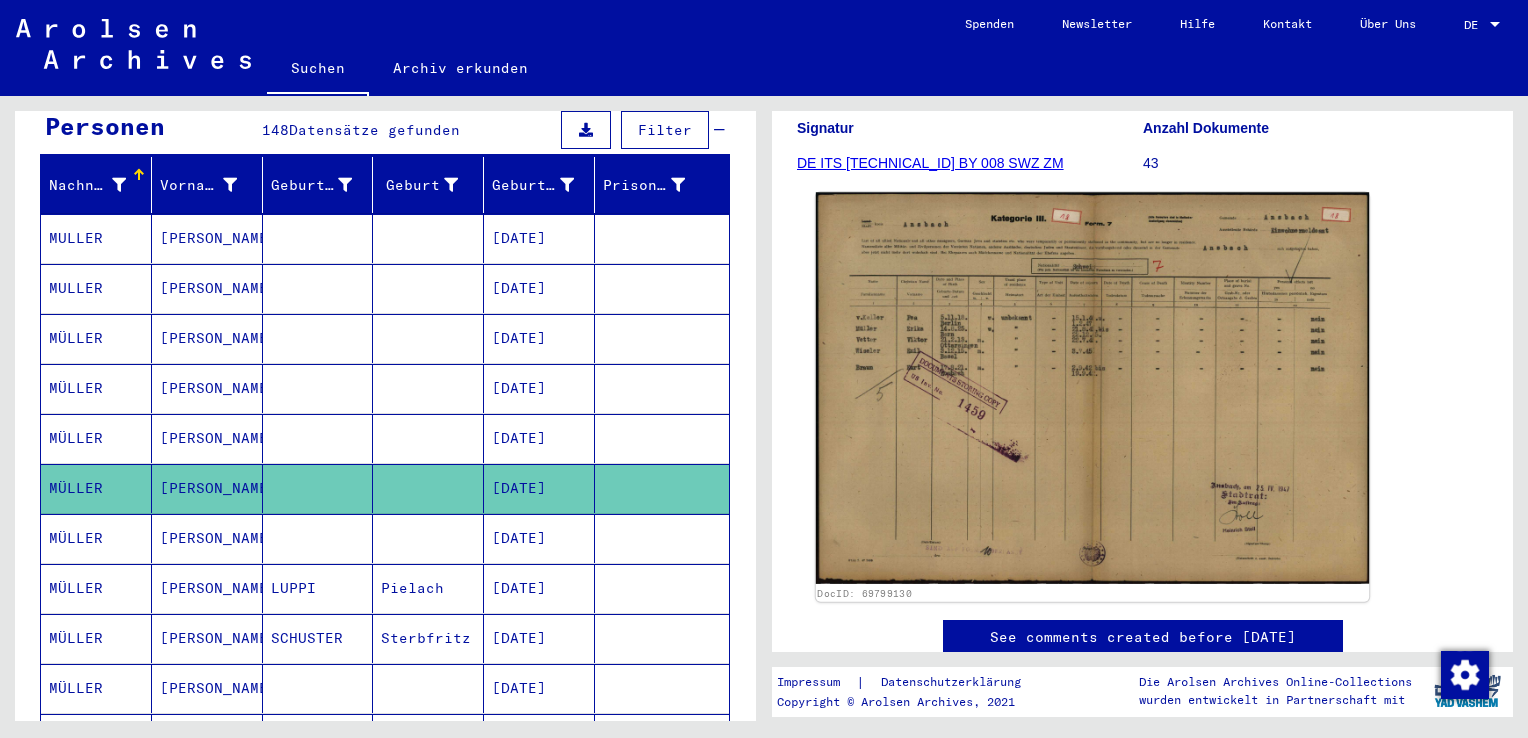 click 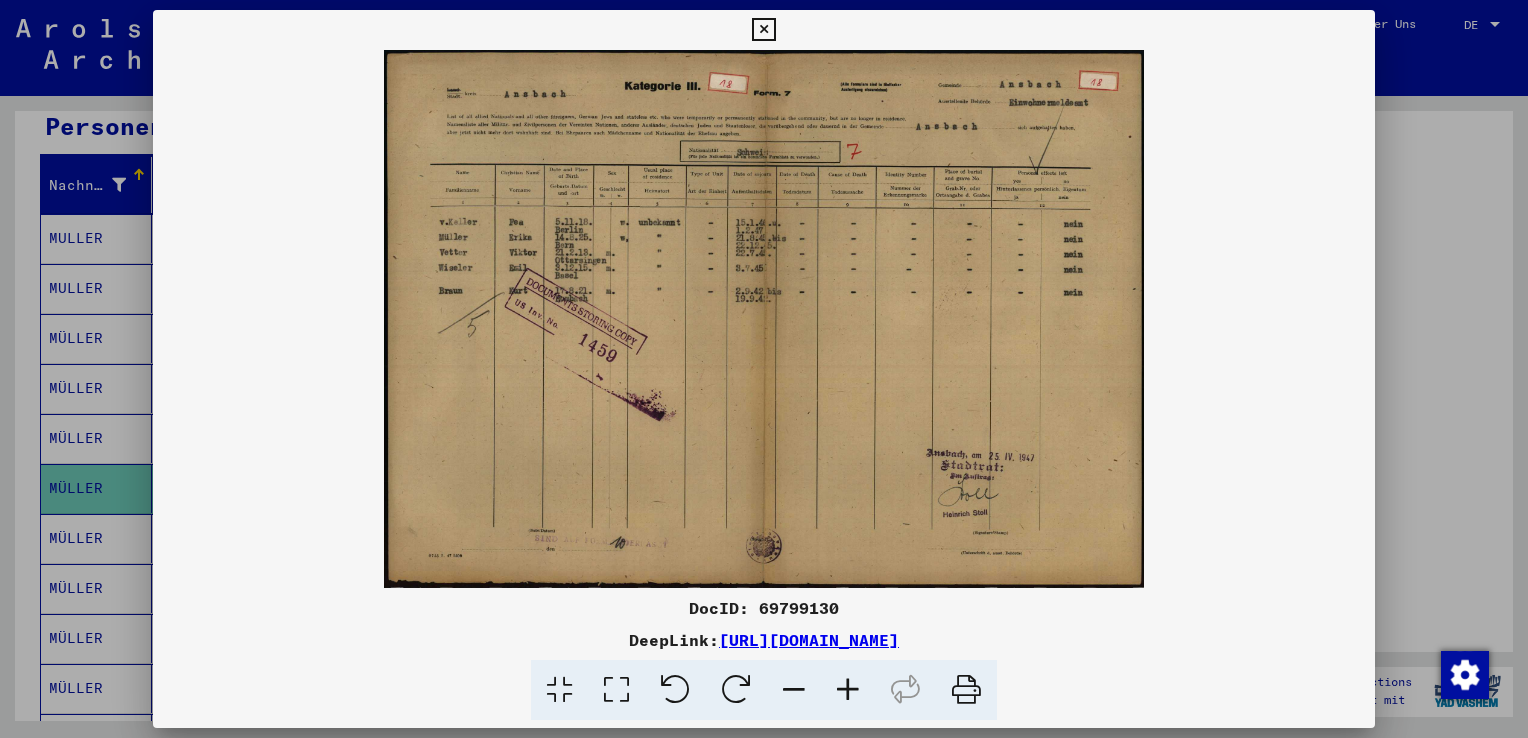 click at bounding box center (763, 30) 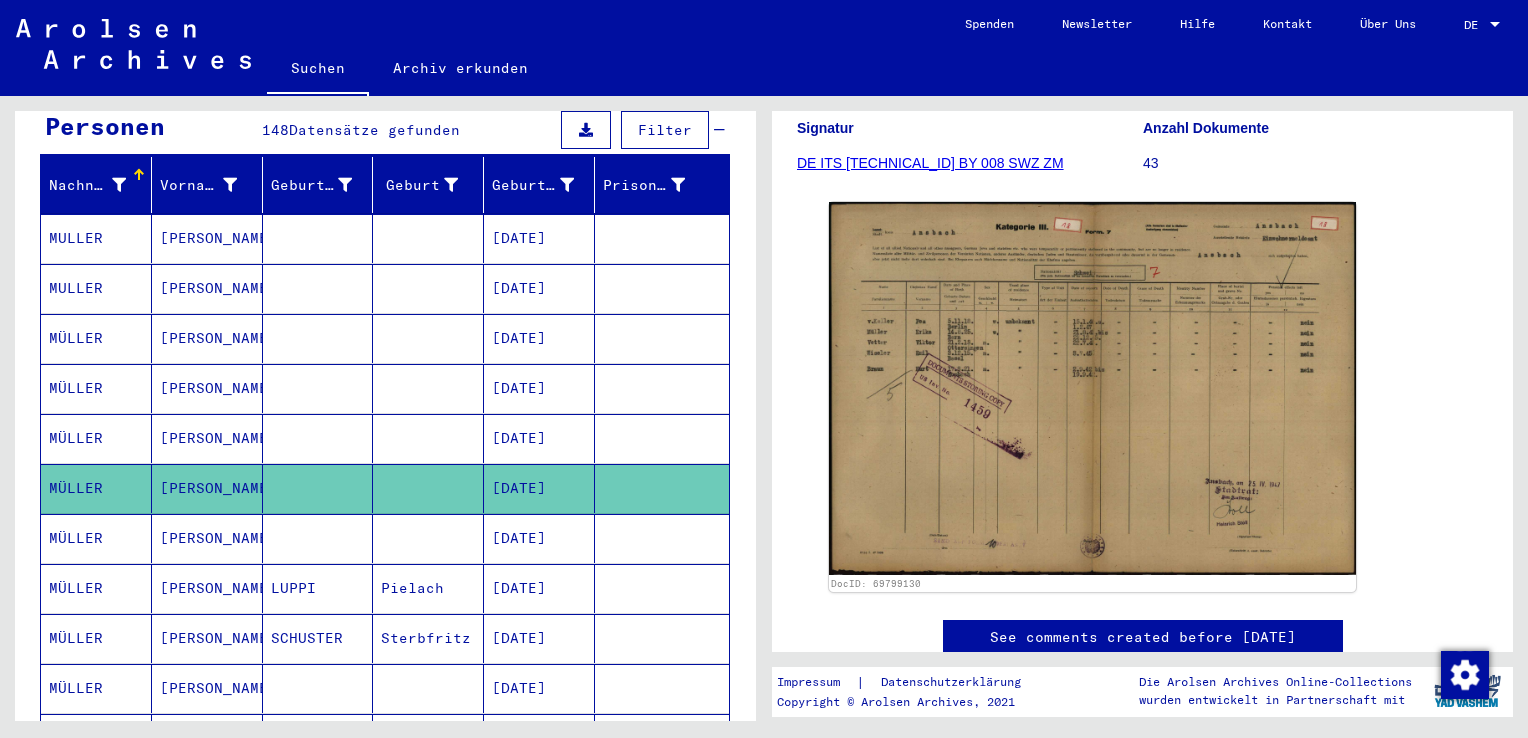 click on "[DATE]" at bounding box center [539, 738] 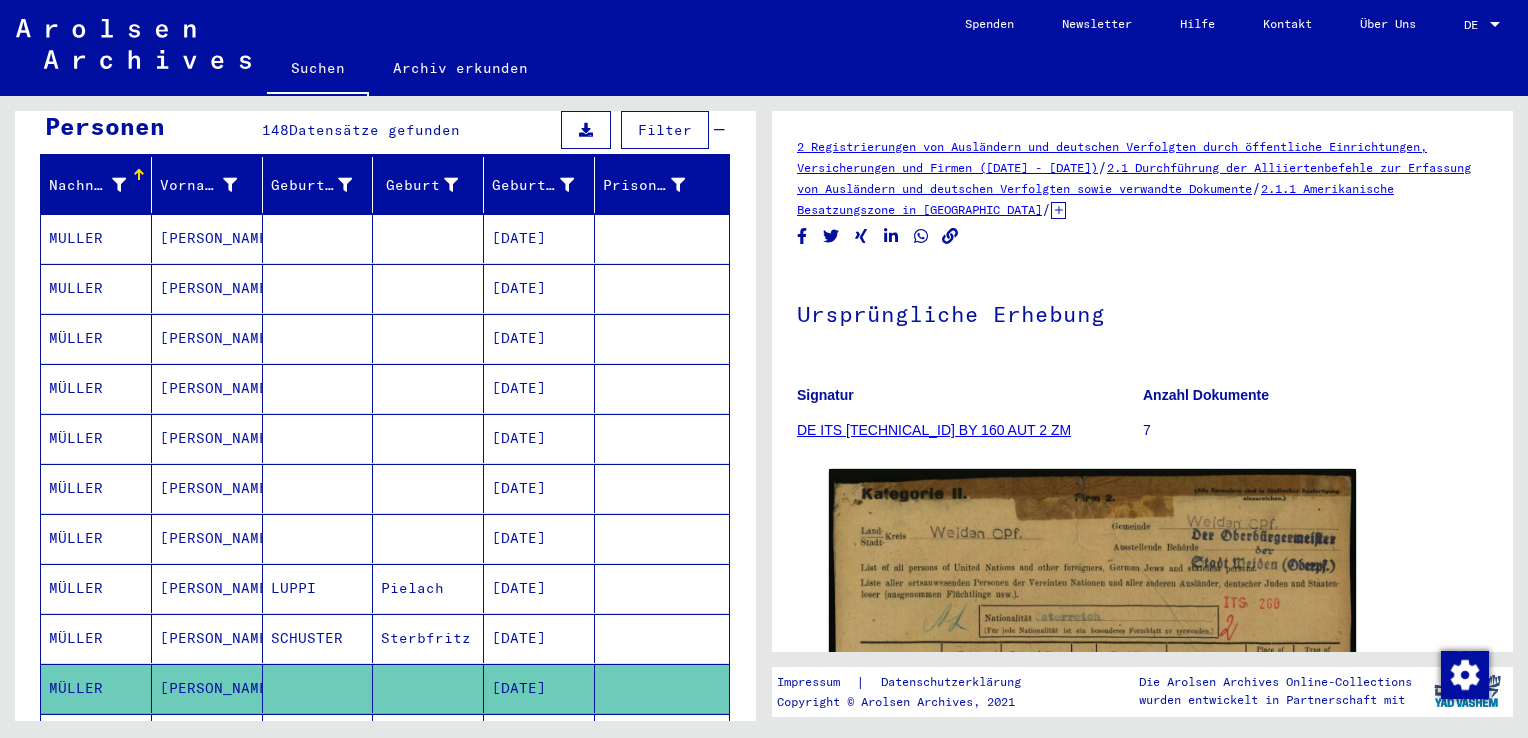 scroll, scrollTop: 274, scrollLeft: 0, axis: vertical 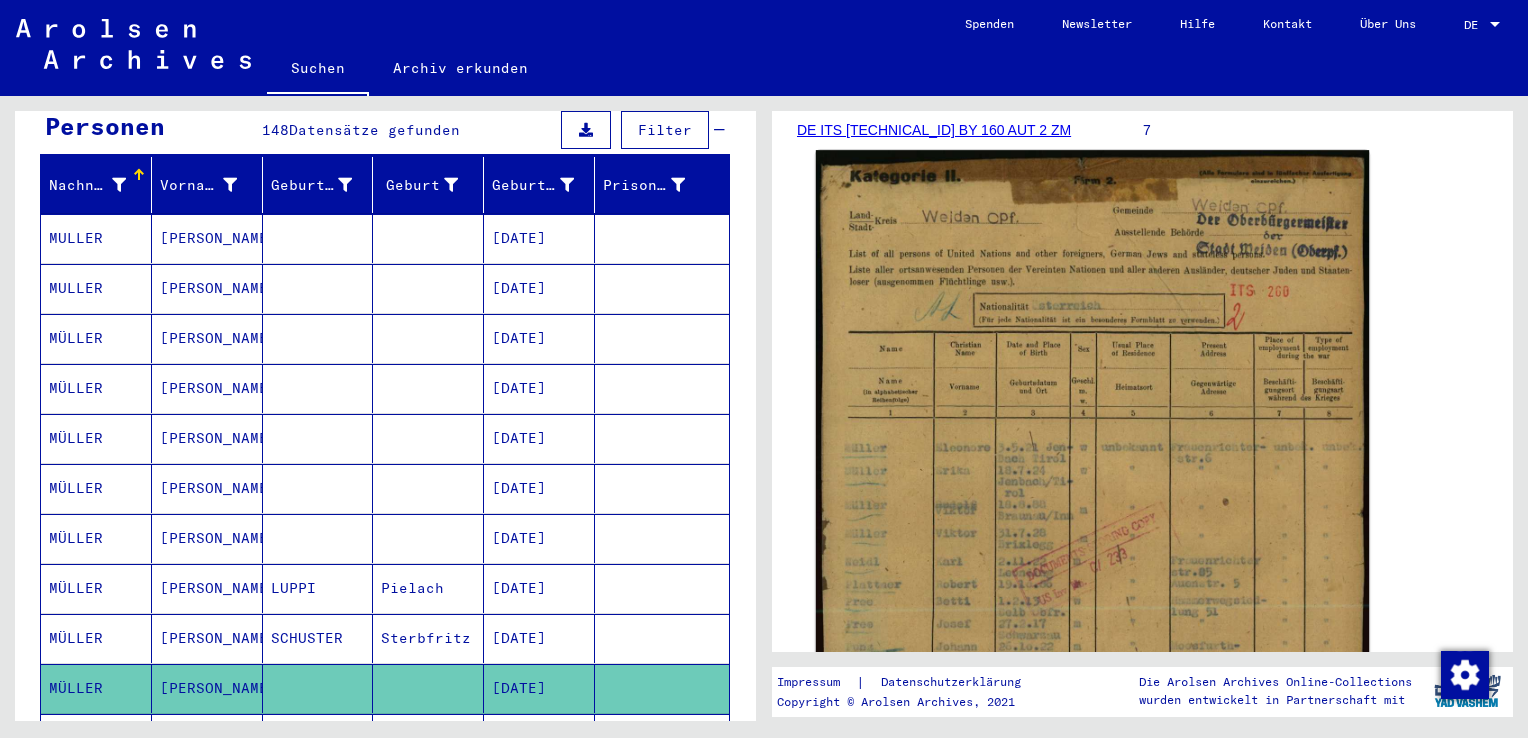 click 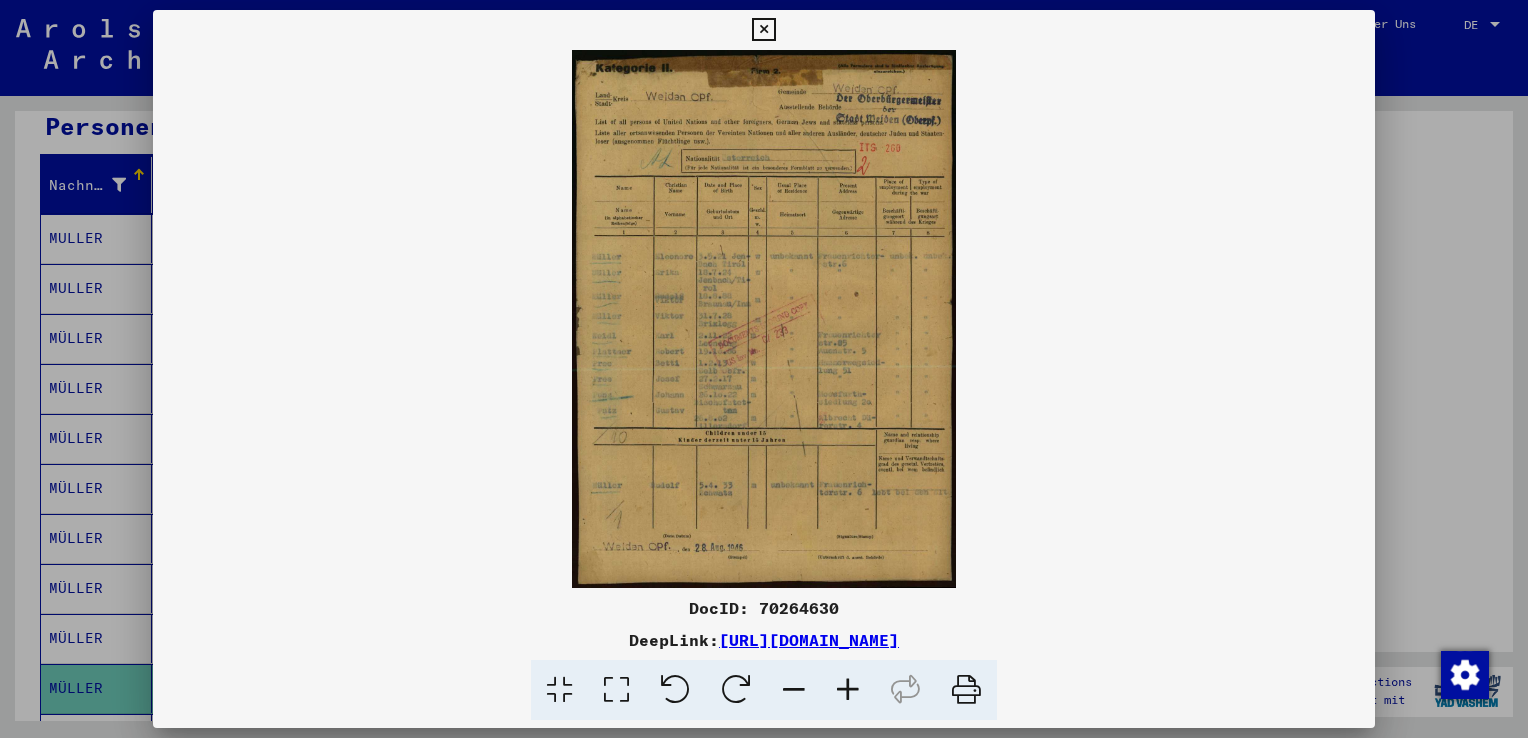click at bounding box center [764, 369] 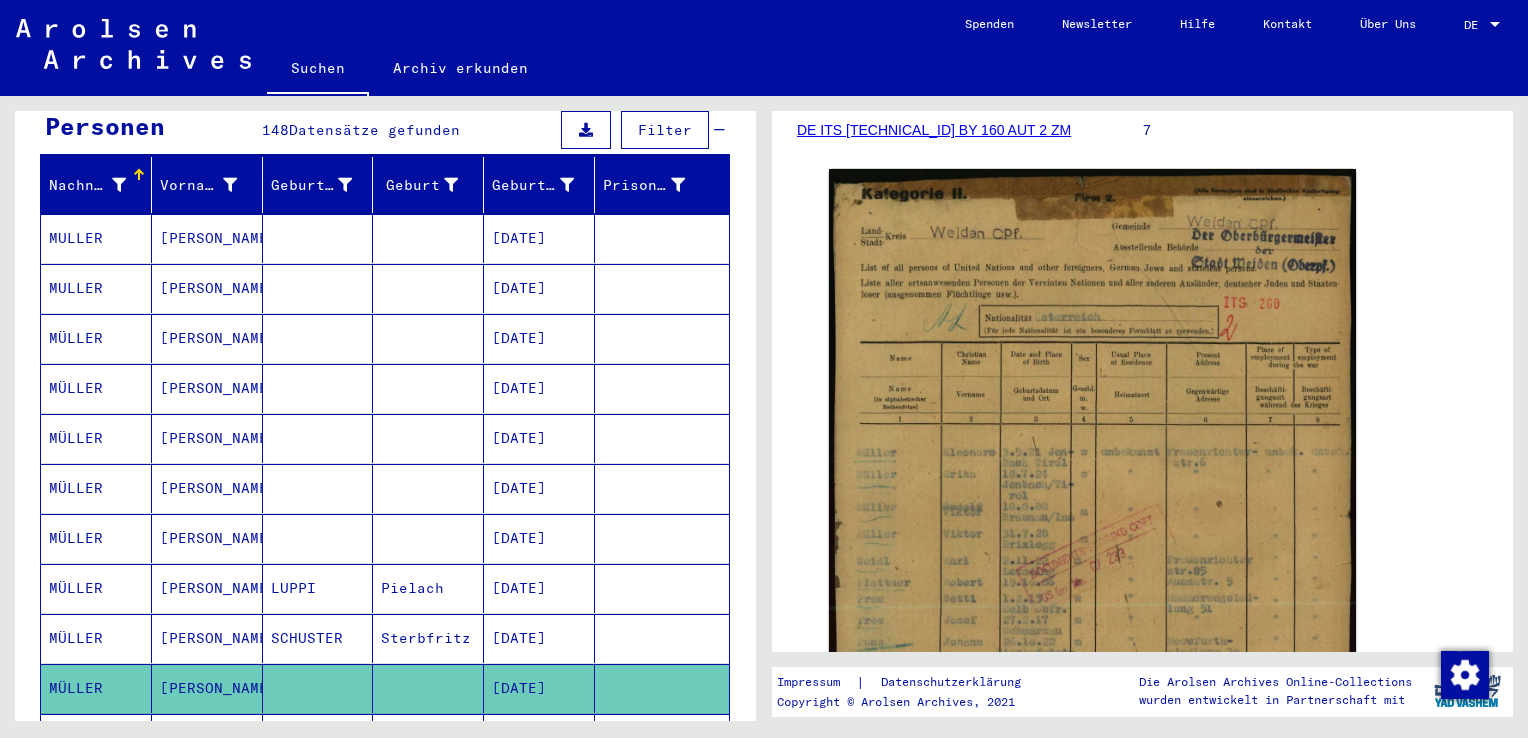 click on "DocID: 70264630" 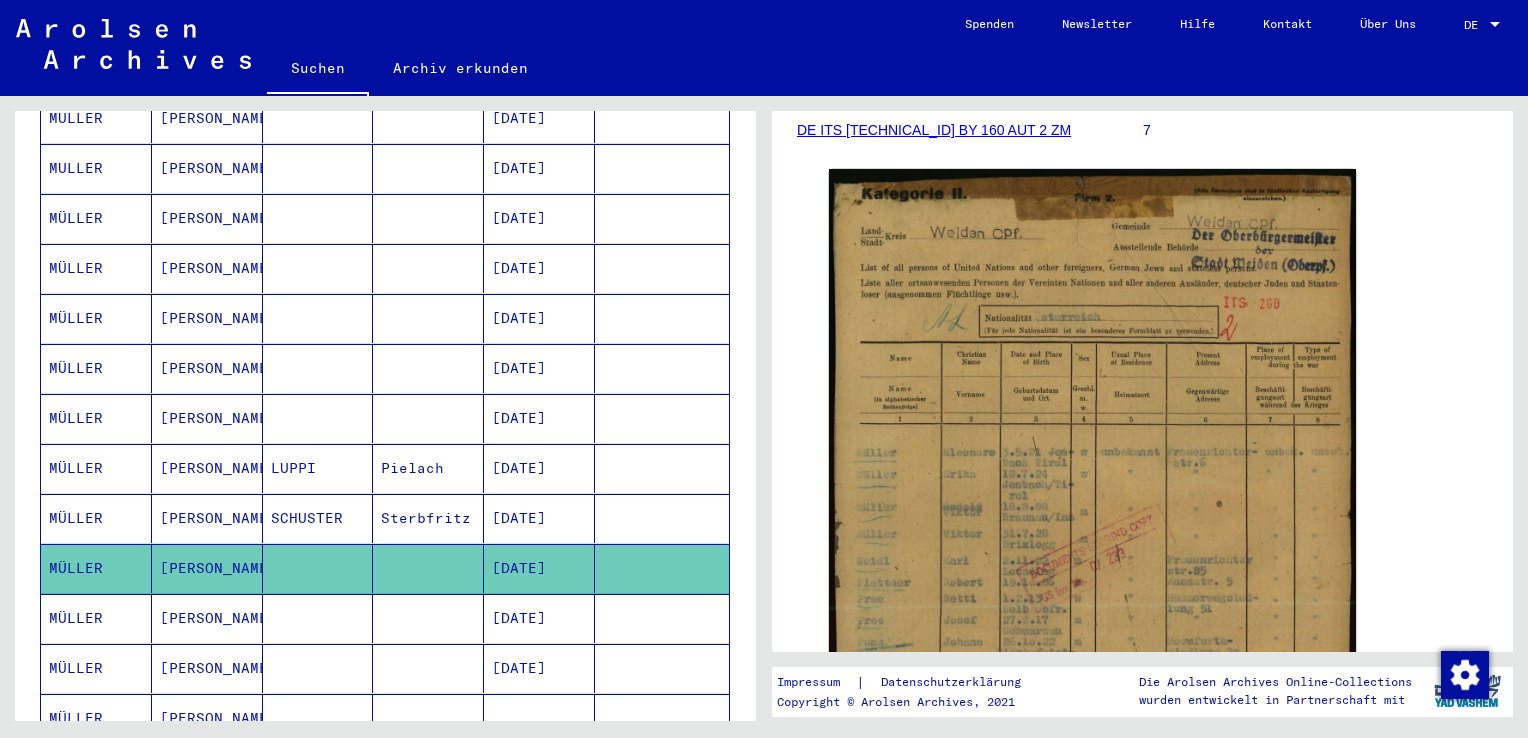 scroll, scrollTop: 412, scrollLeft: 0, axis: vertical 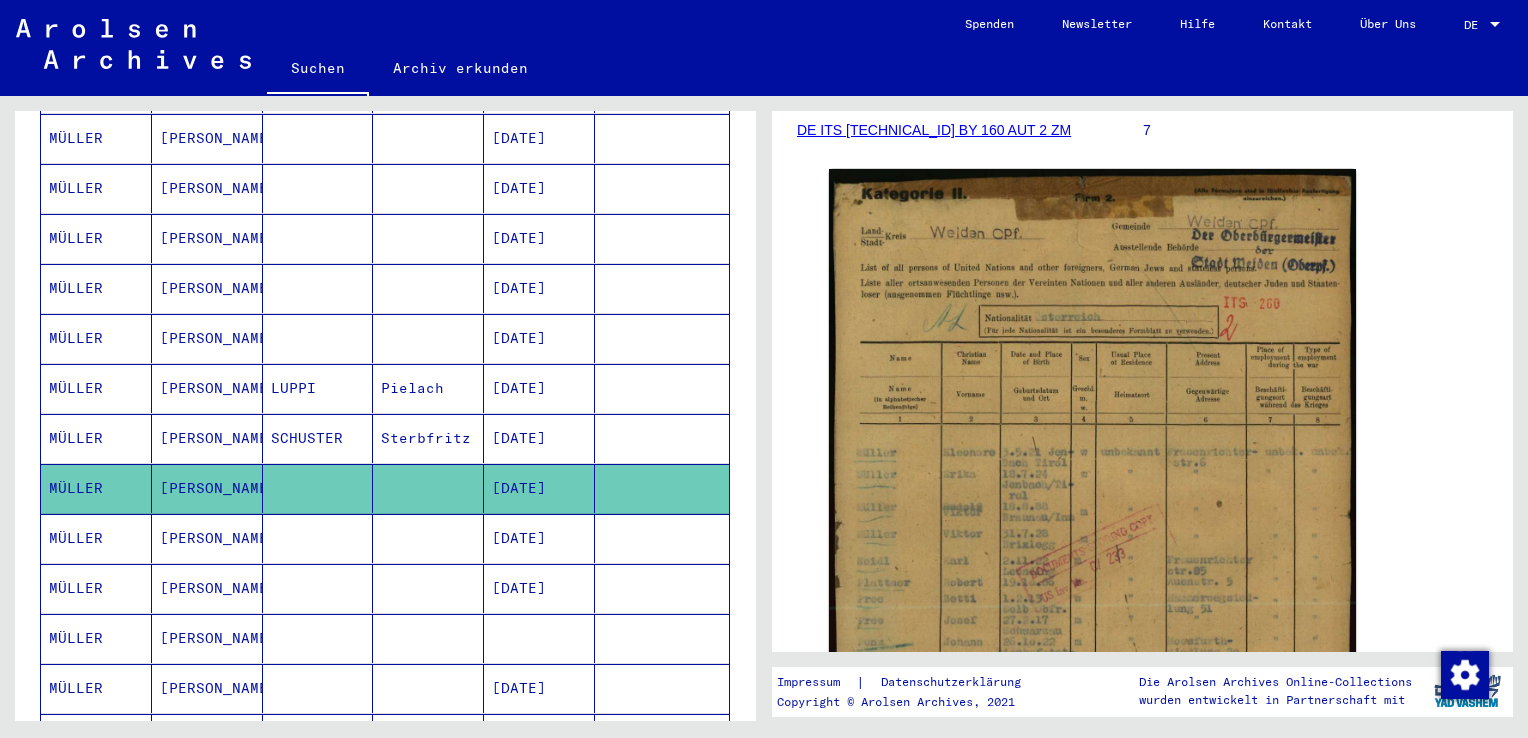 click on "[DATE]" at bounding box center (539, 638) 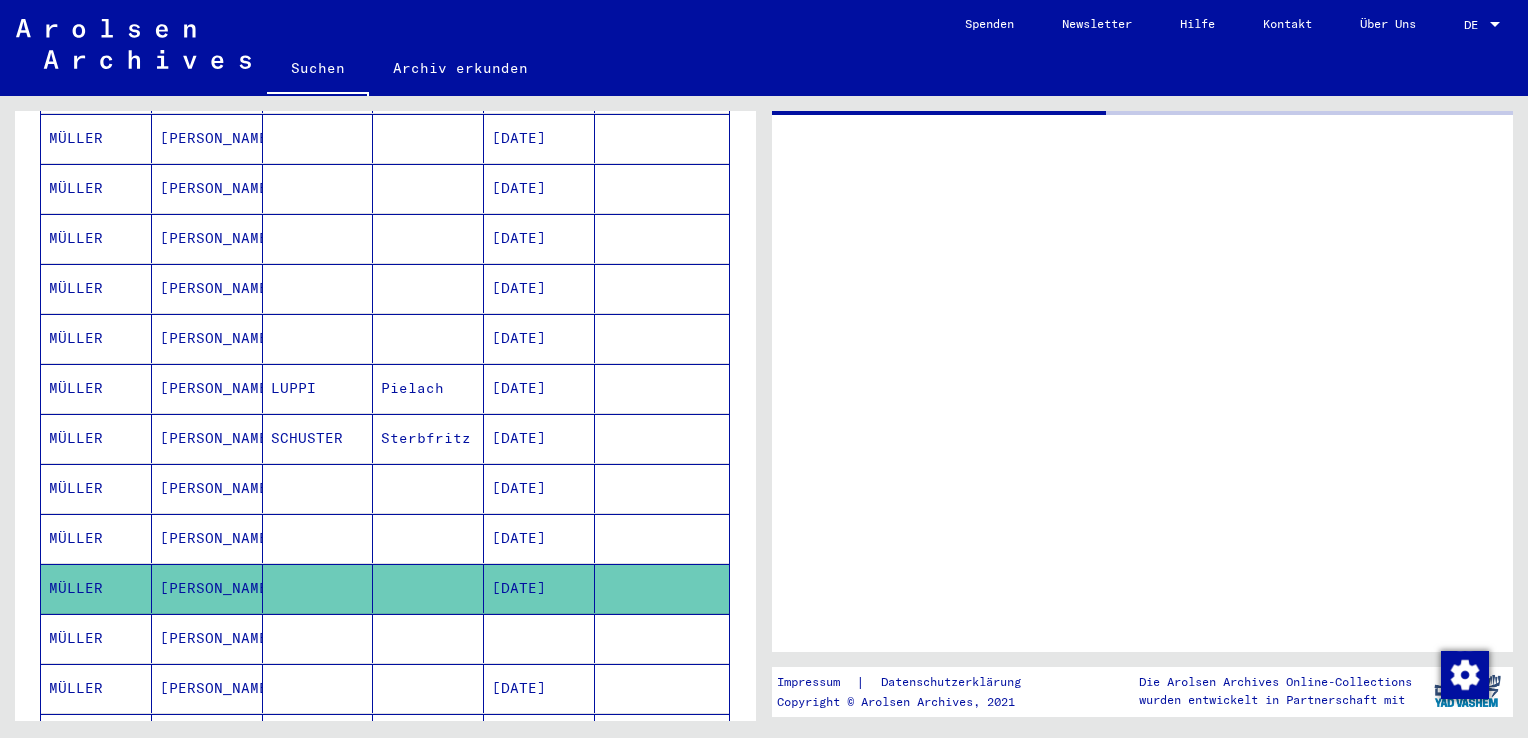 scroll, scrollTop: 0, scrollLeft: 0, axis: both 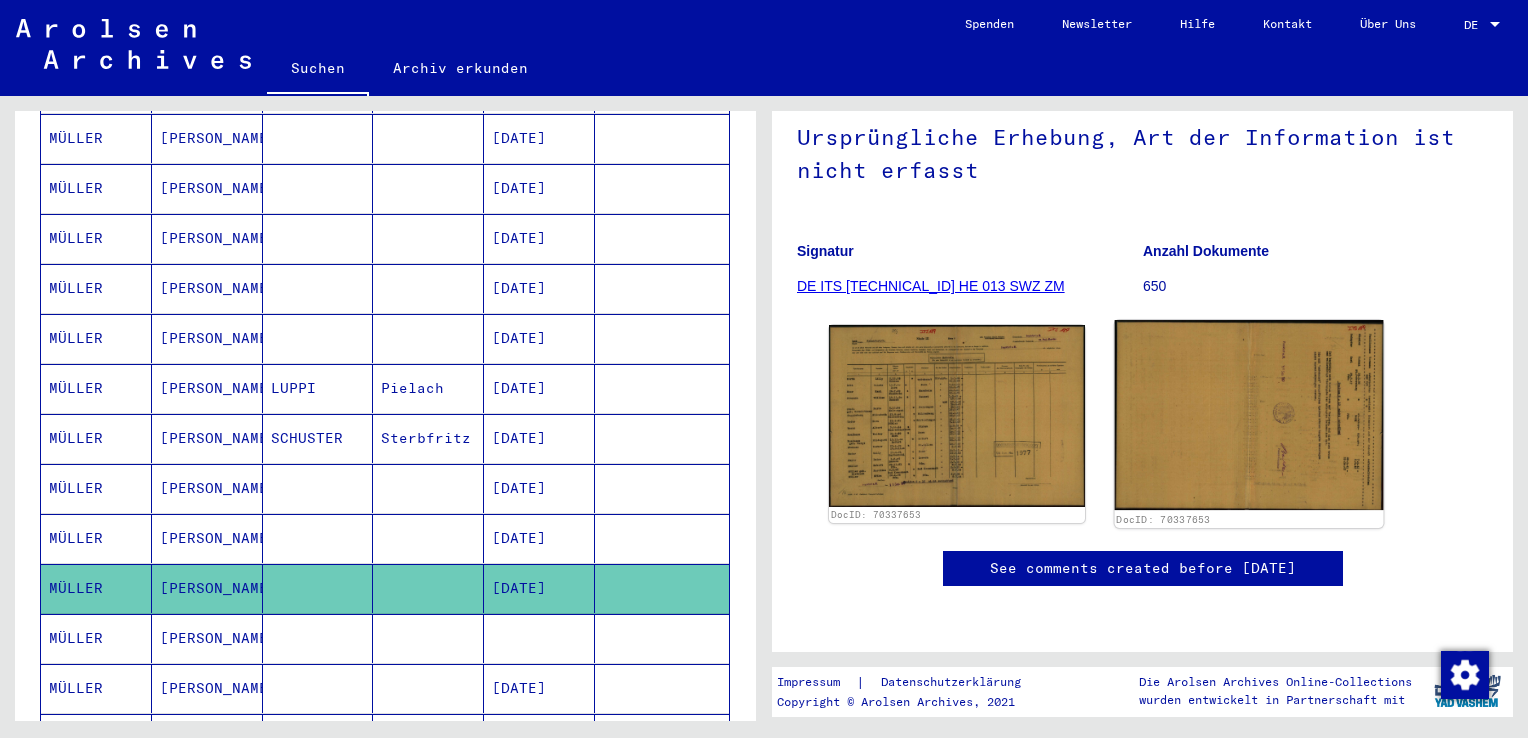 click 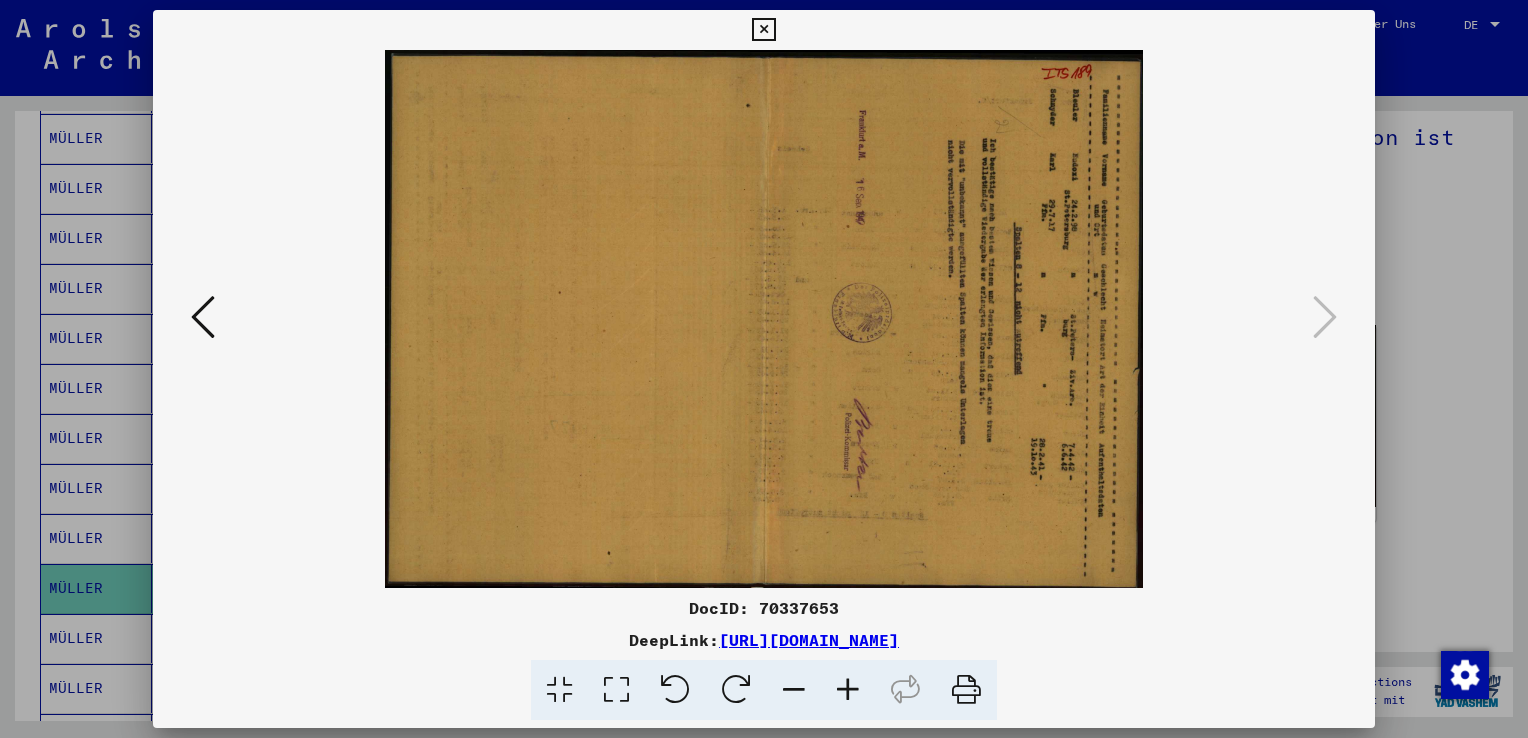 click at bounding box center [736, 690] 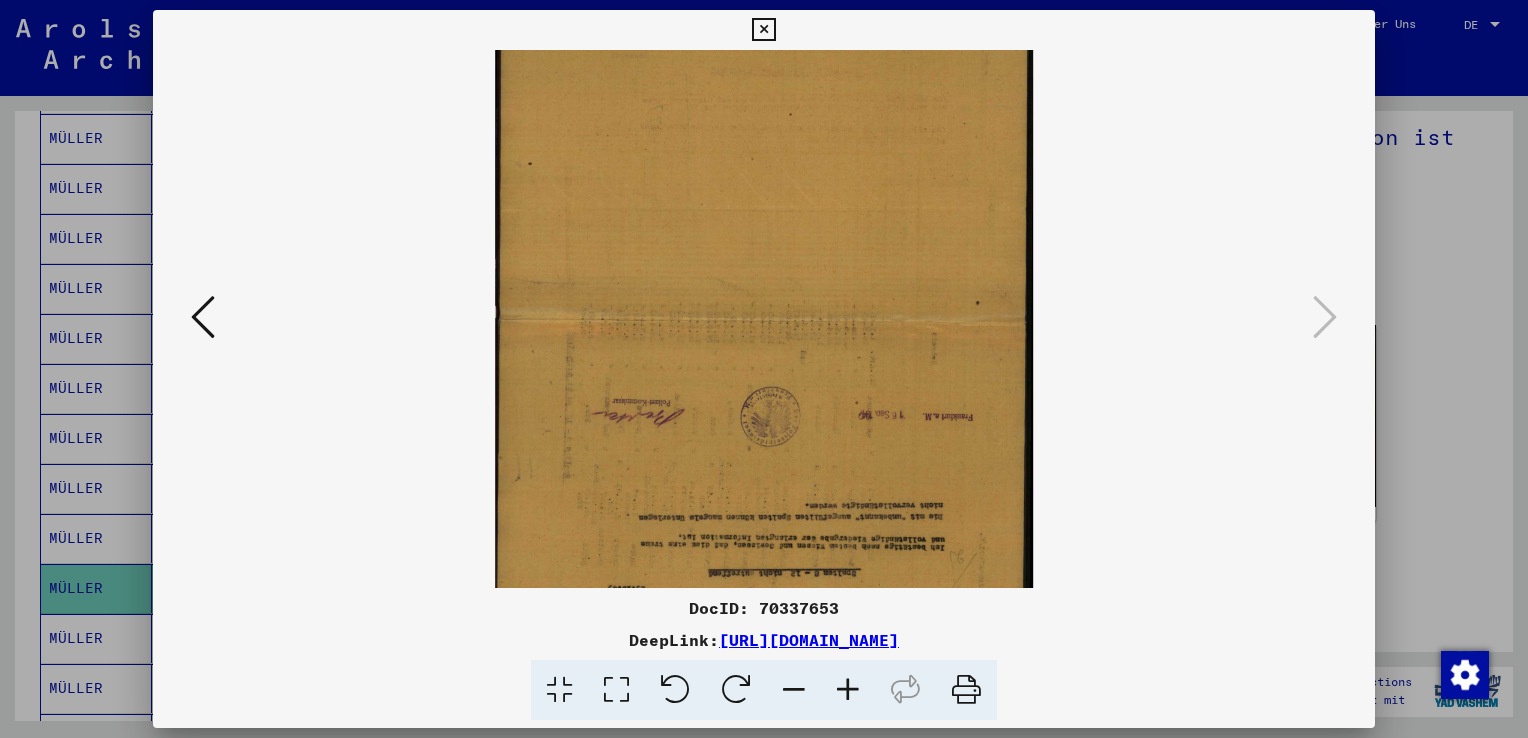 click at bounding box center [736, 690] 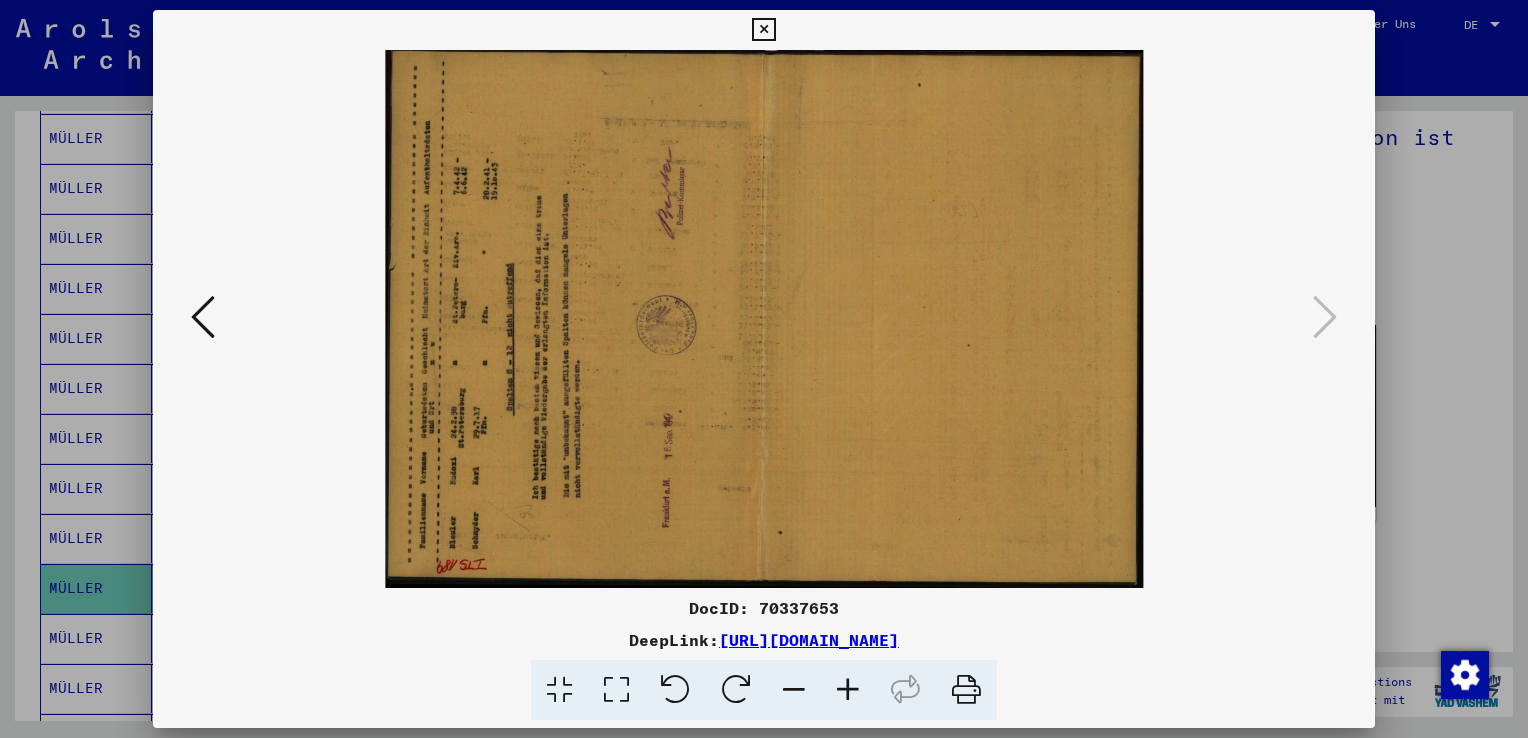 click at bounding box center (736, 690) 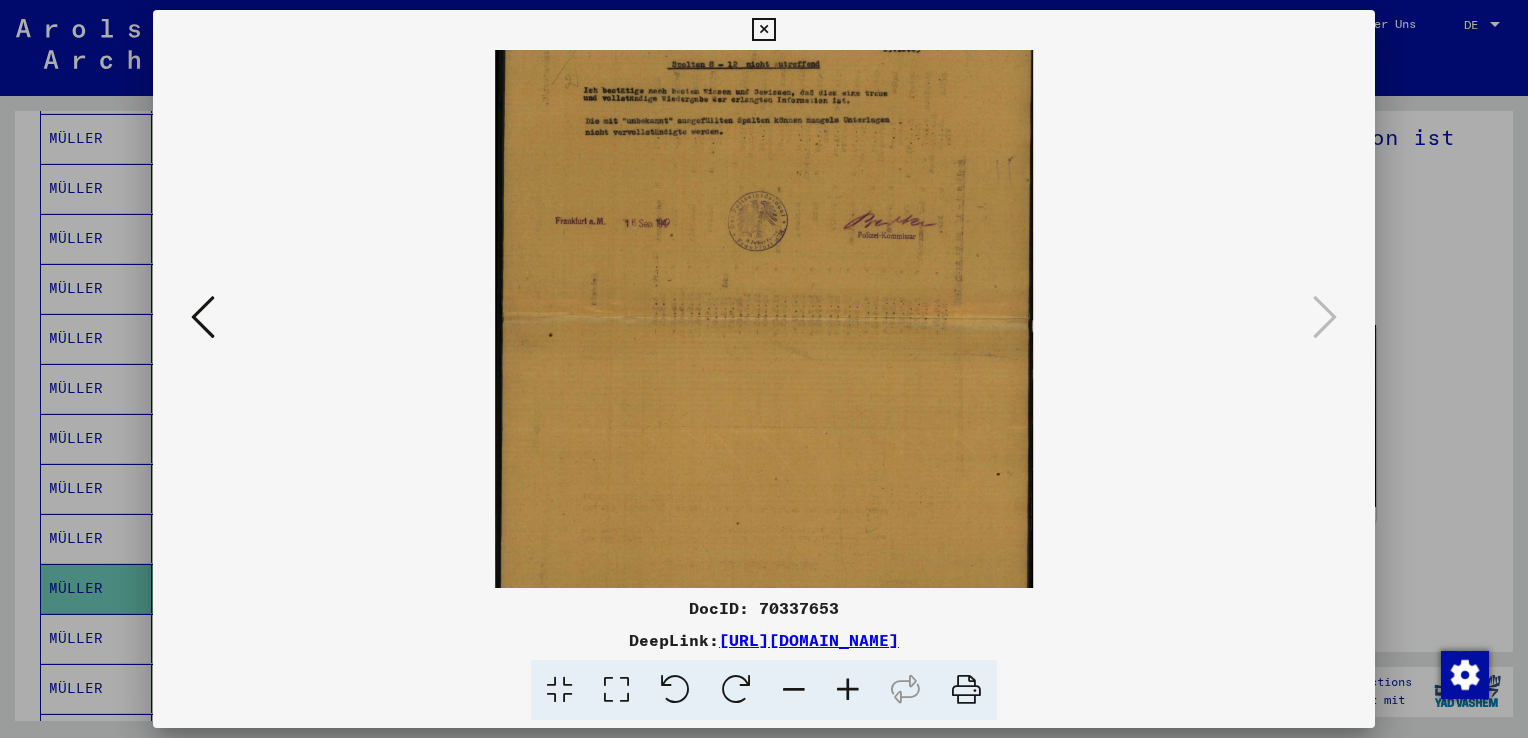 click at bounding box center (848, 690) 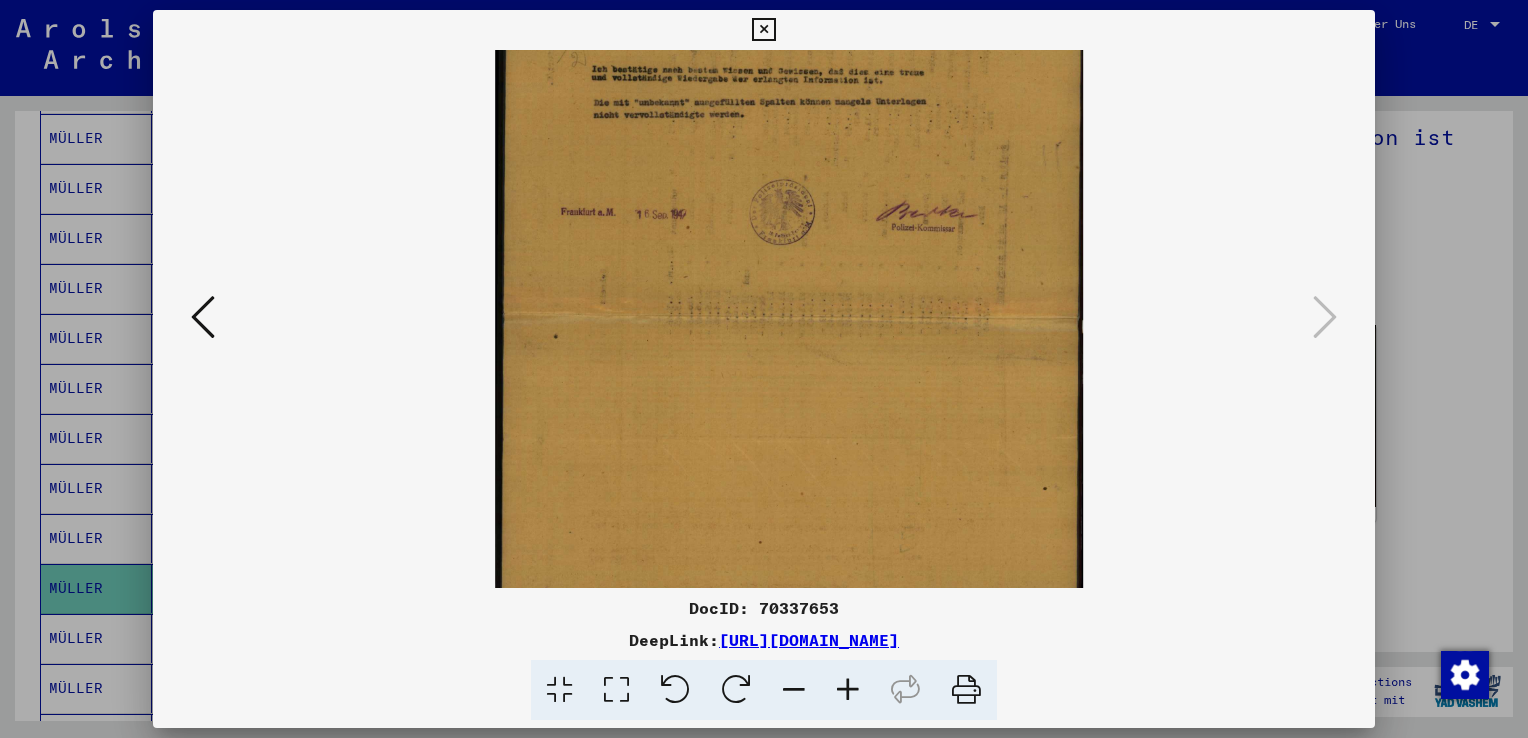 click at bounding box center (848, 690) 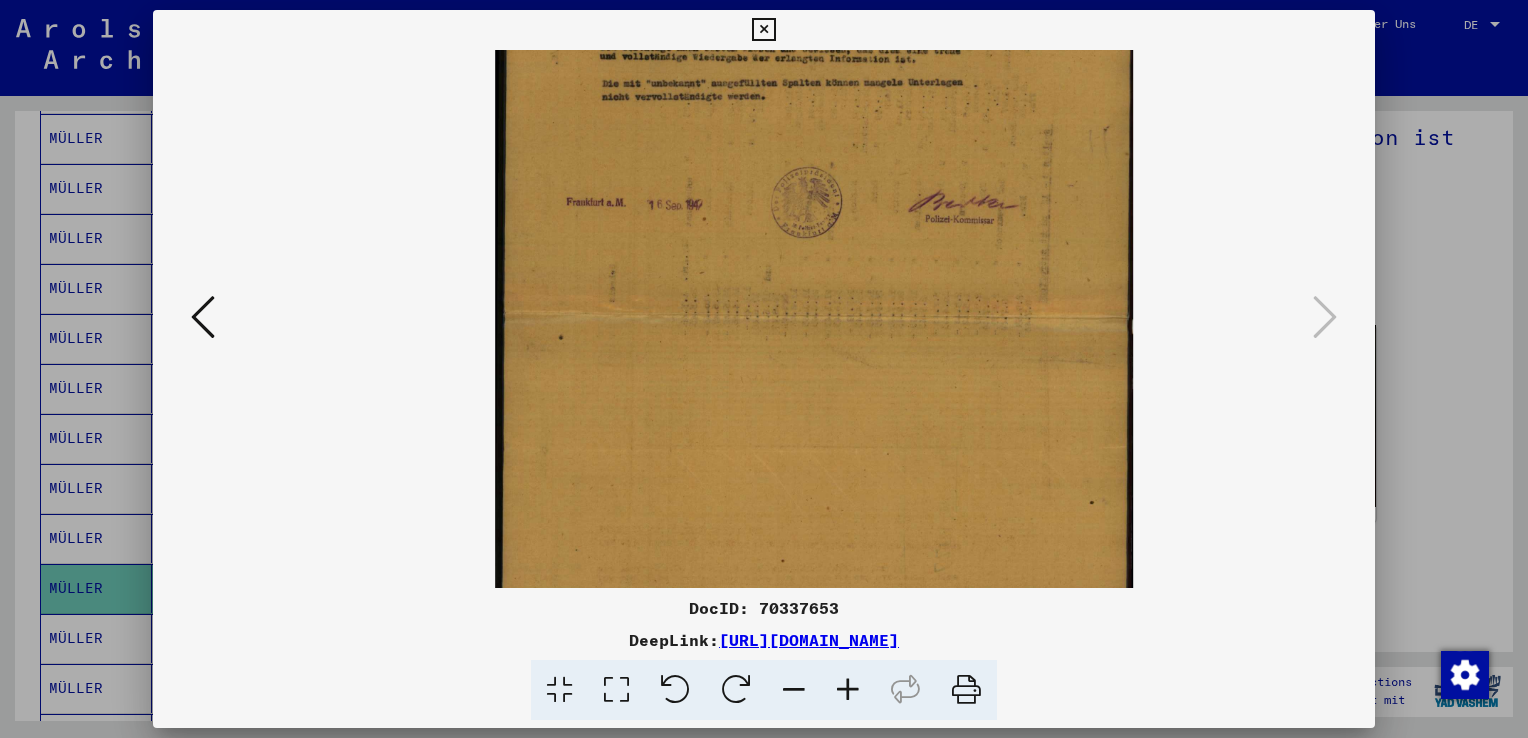 click at bounding box center (848, 690) 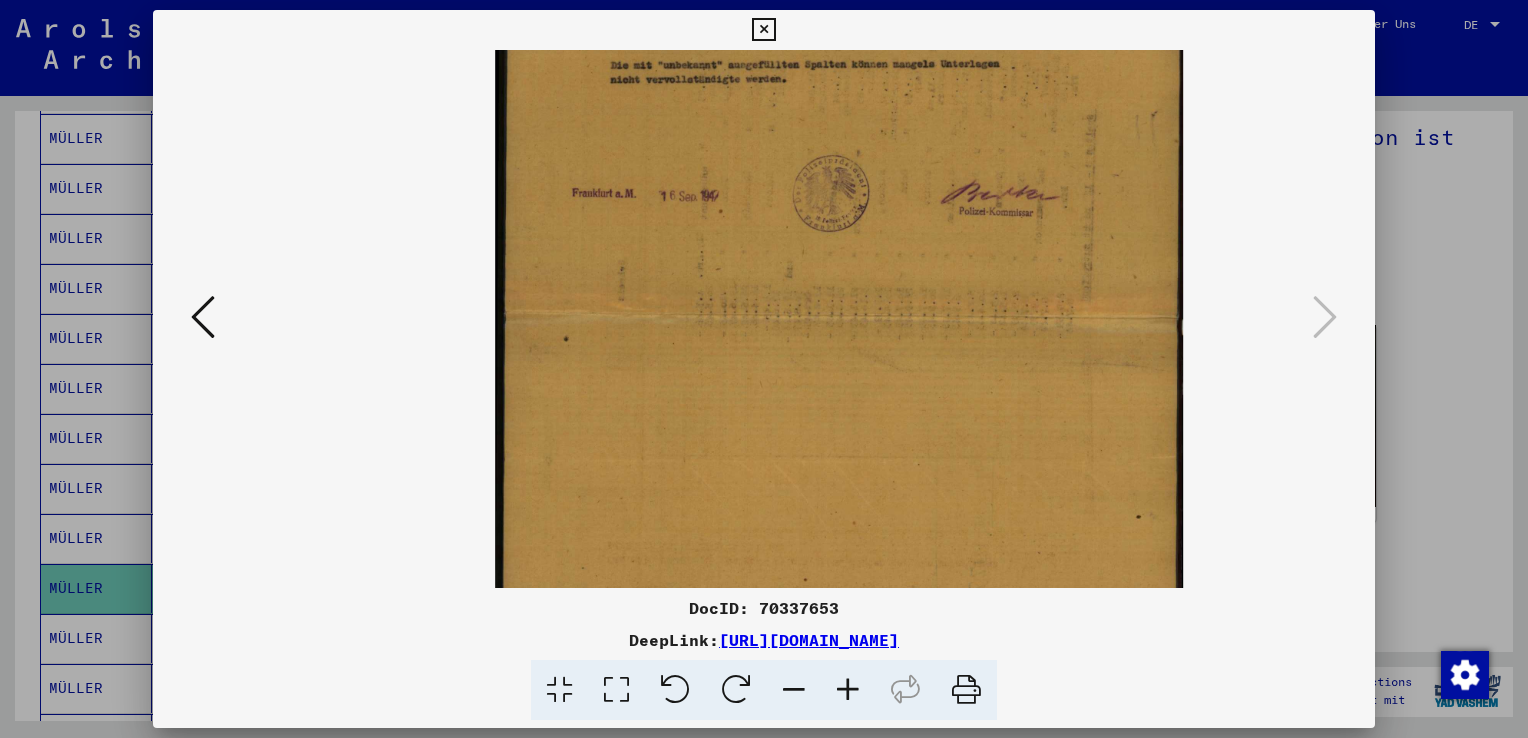 click at bounding box center (848, 690) 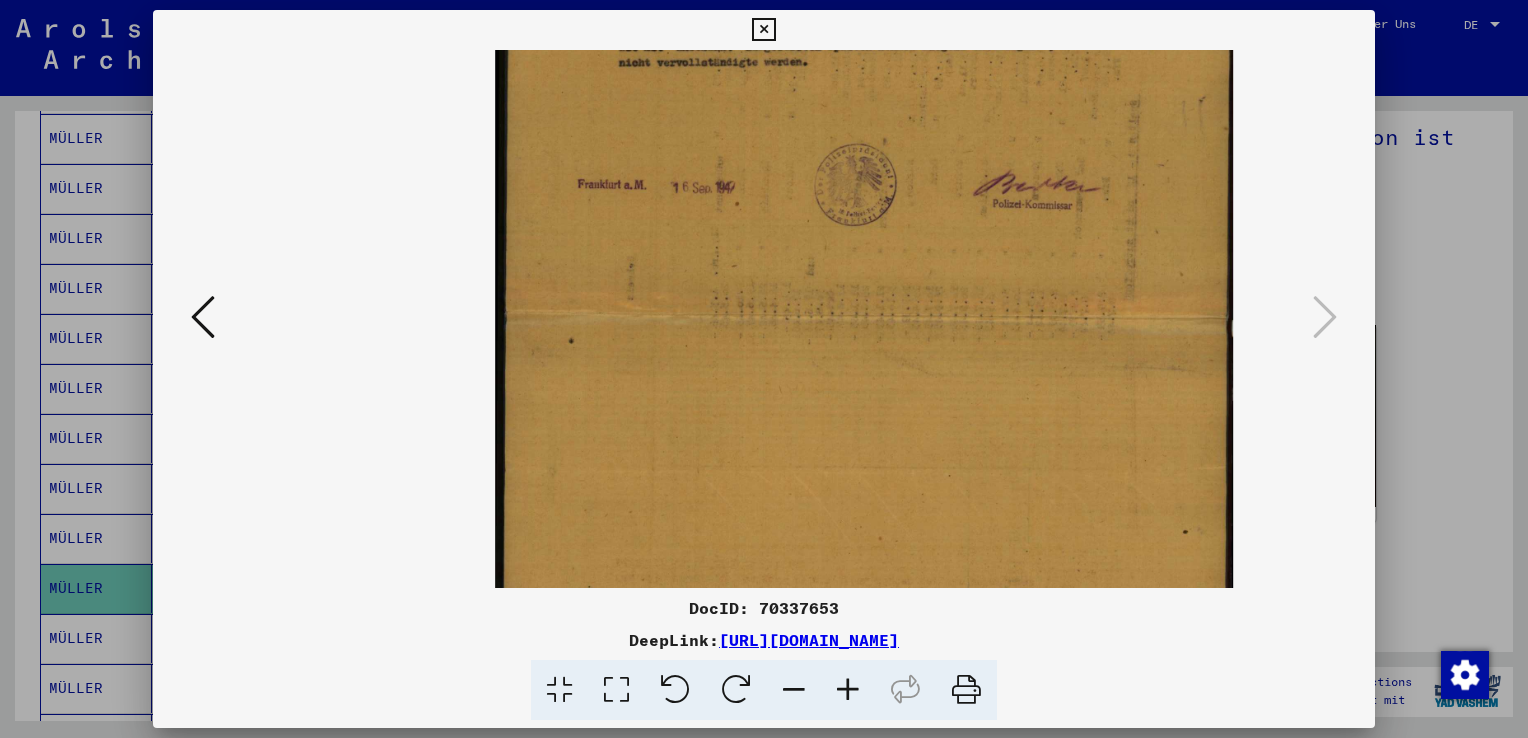 click at bounding box center (848, 690) 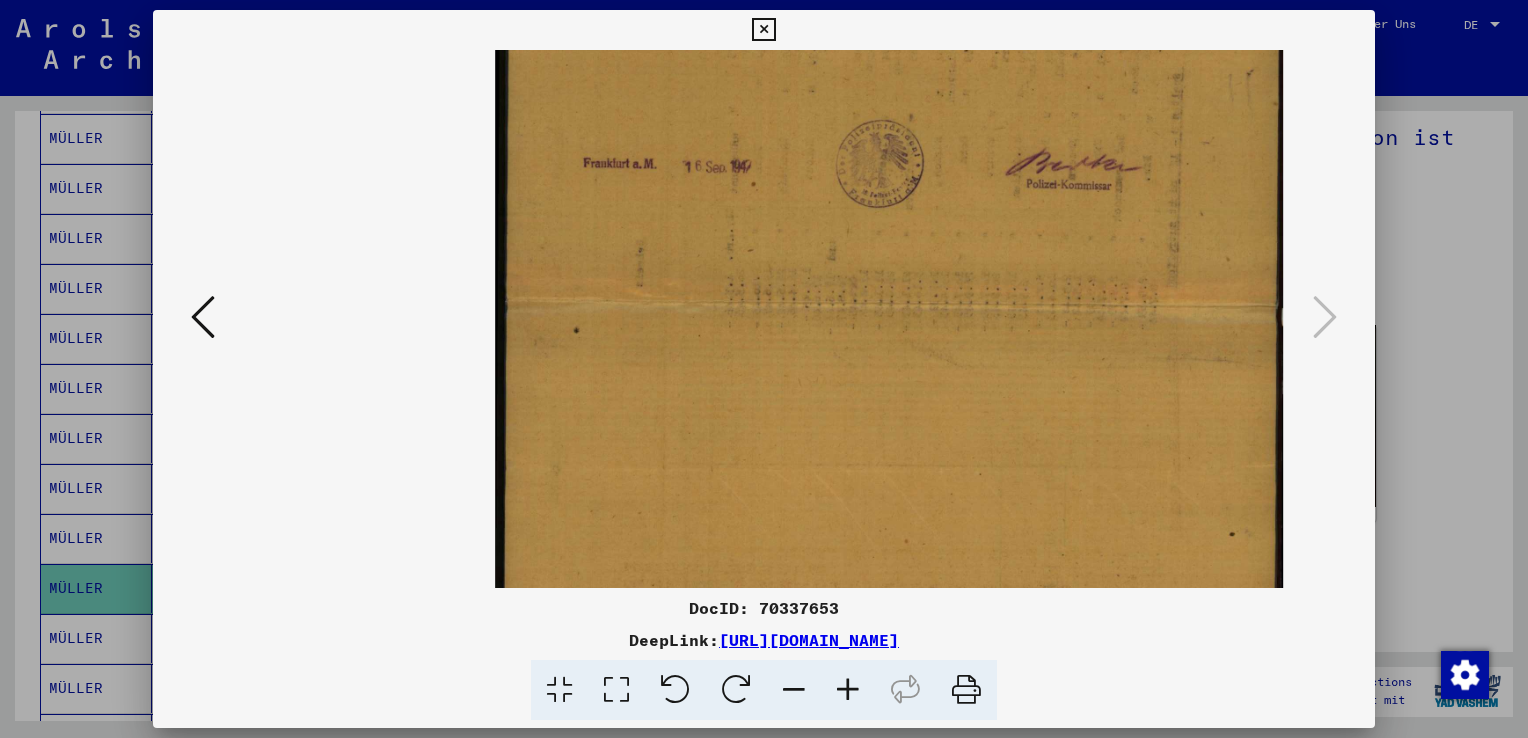 drag, startPoint x: 877, startPoint y: 363, endPoint x: 872, endPoint y: 524, distance: 161.07762 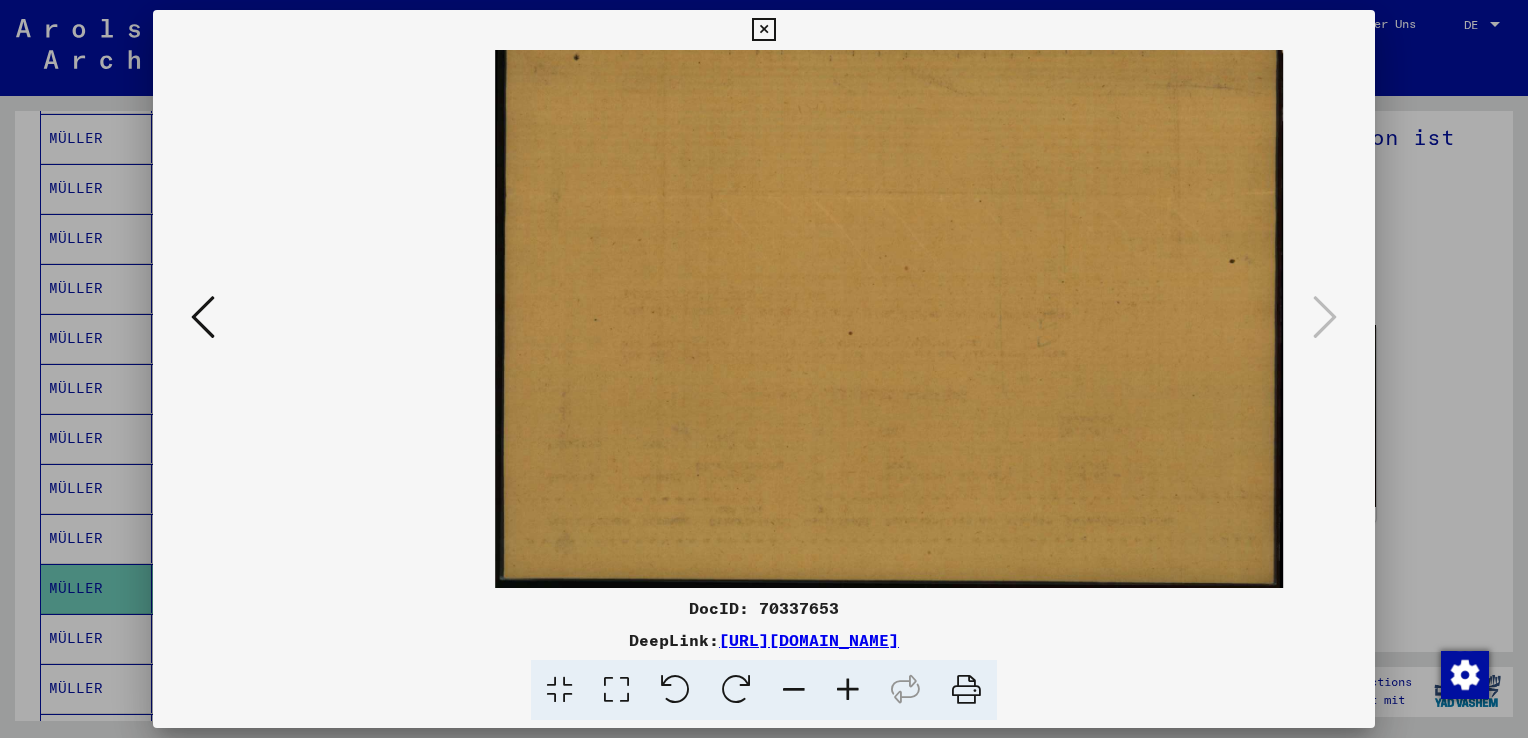 scroll, scrollTop: 0, scrollLeft: 0, axis: both 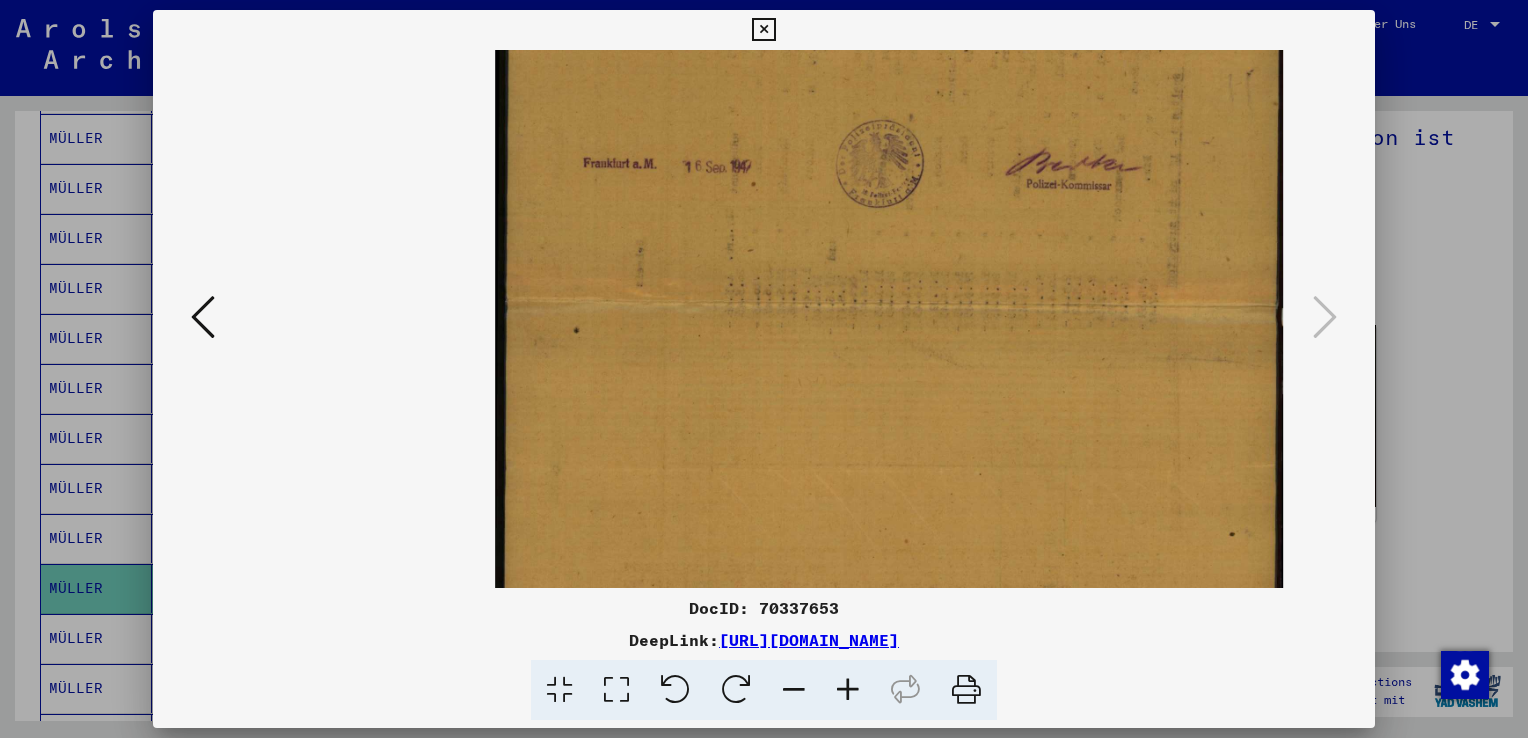 drag, startPoint x: 857, startPoint y: 377, endPoint x: 869, endPoint y: 670, distance: 293.24564 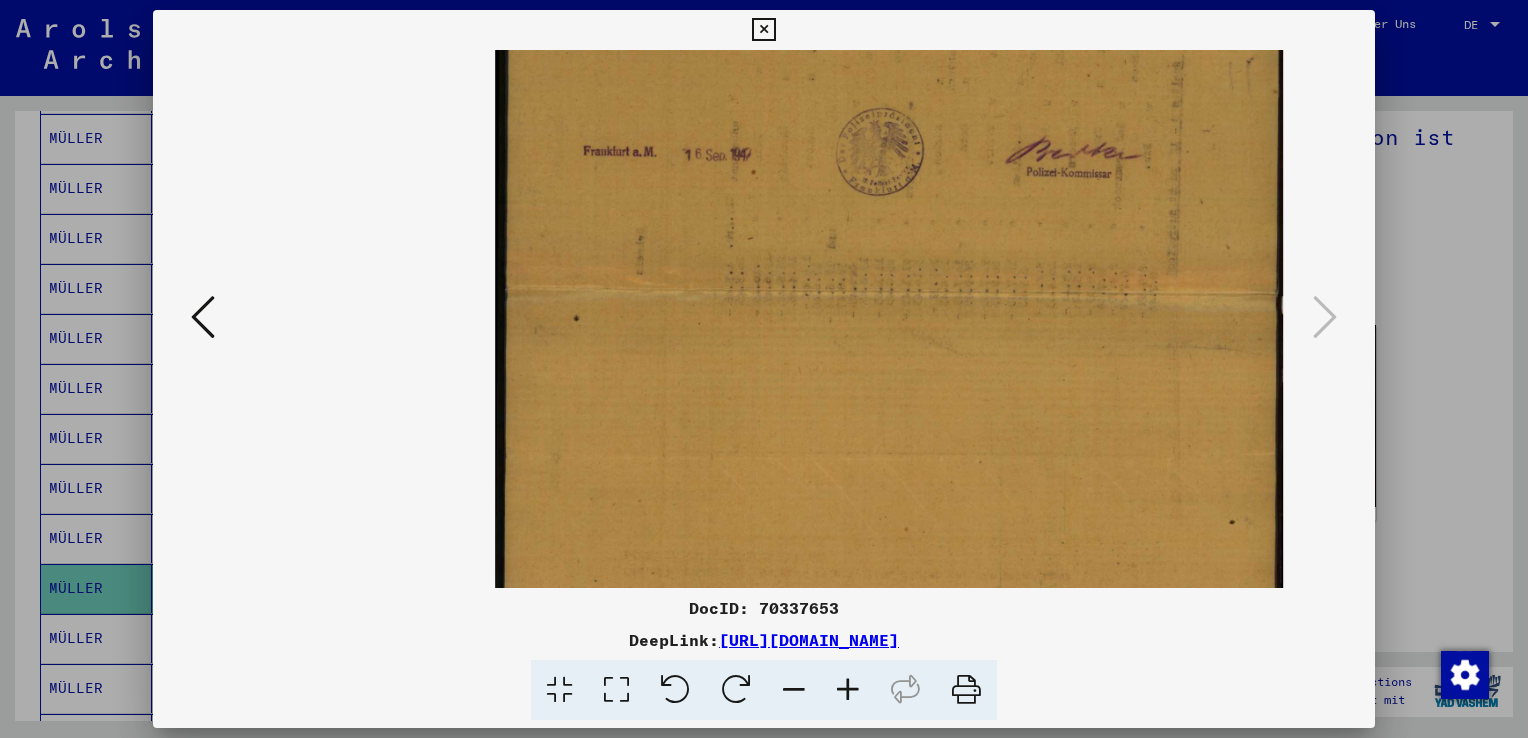 click at bounding box center (764, 319) 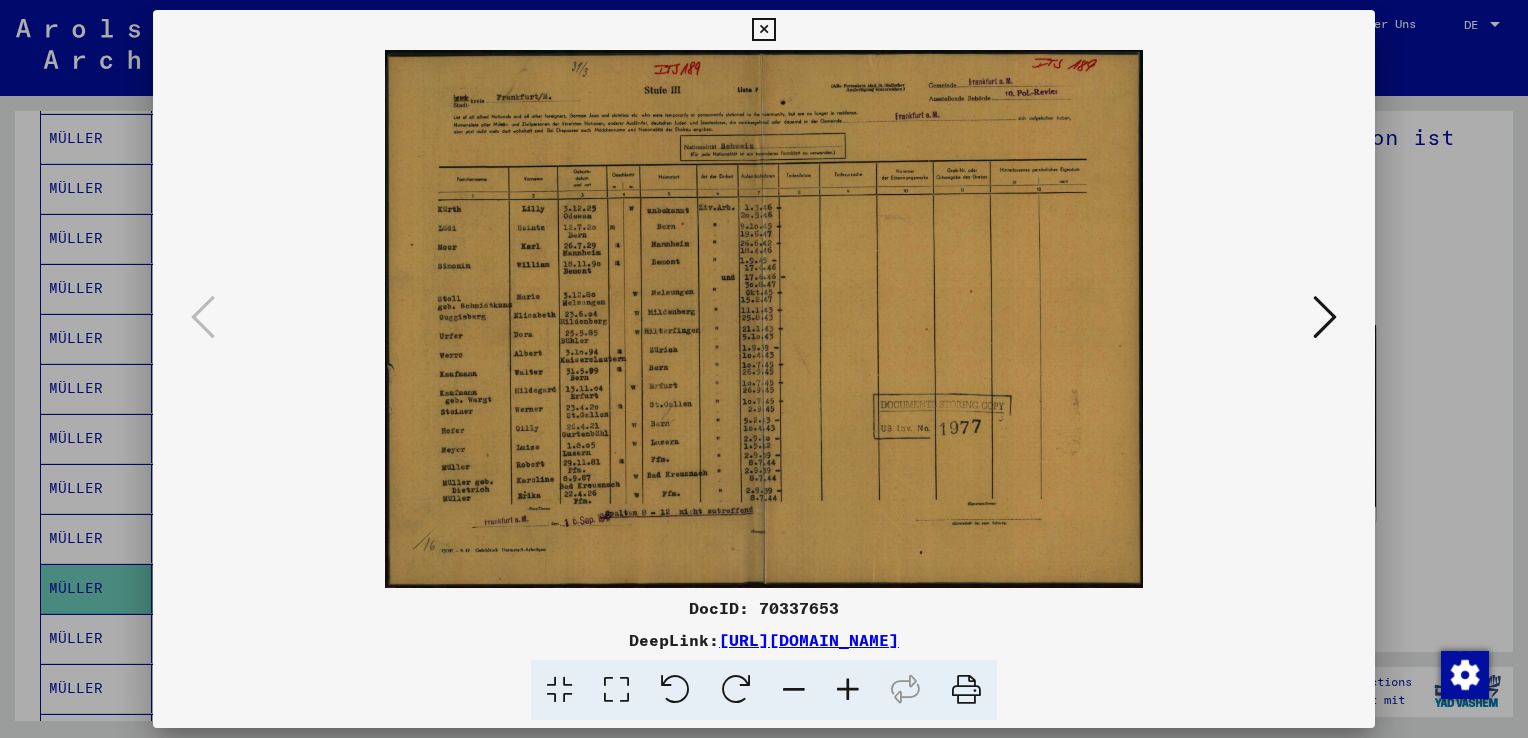 scroll, scrollTop: 0, scrollLeft: 0, axis: both 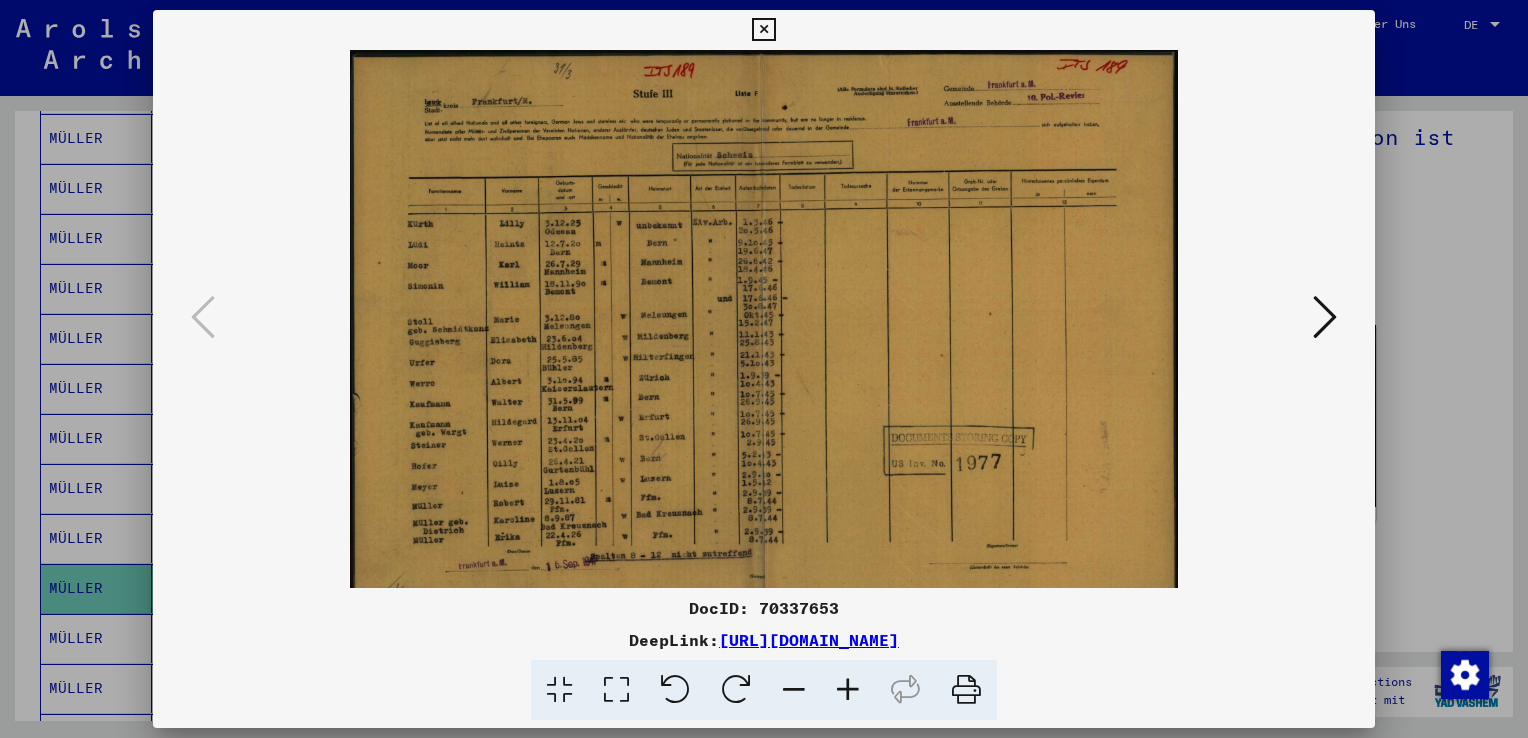 click at bounding box center [848, 690] 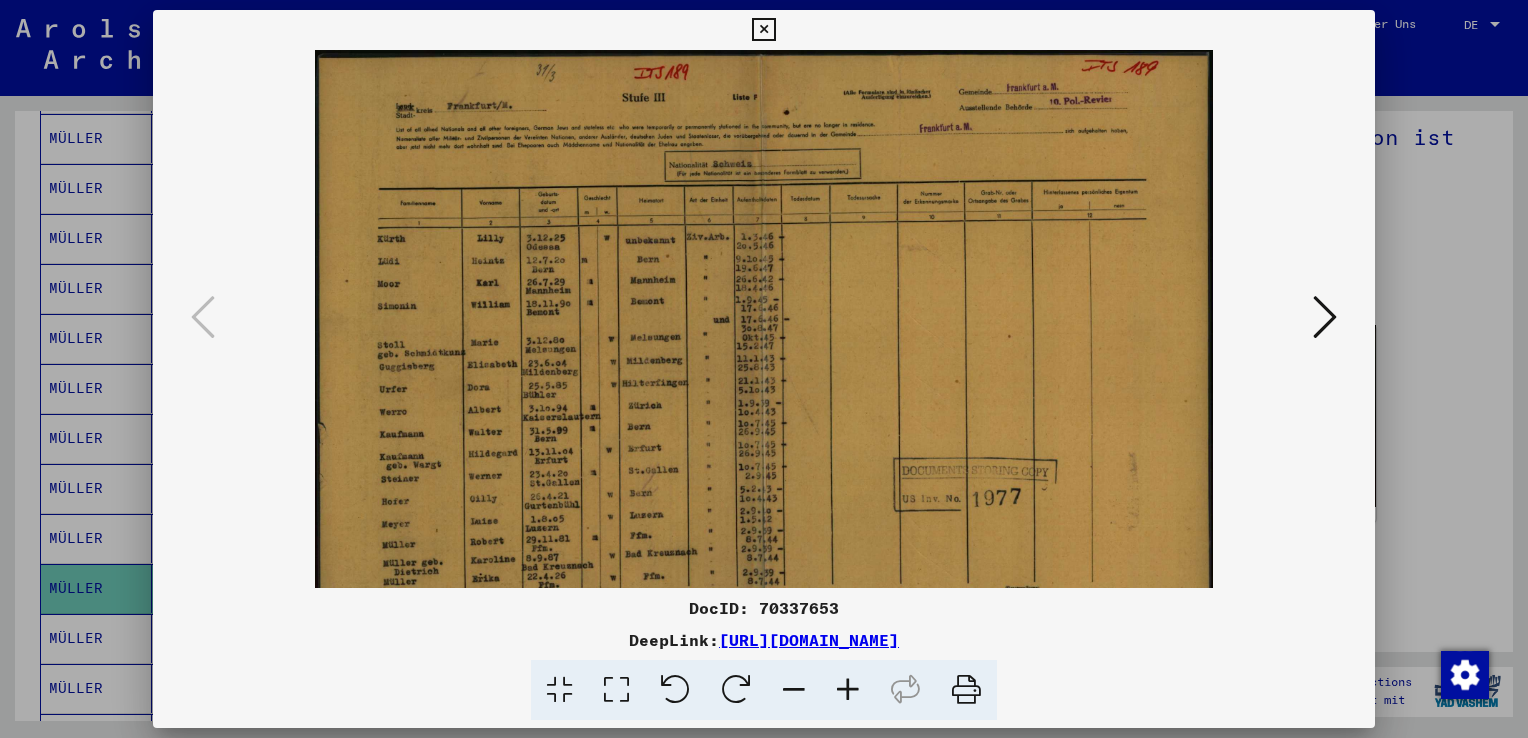 click at bounding box center (848, 690) 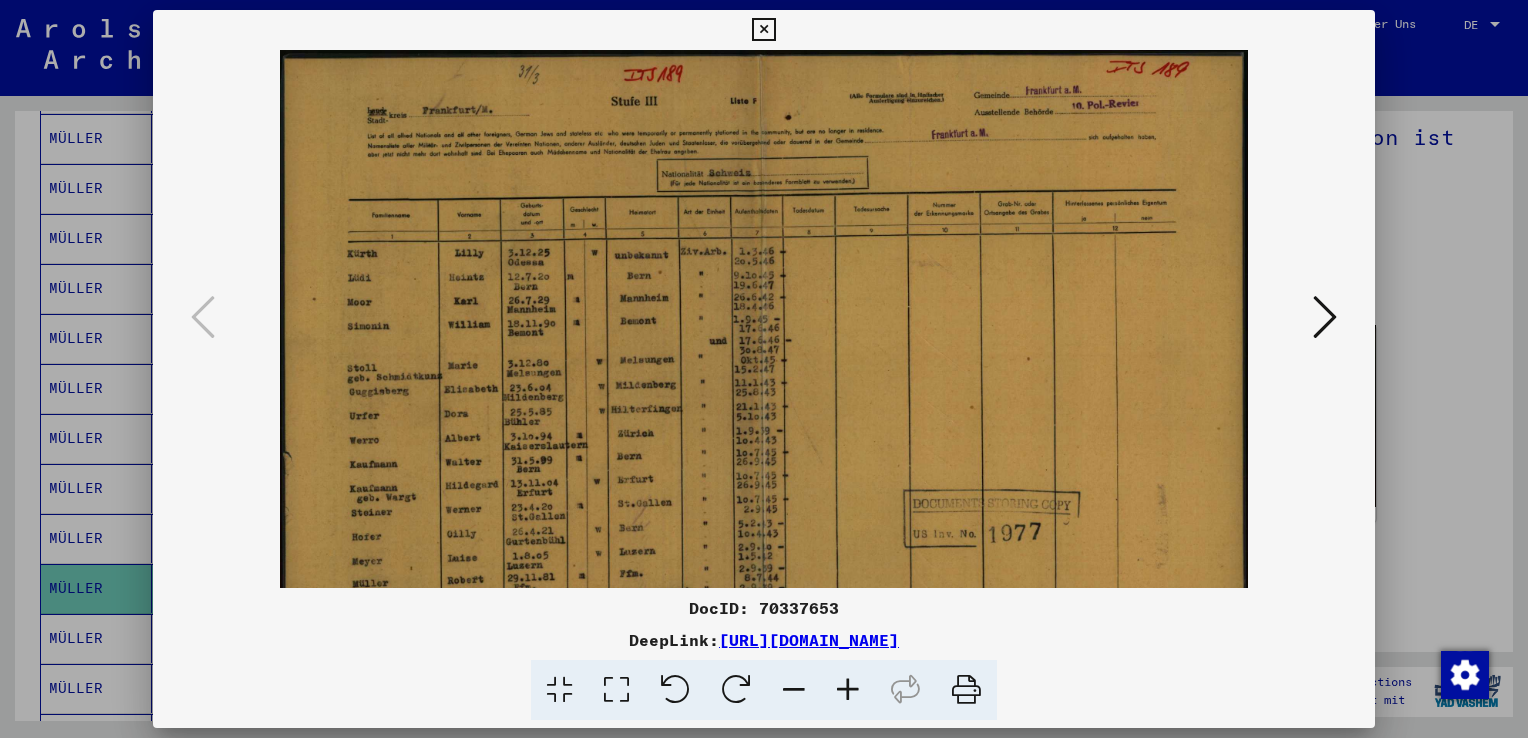 drag, startPoint x: 780, startPoint y: 449, endPoint x: 659, endPoint y: 449, distance: 121 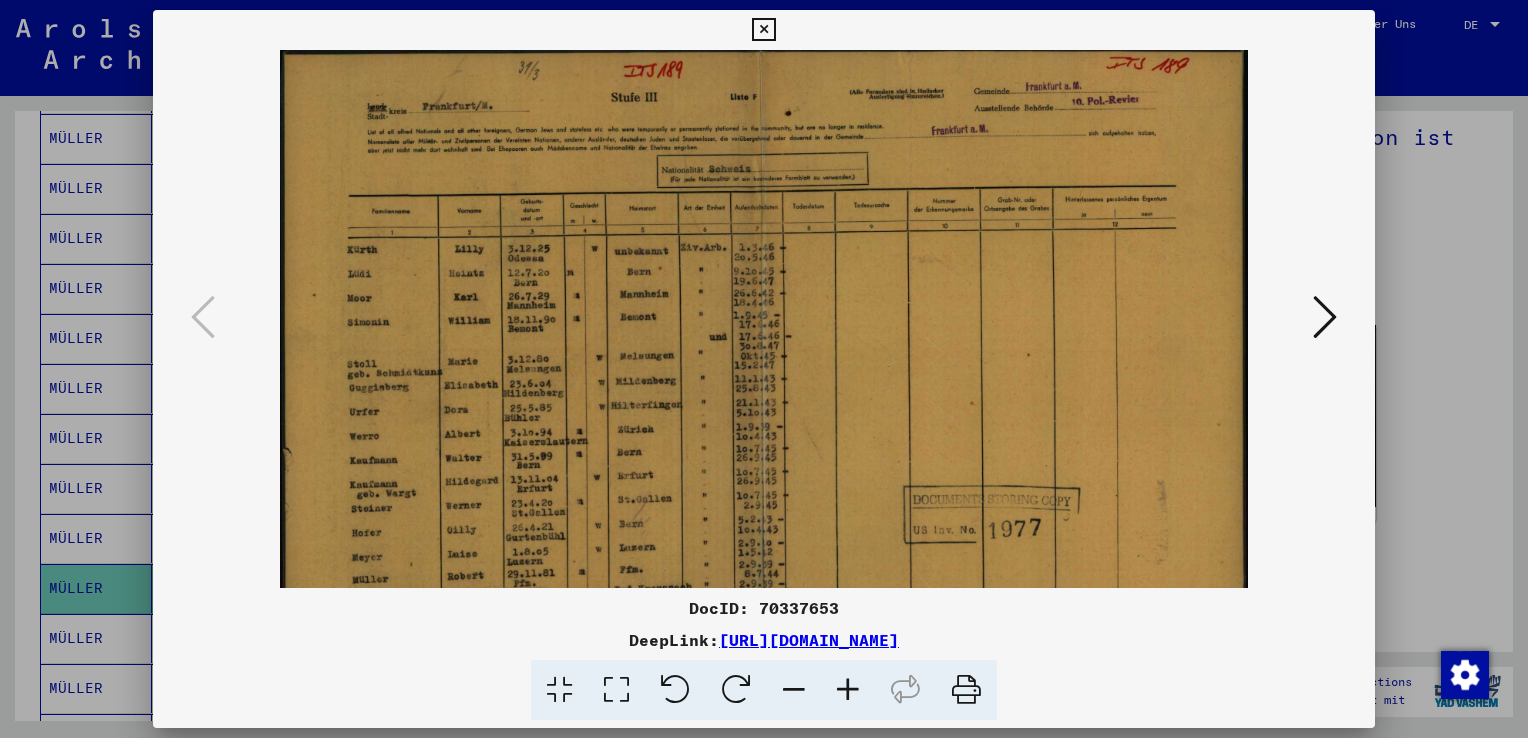 drag, startPoint x: 696, startPoint y: 446, endPoint x: 792, endPoint y: 429, distance: 97.49359 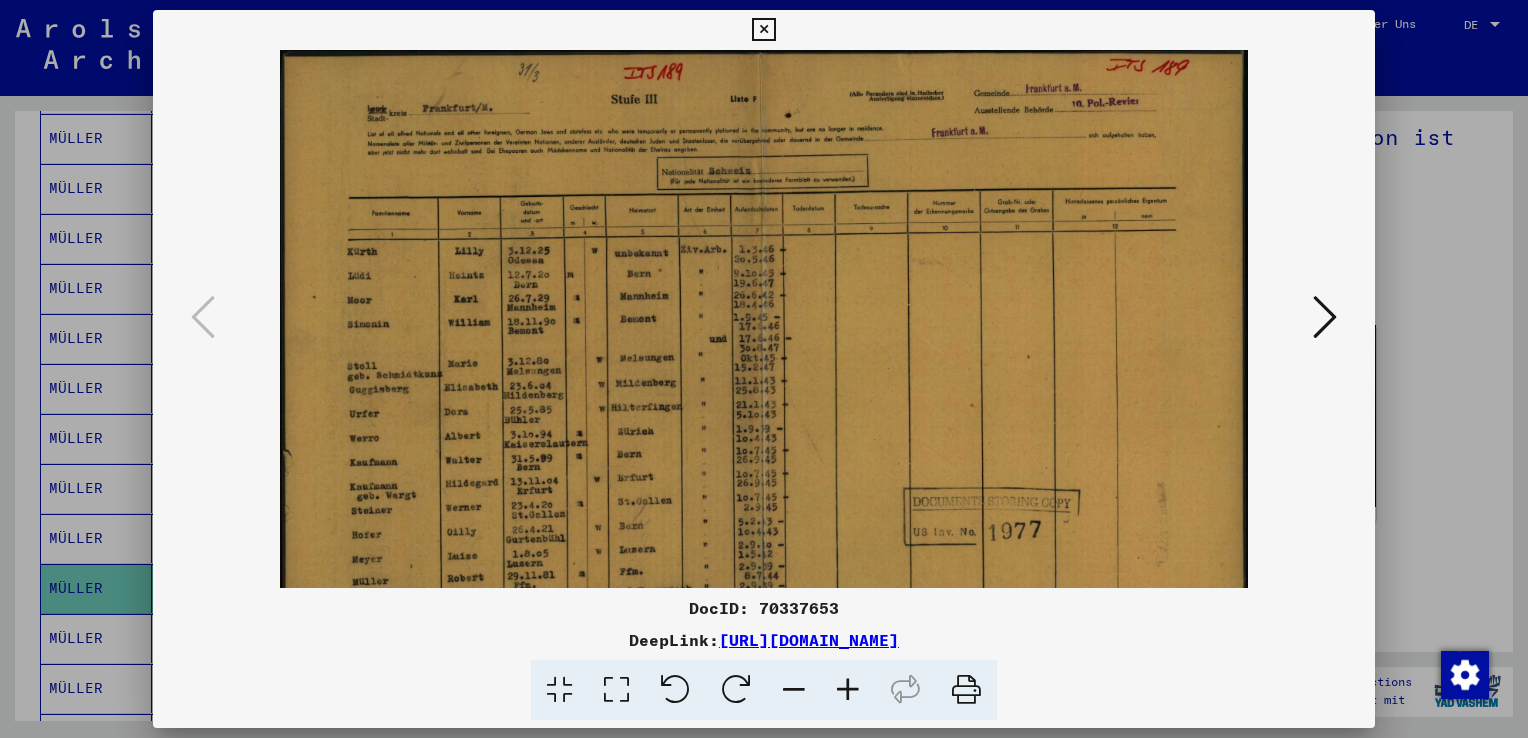 scroll, scrollTop: 0, scrollLeft: 0, axis: both 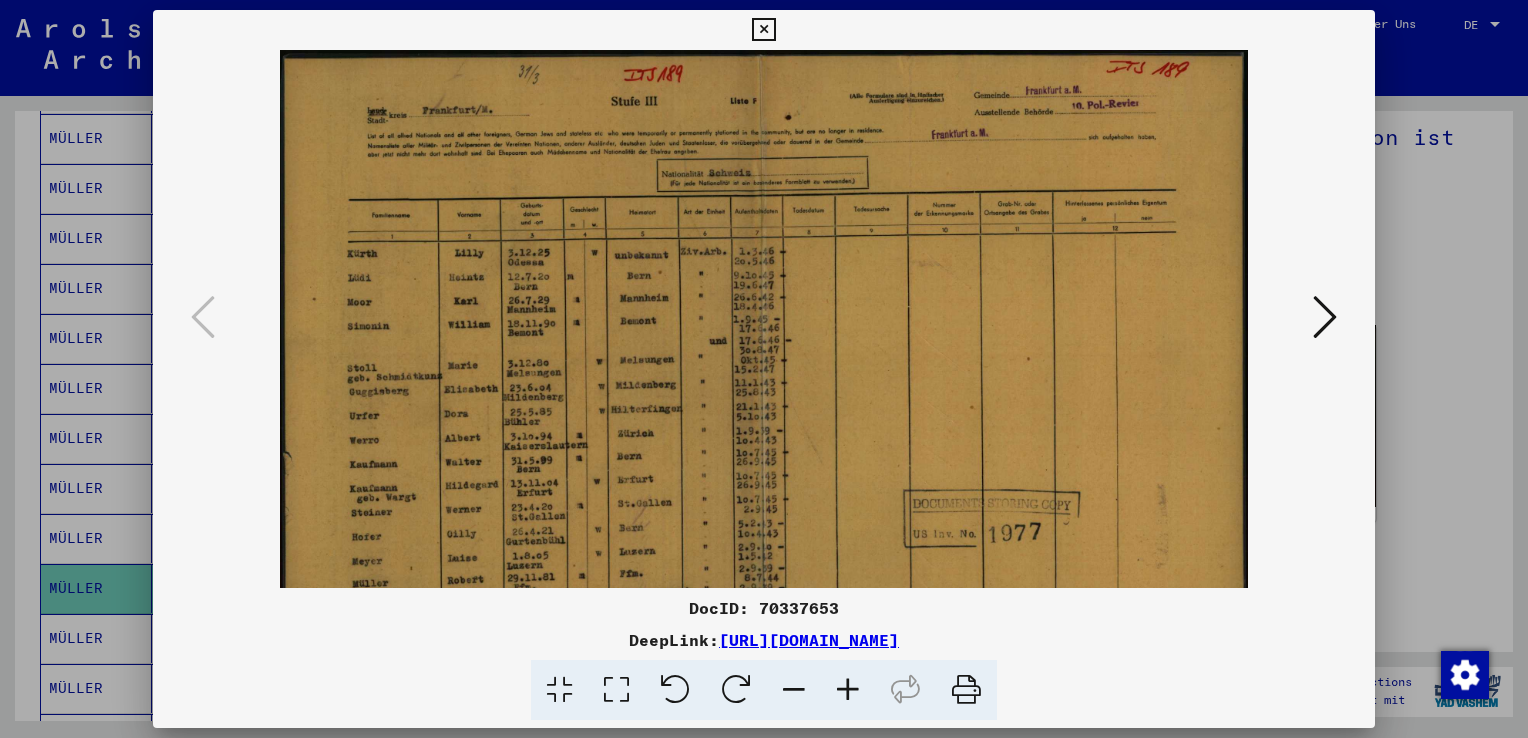drag, startPoint x: 816, startPoint y: 452, endPoint x: 793, endPoint y: 514, distance: 66.12866 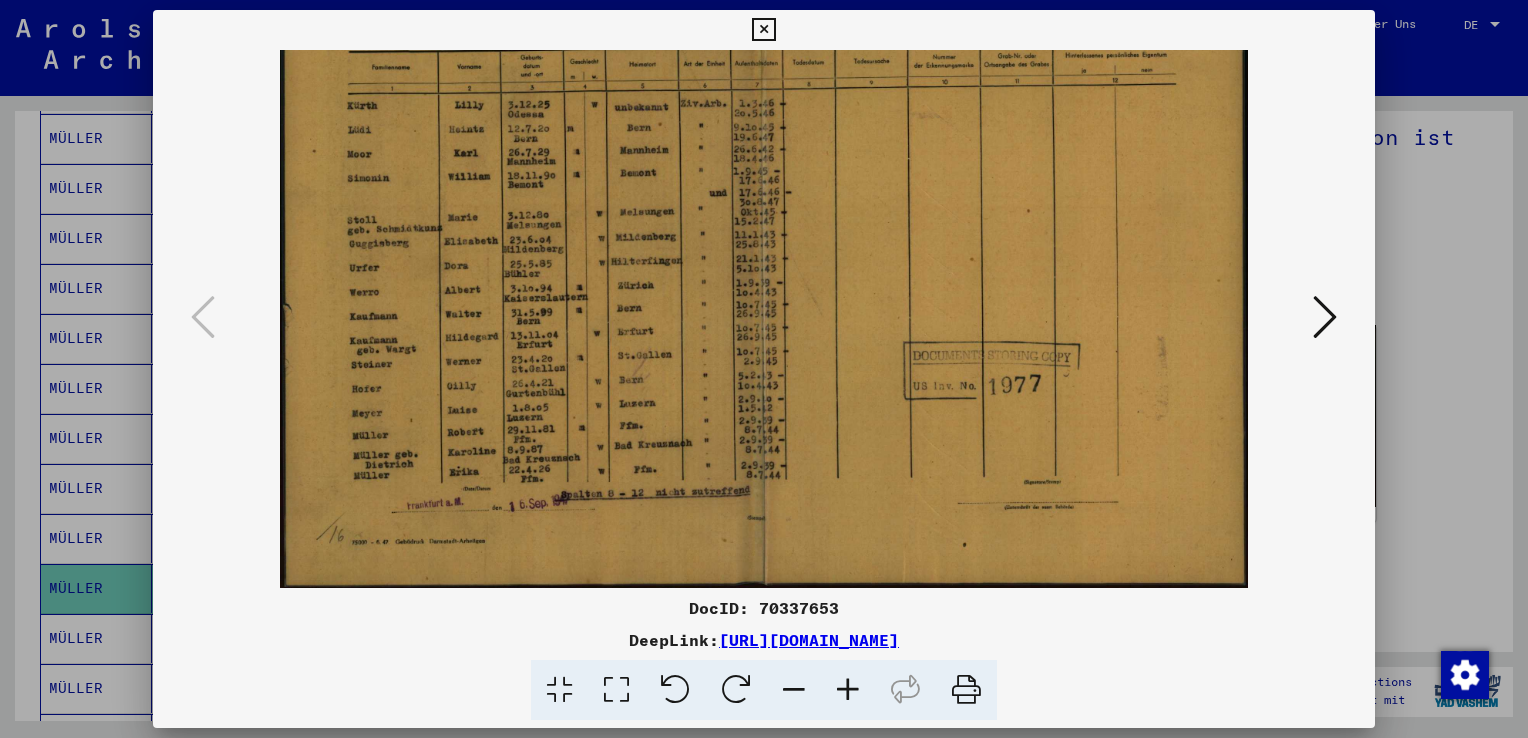 scroll, scrollTop: 149, scrollLeft: 0, axis: vertical 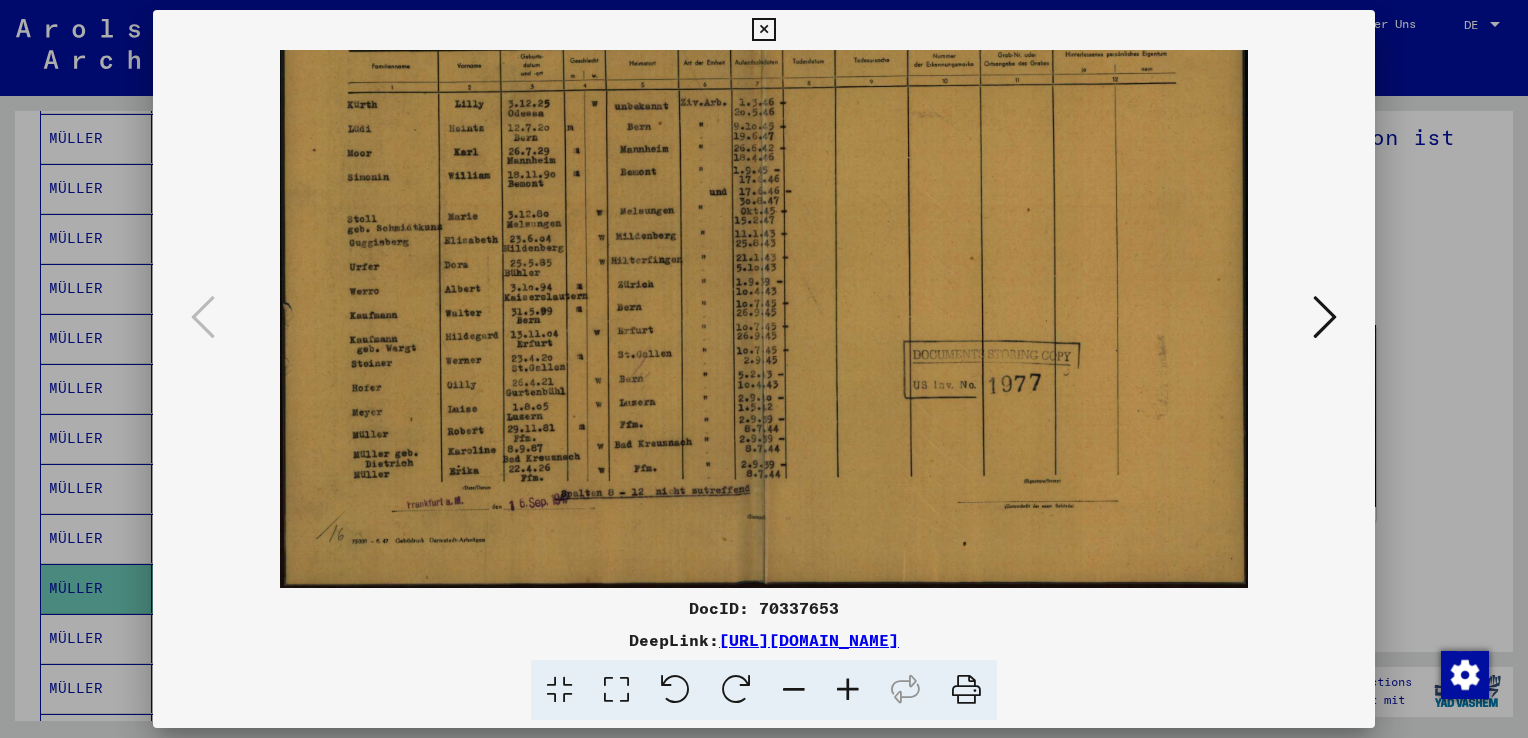 drag, startPoint x: 848, startPoint y: 422, endPoint x: 852, endPoint y: 308, distance: 114.07015 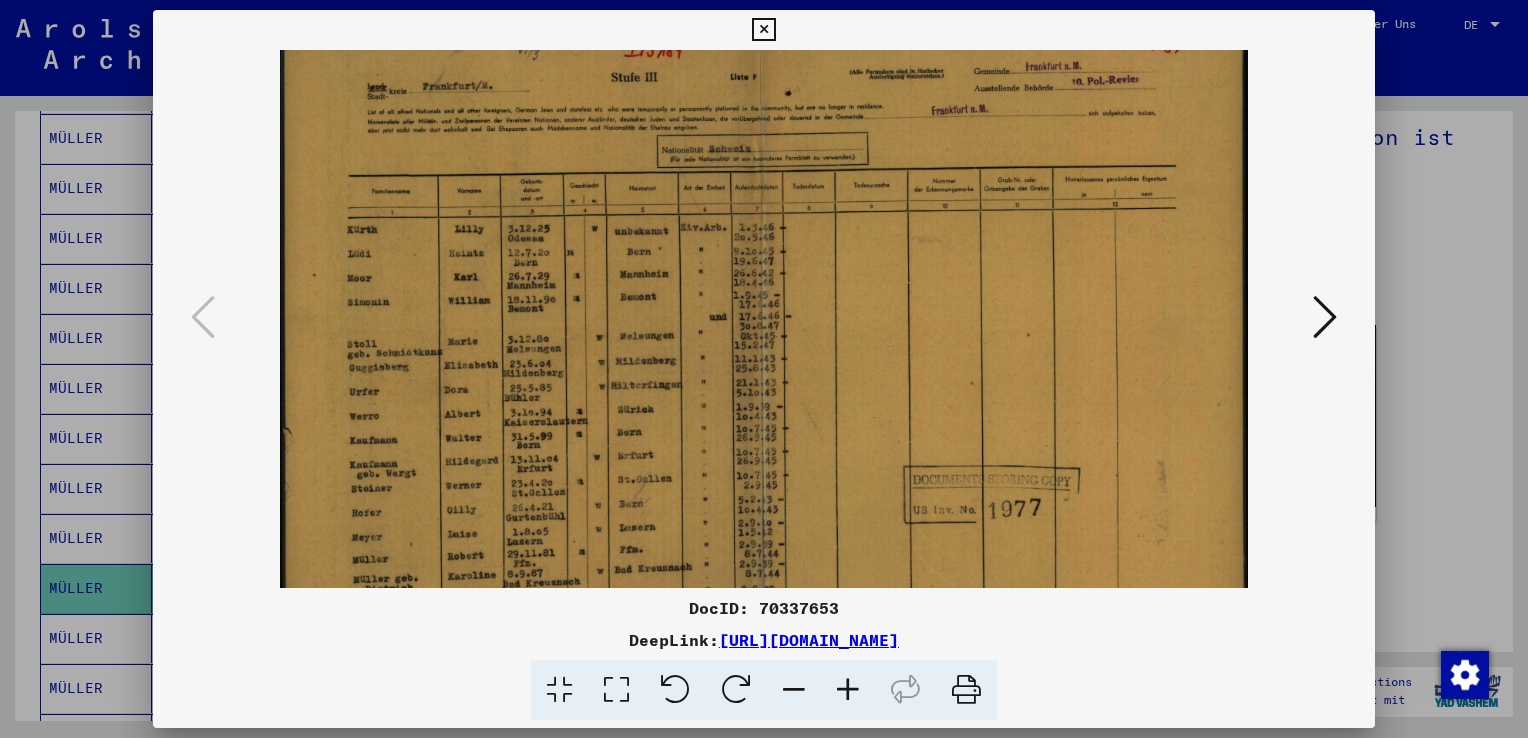 scroll, scrollTop: 22, scrollLeft: 0, axis: vertical 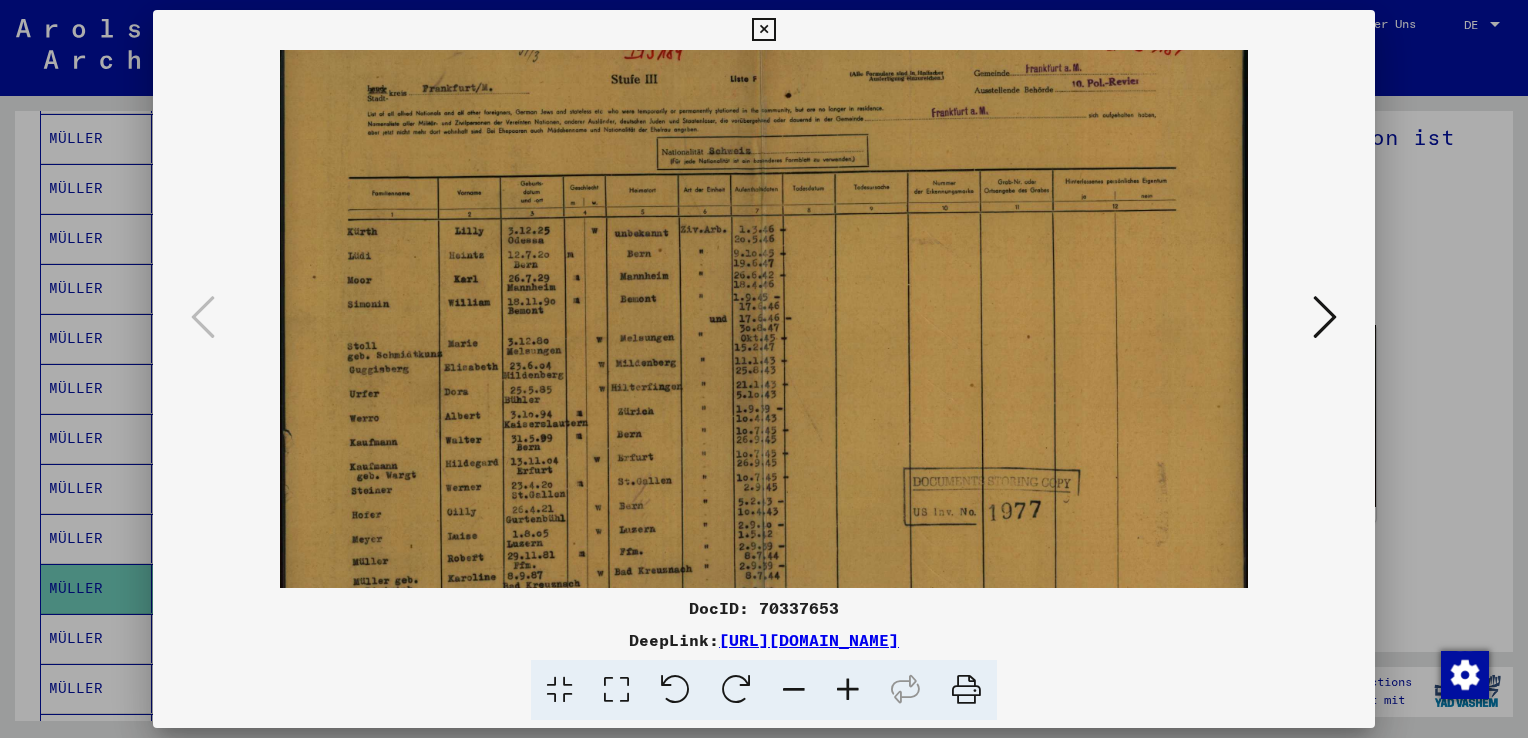 drag, startPoint x: 769, startPoint y: 468, endPoint x: 789, endPoint y: 589, distance: 122.641754 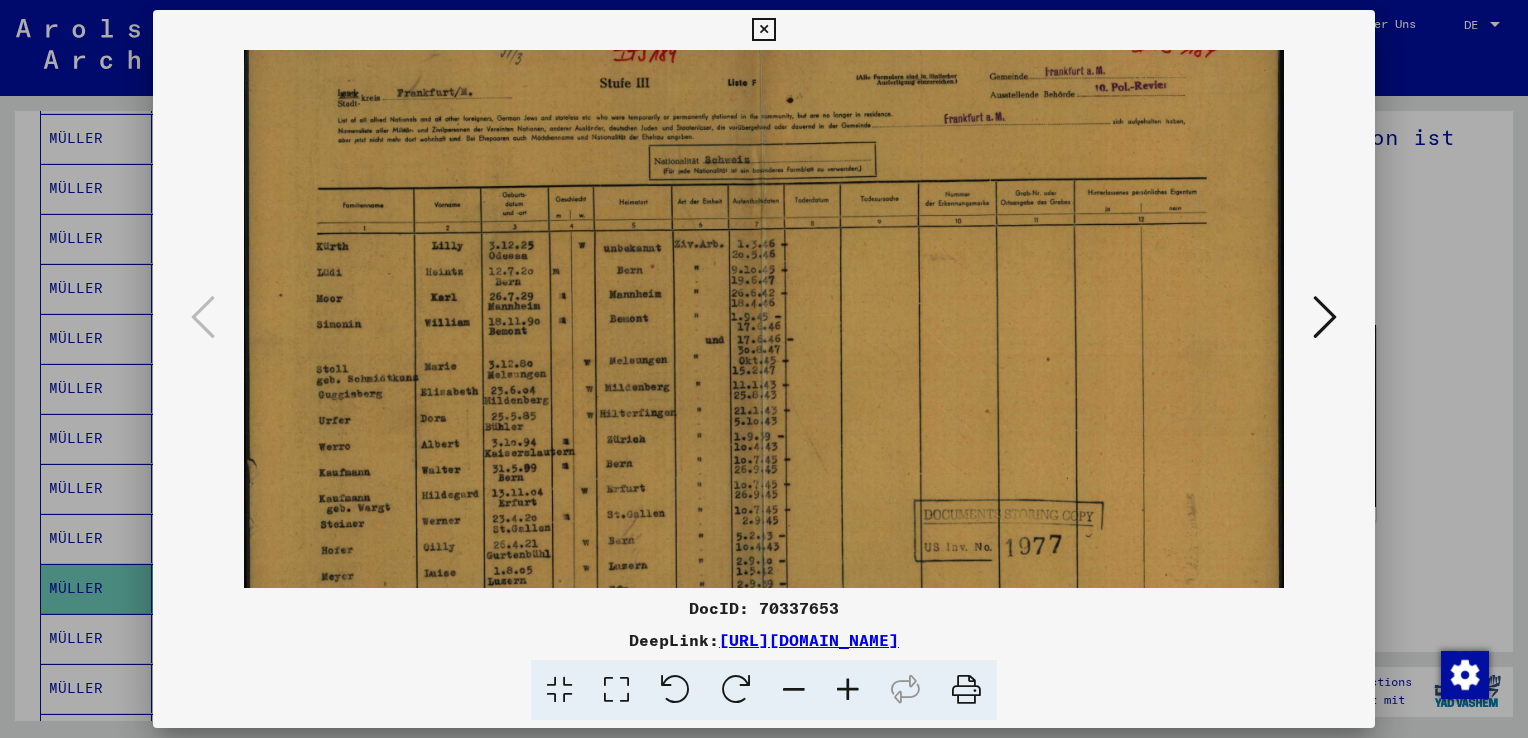 click at bounding box center (848, 690) 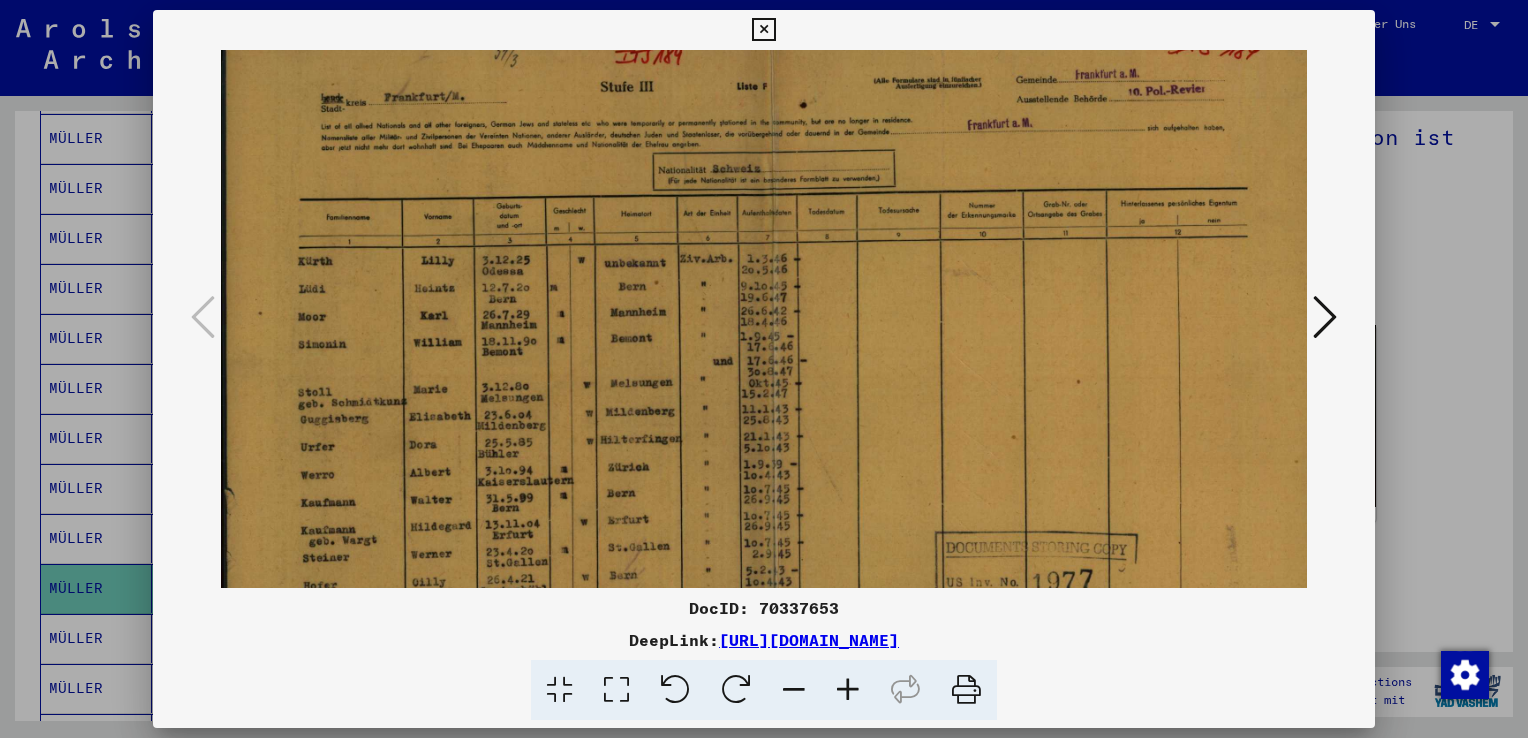 click at bounding box center (848, 690) 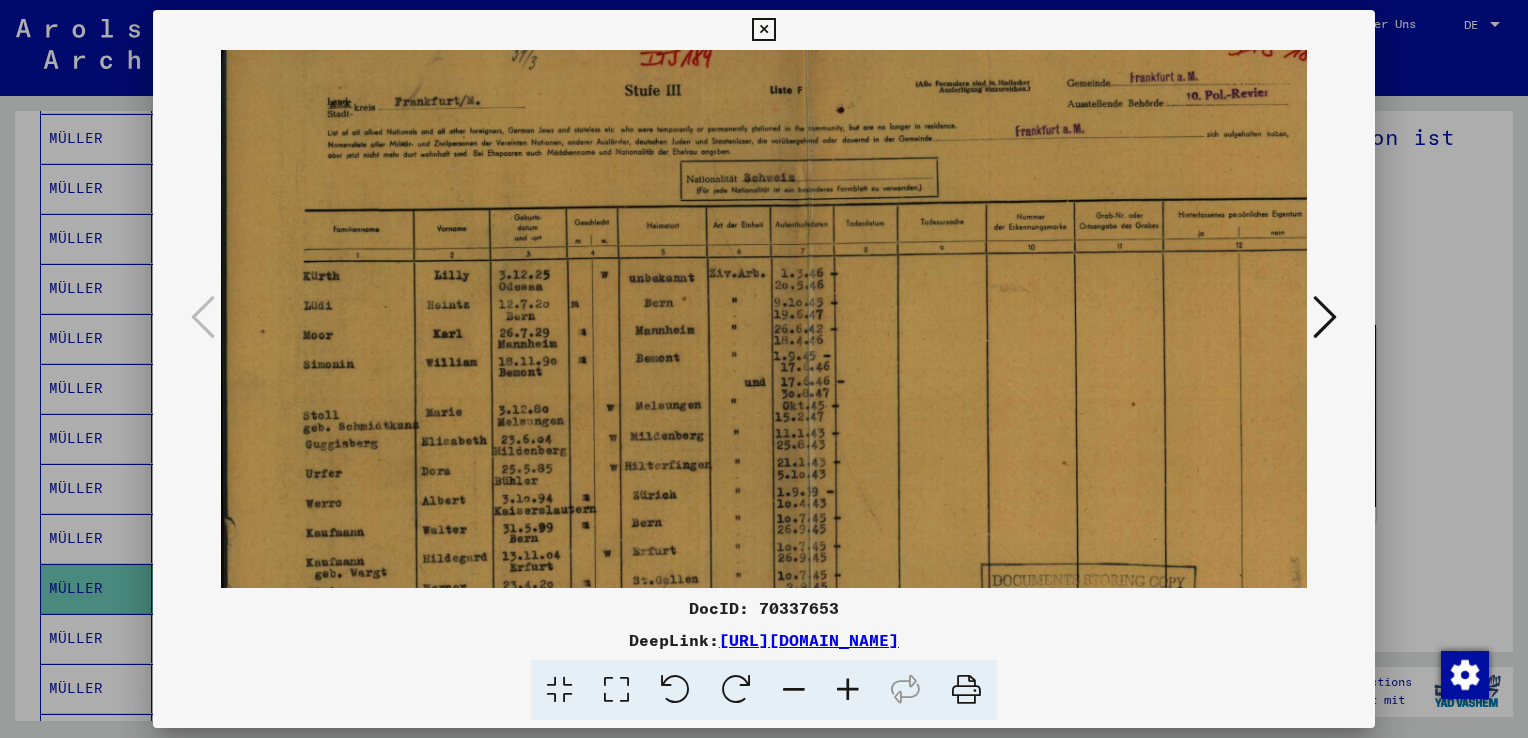 click at bounding box center (848, 690) 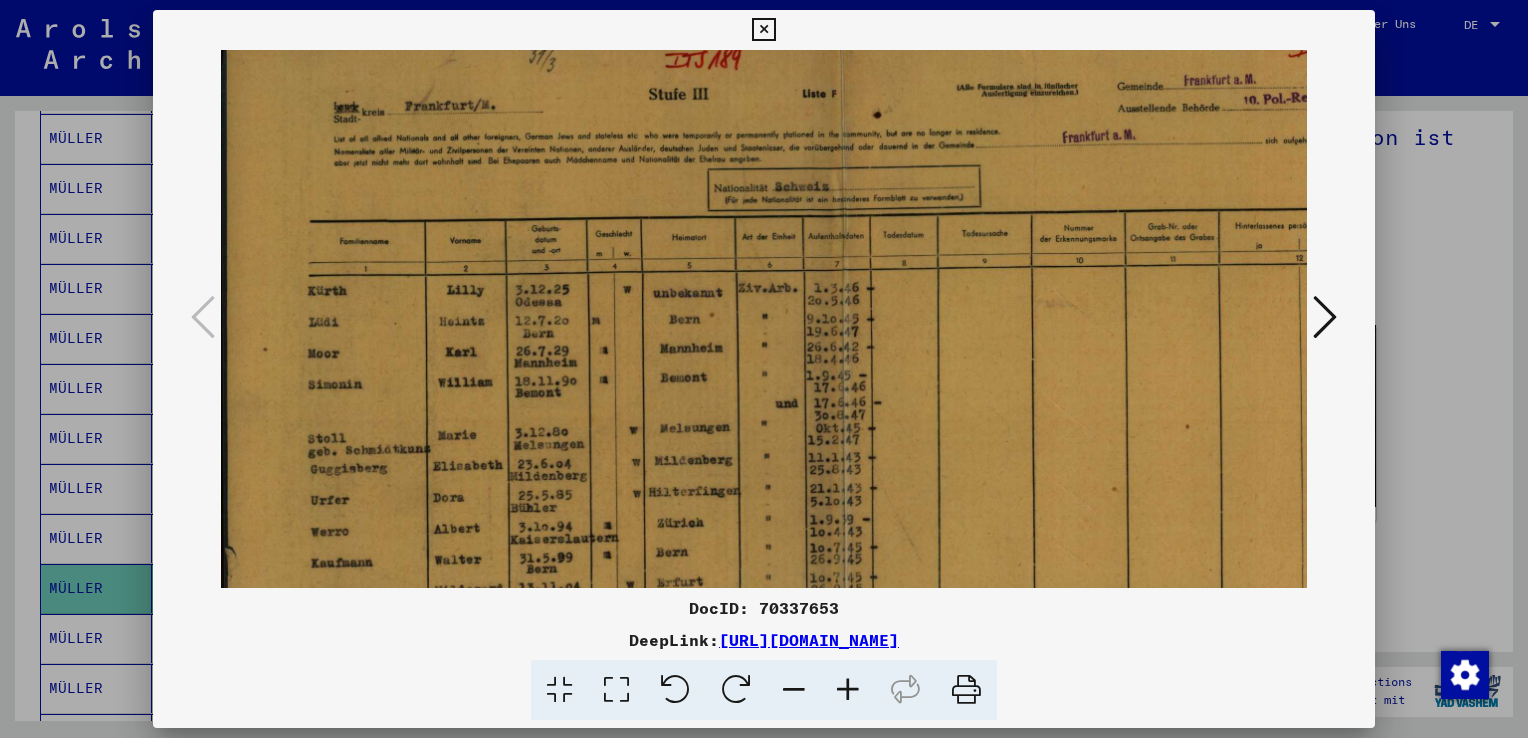 click at bounding box center [848, 690] 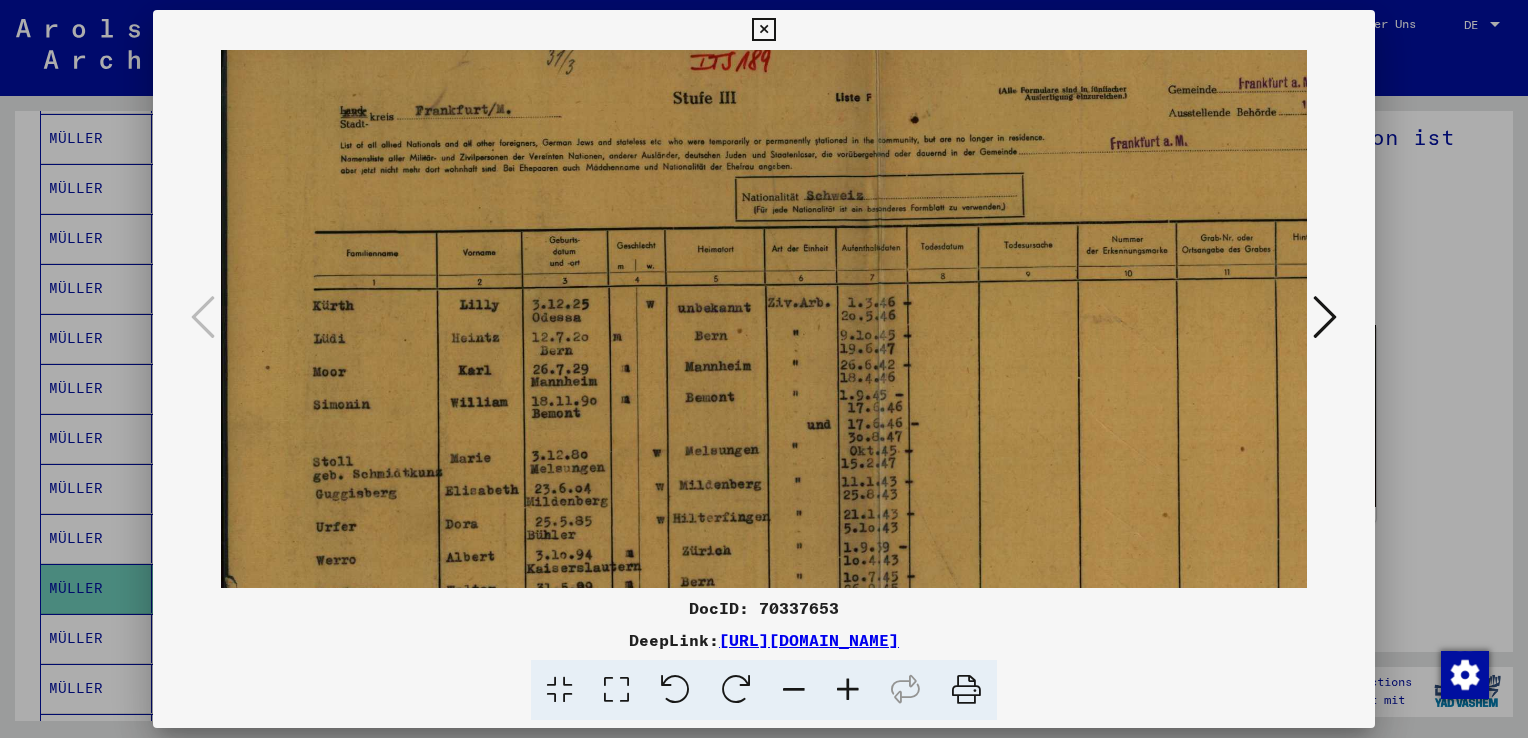 click at bounding box center [848, 690] 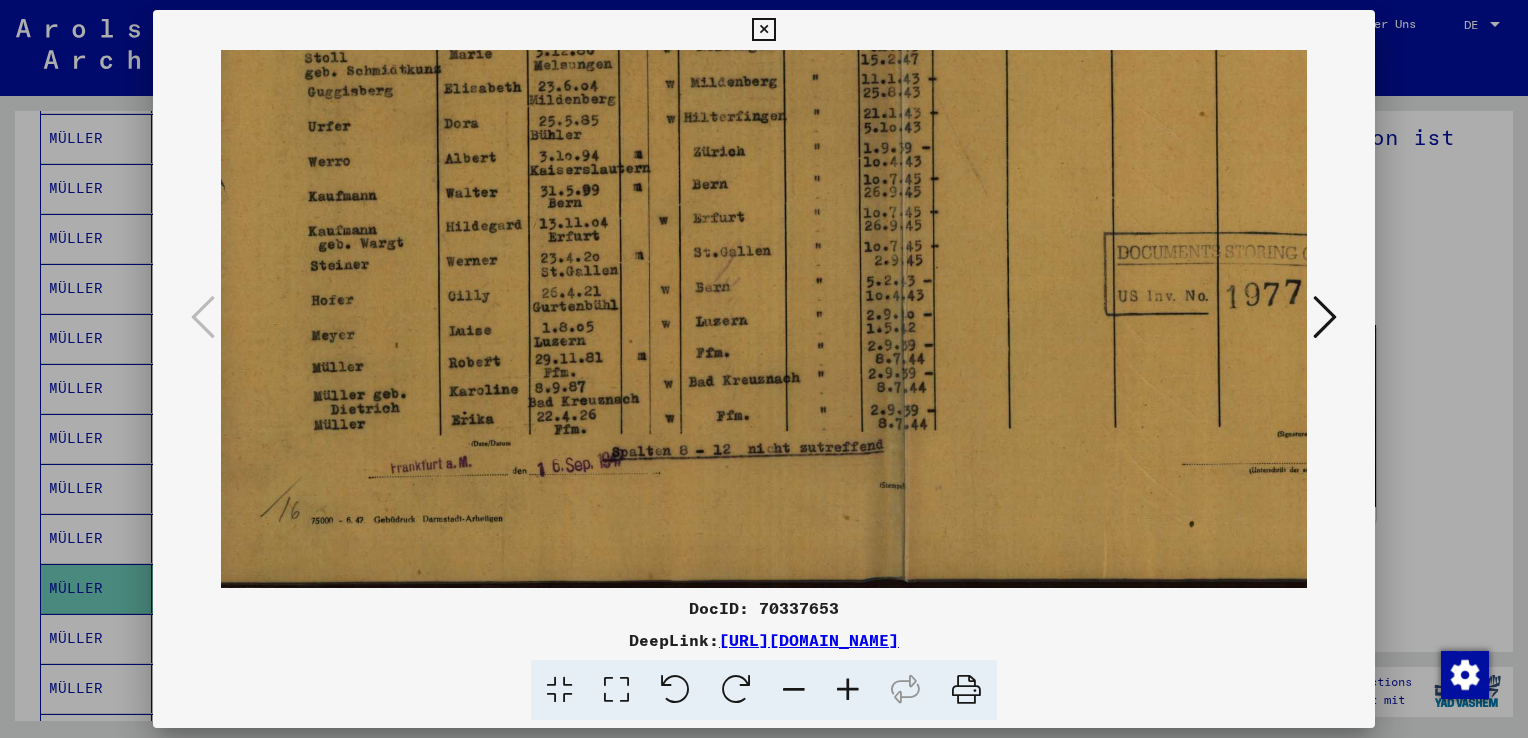 scroll, scrollTop: 449, scrollLeft: 10, axis: both 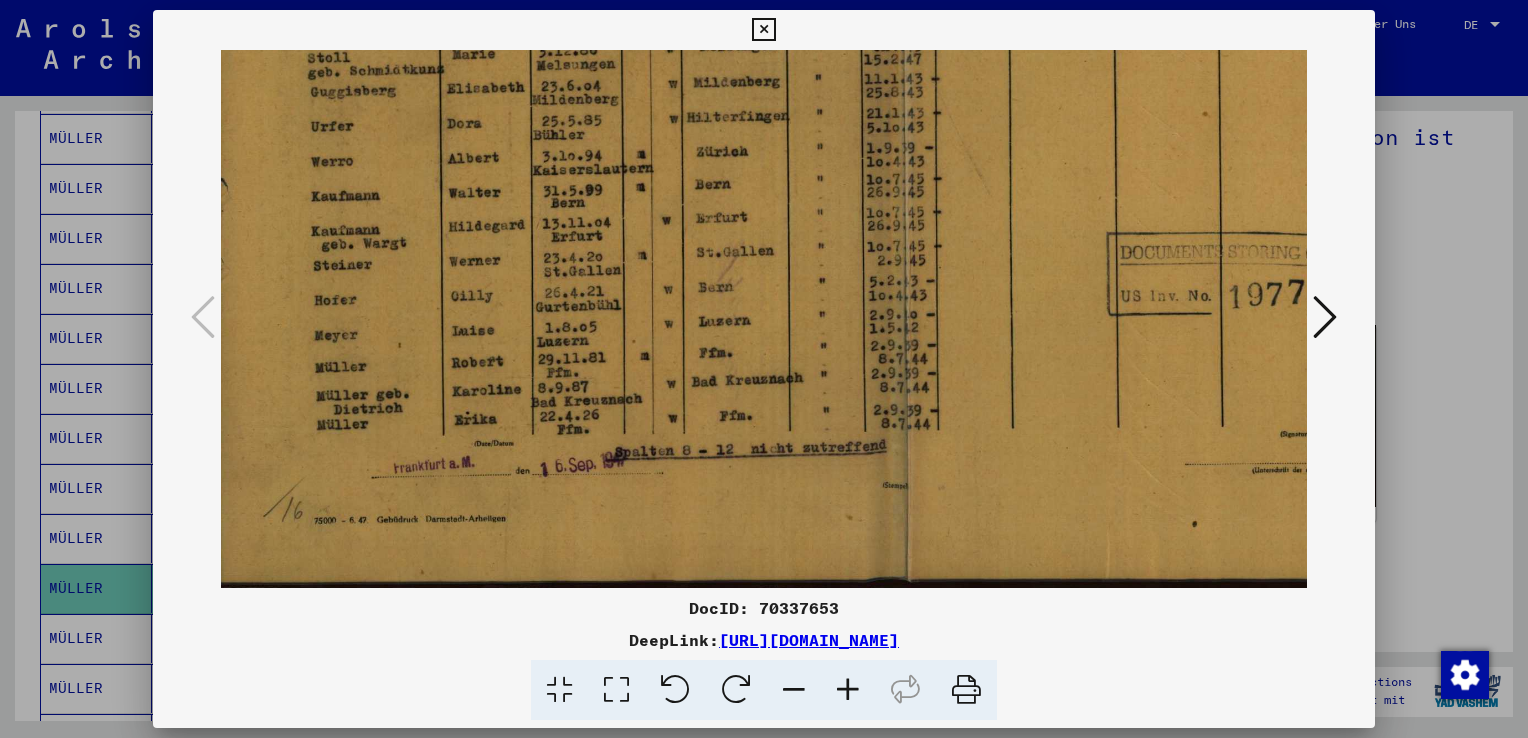 drag, startPoint x: 676, startPoint y: 250, endPoint x: 757, endPoint y: -74, distance: 333.97156 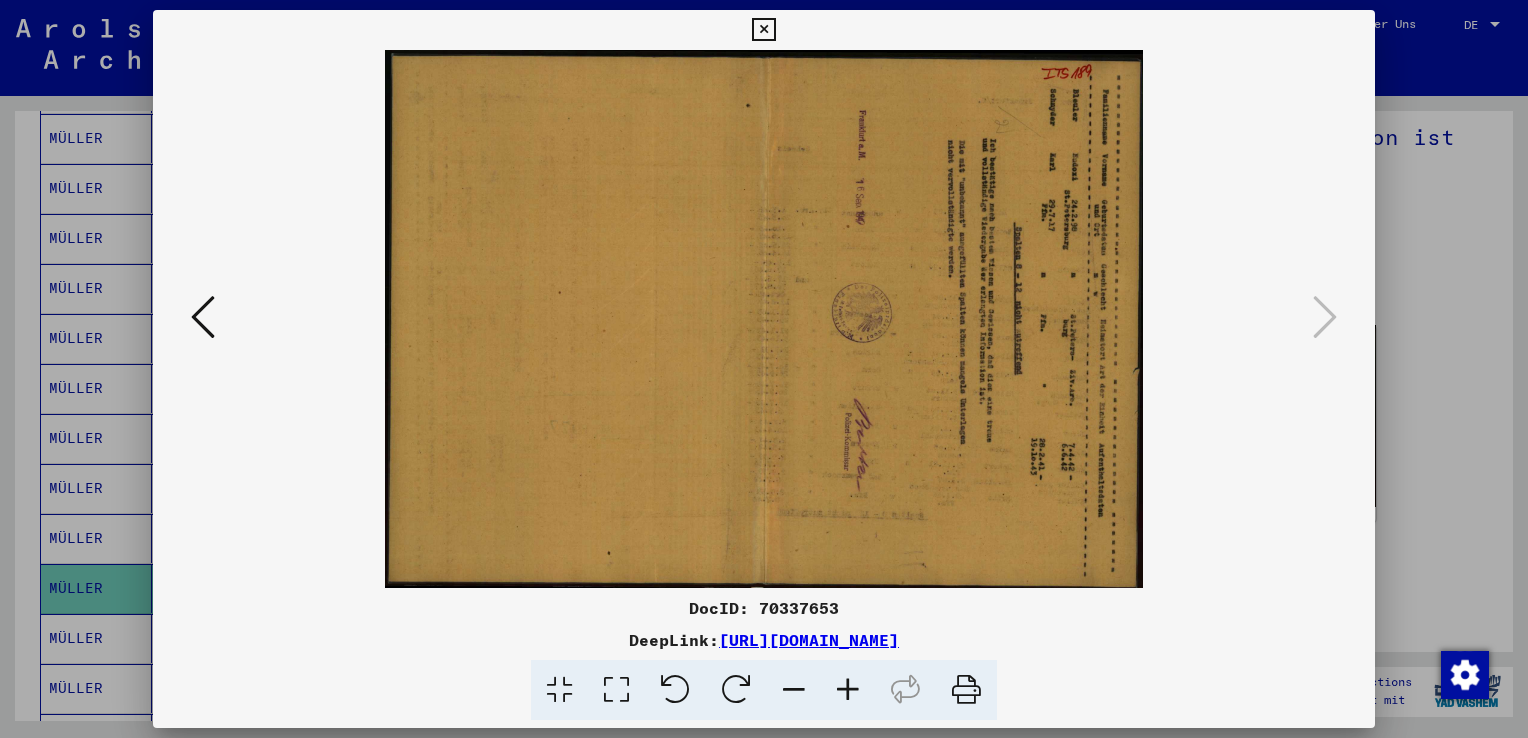 click at bounding box center (764, 369) 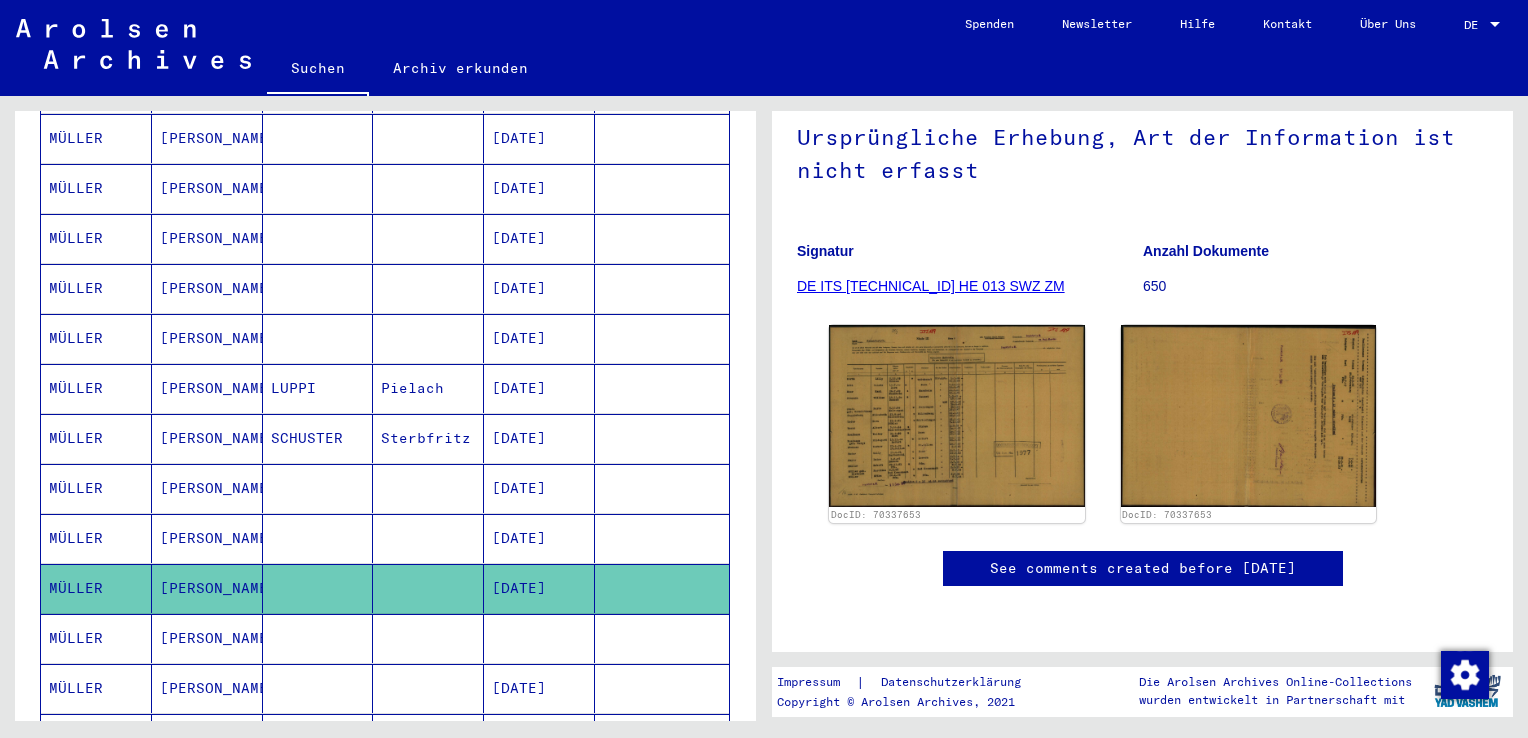 scroll, scrollTop: 512, scrollLeft: 0, axis: vertical 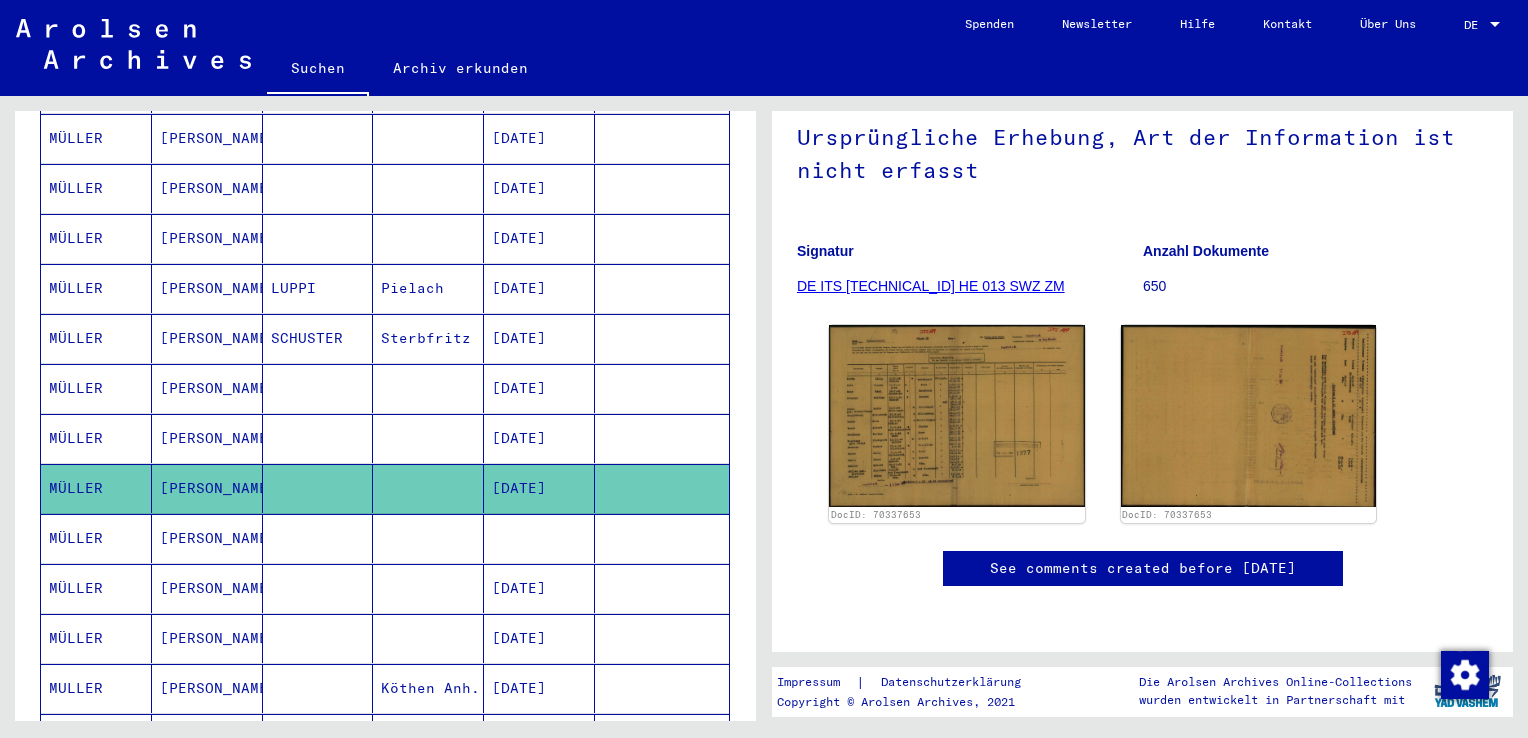 click on "[PERSON_NAME]" at bounding box center [207, 688] 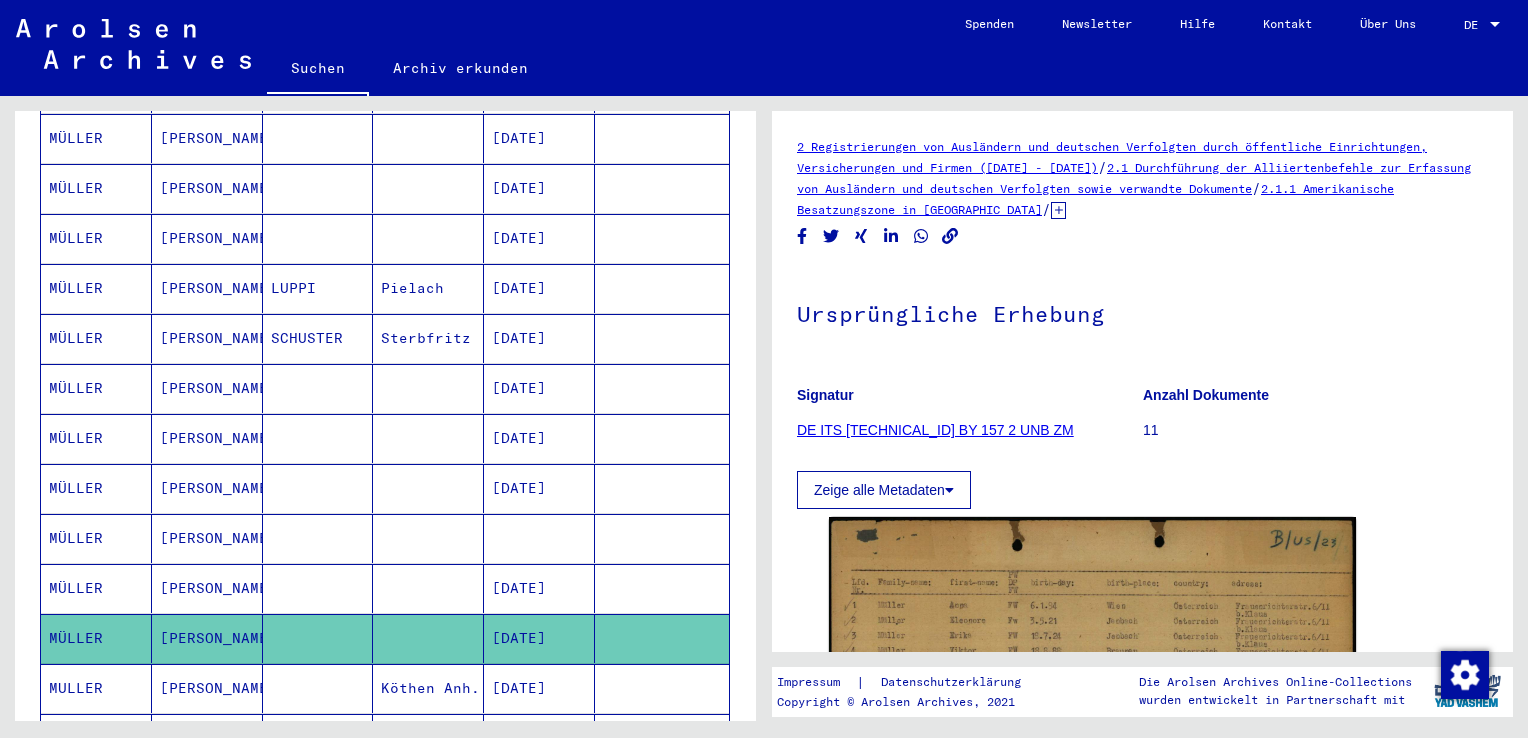 scroll, scrollTop: 0, scrollLeft: 0, axis: both 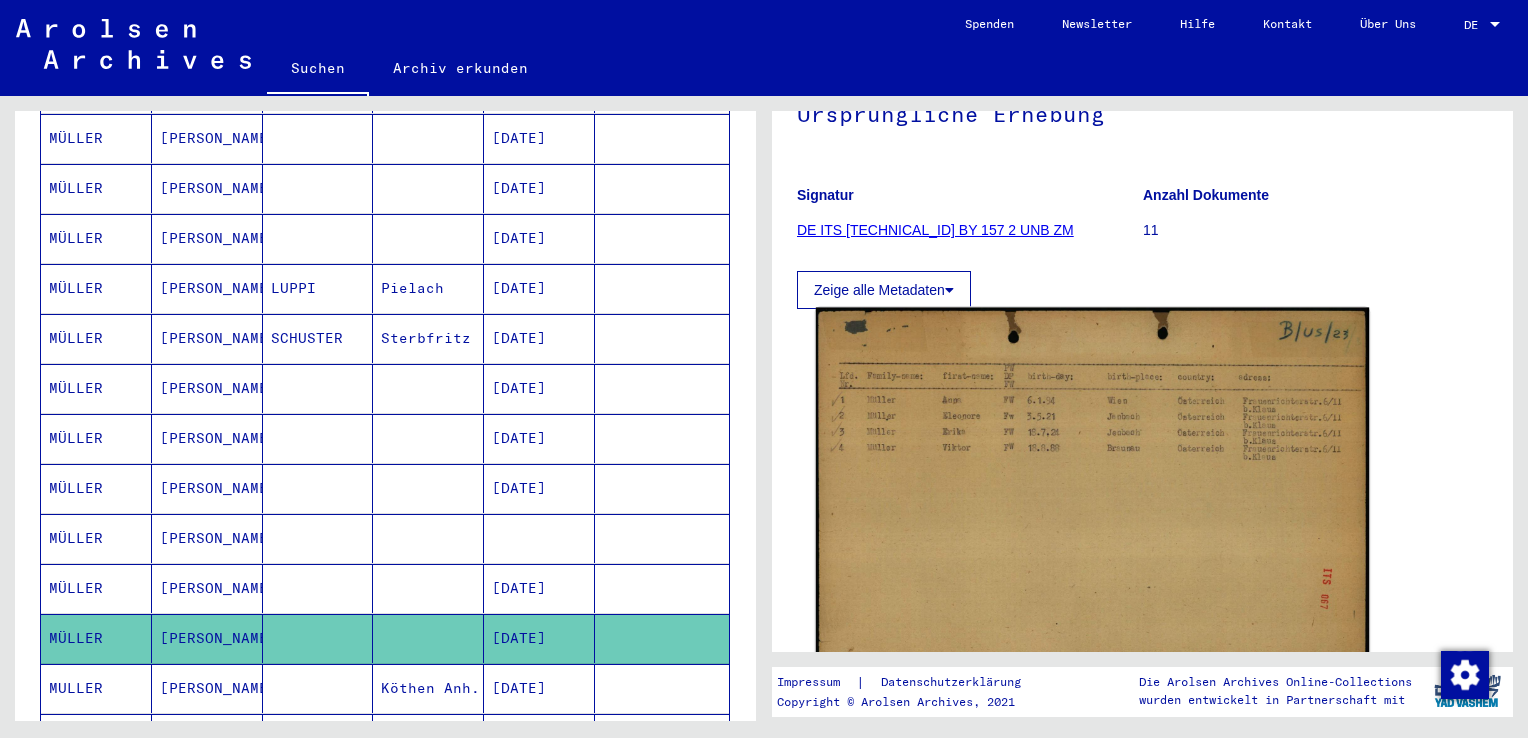 click 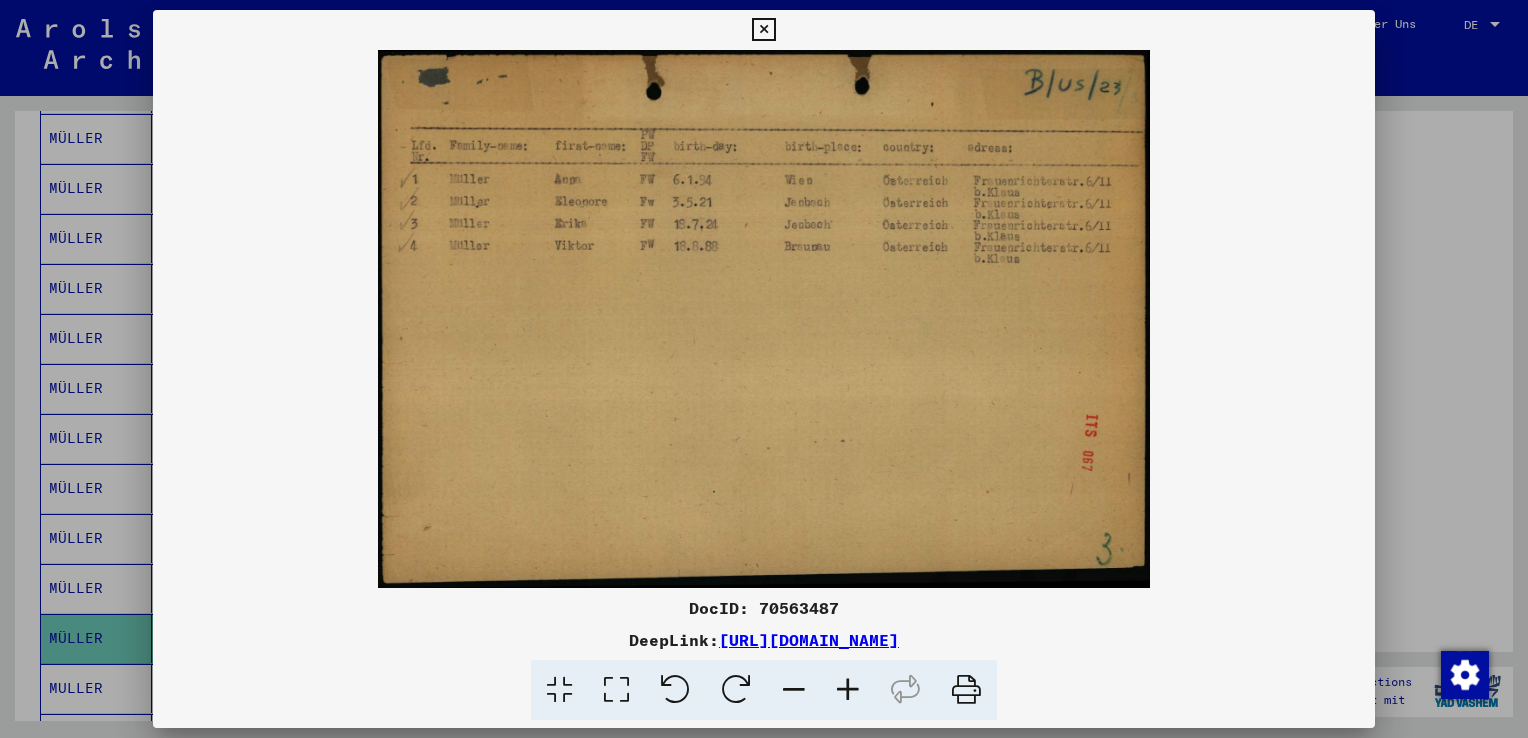 click at bounding box center (764, 369) 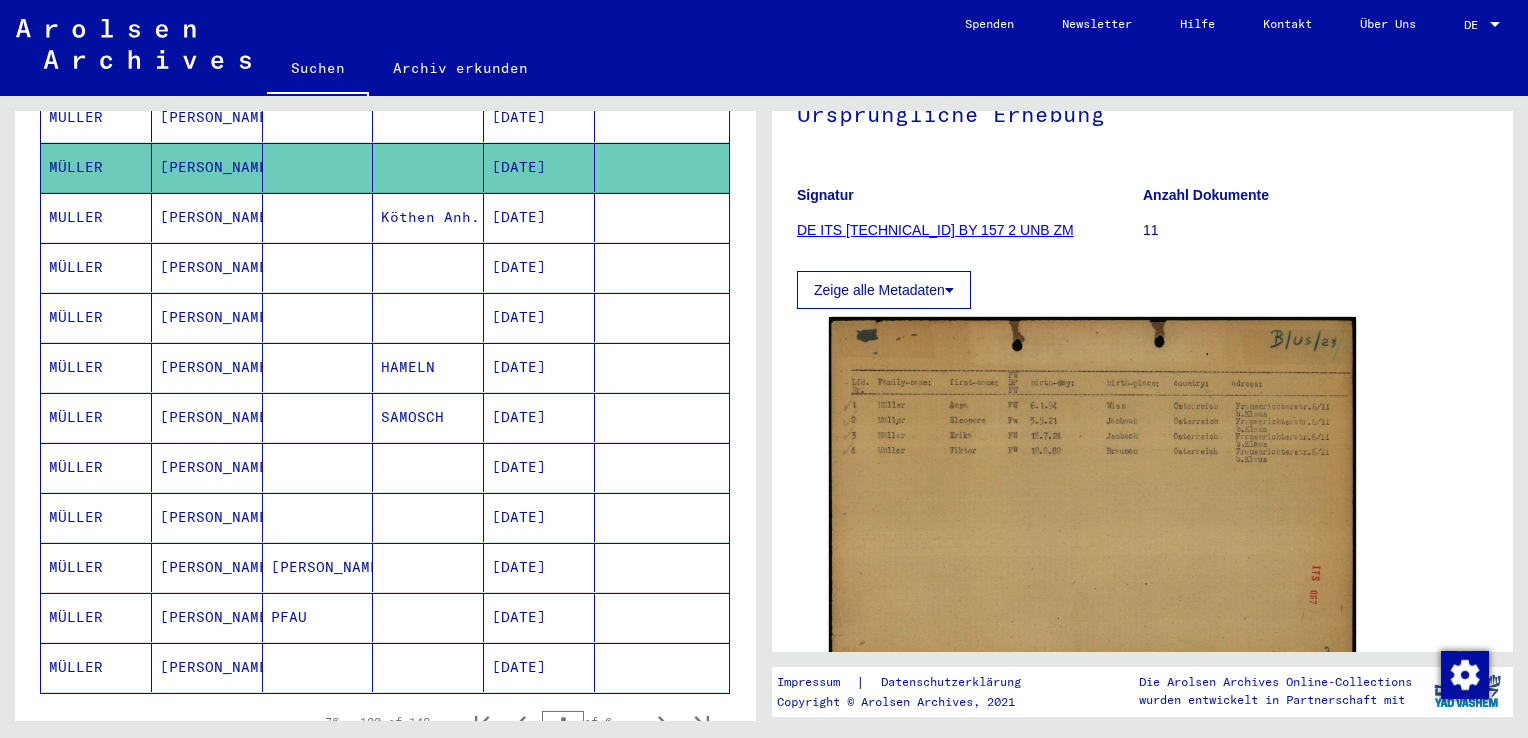 scroll, scrollTop: 1012, scrollLeft: 0, axis: vertical 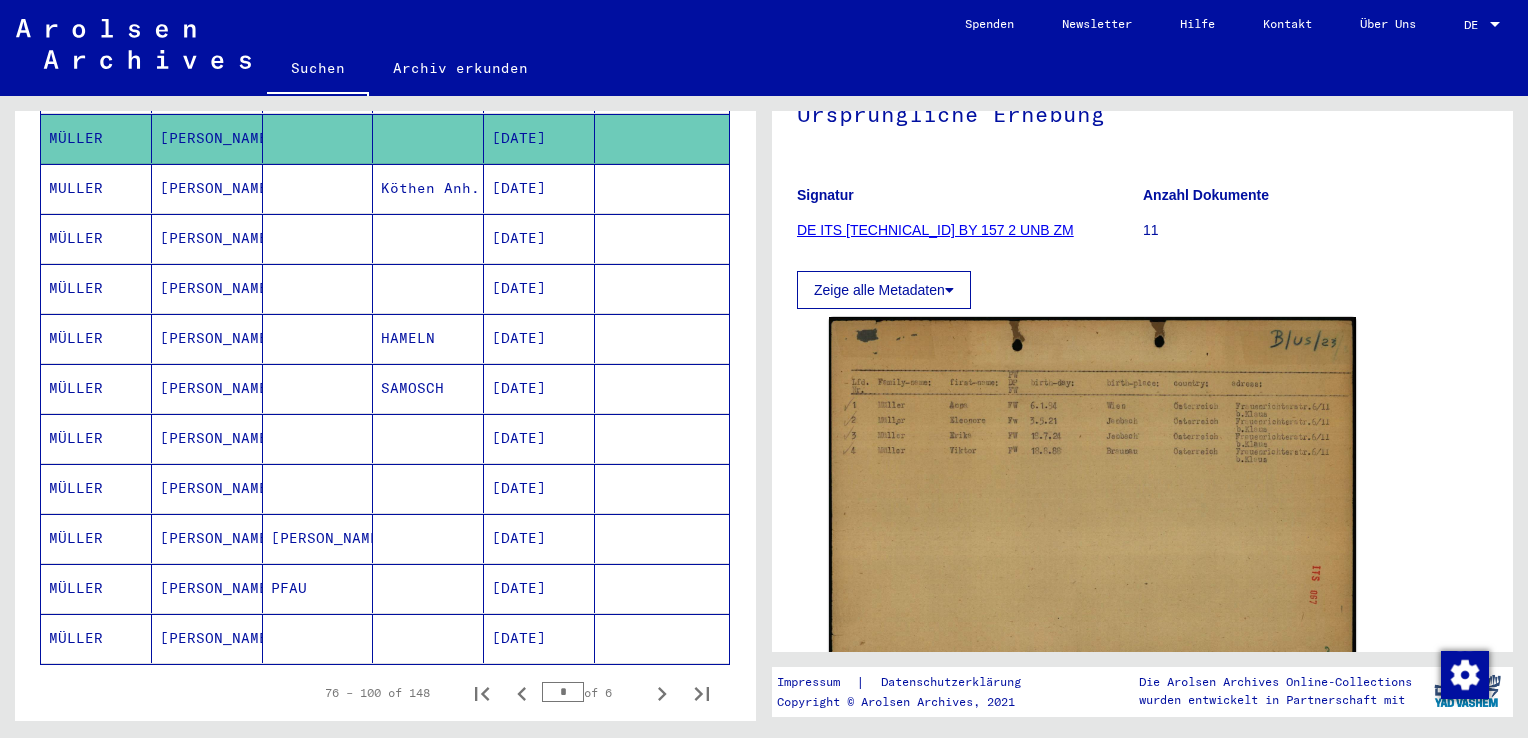 click on "[DATE]" 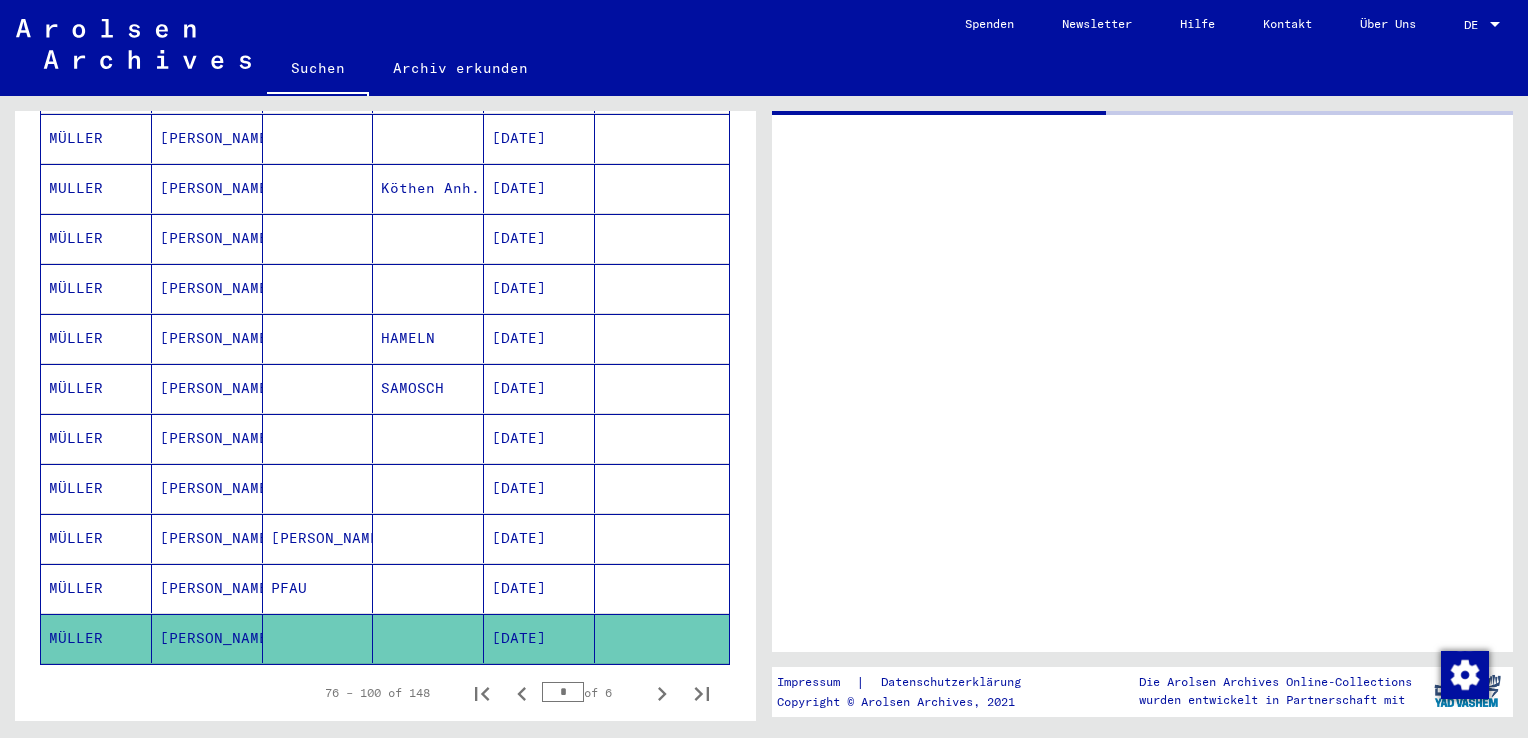 scroll, scrollTop: 0, scrollLeft: 0, axis: both 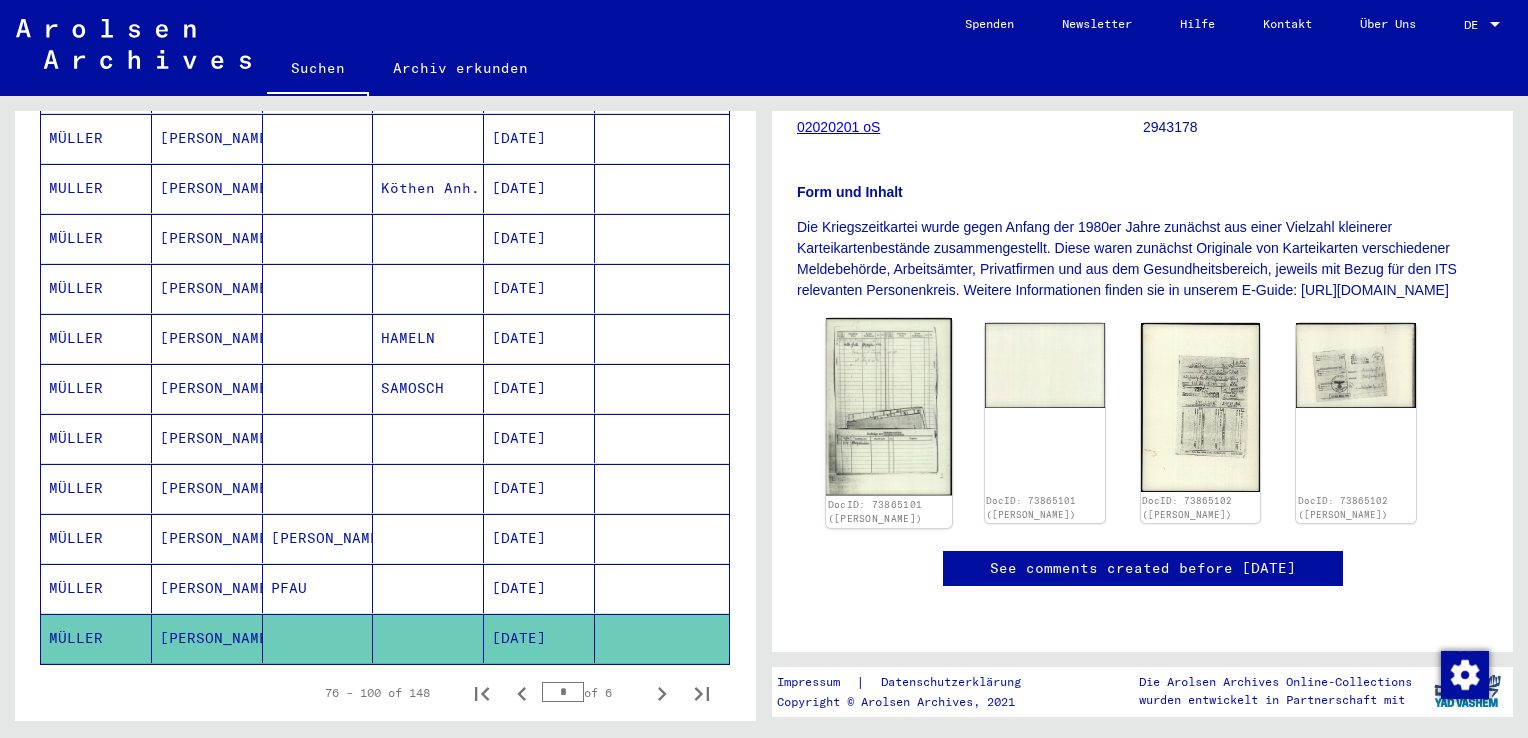 click 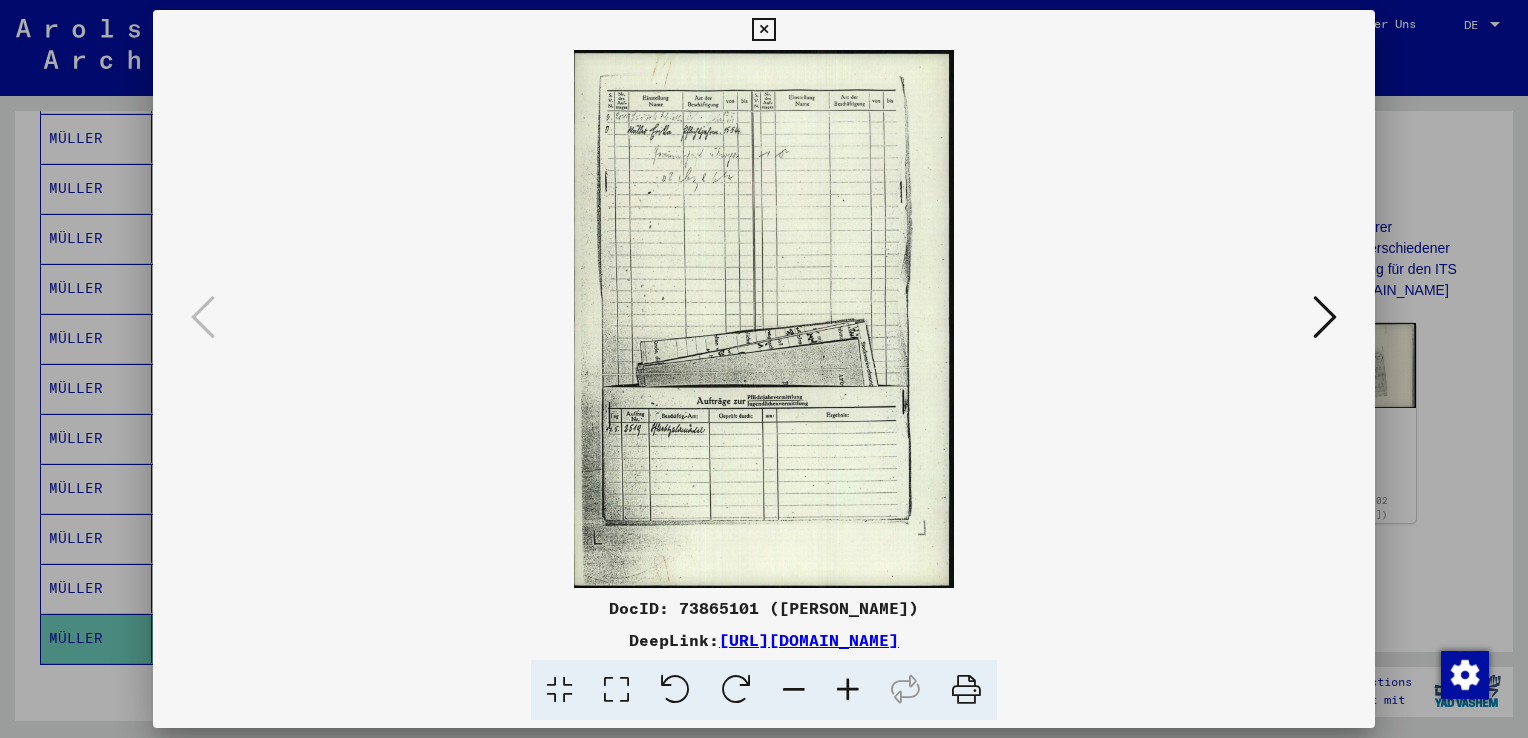 click at bounding box center [1325, 318] 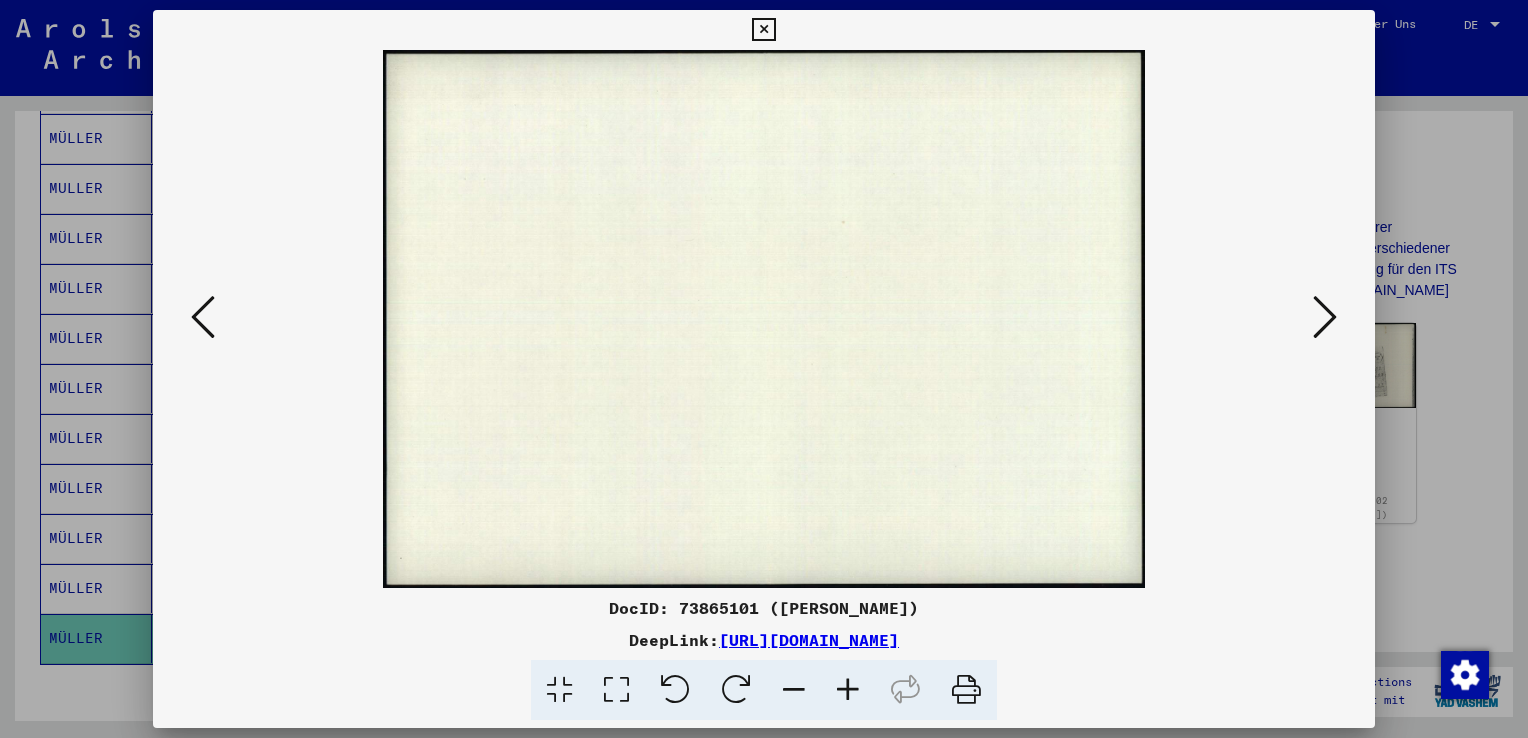 click at bounding box center (1325, 318) 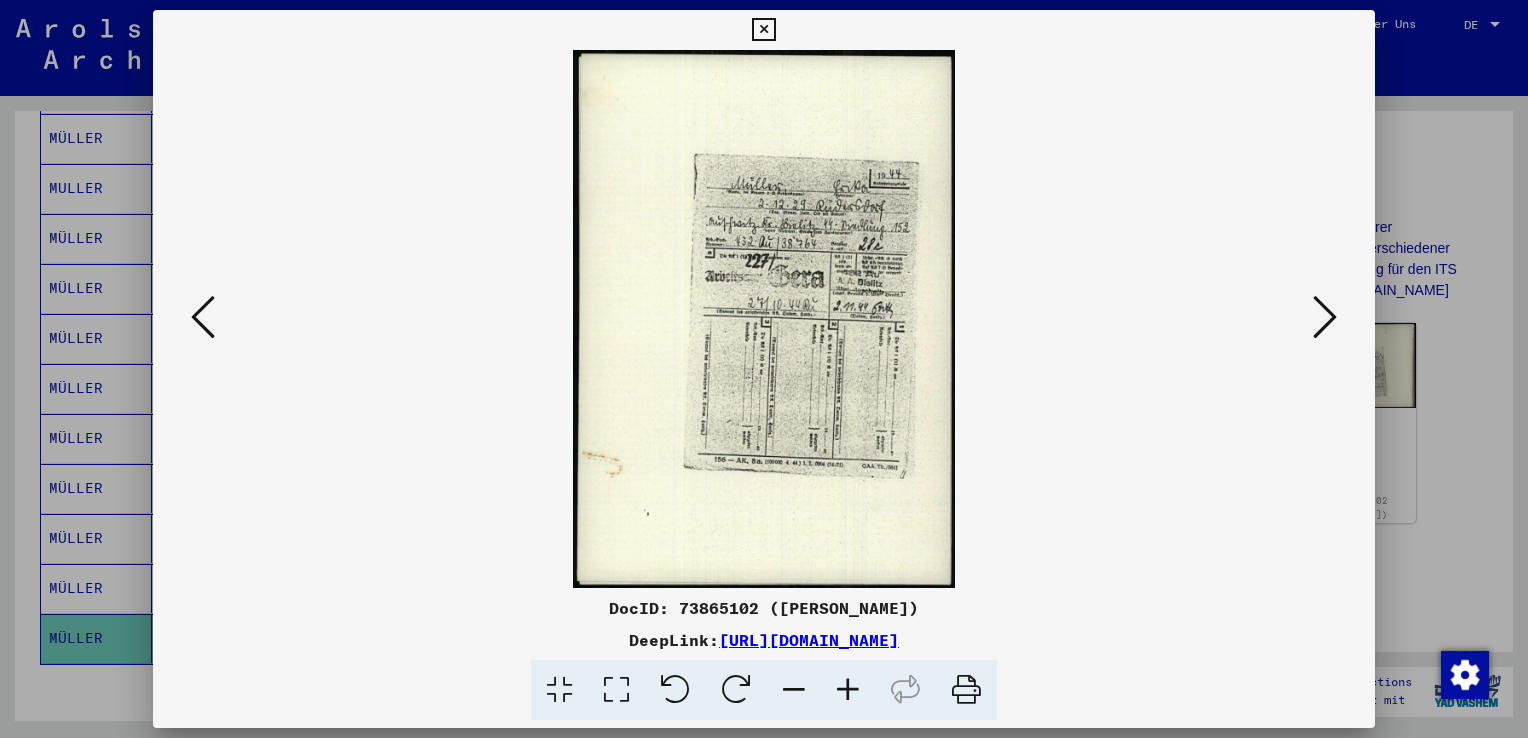 click at bounding box center [1325, 318] 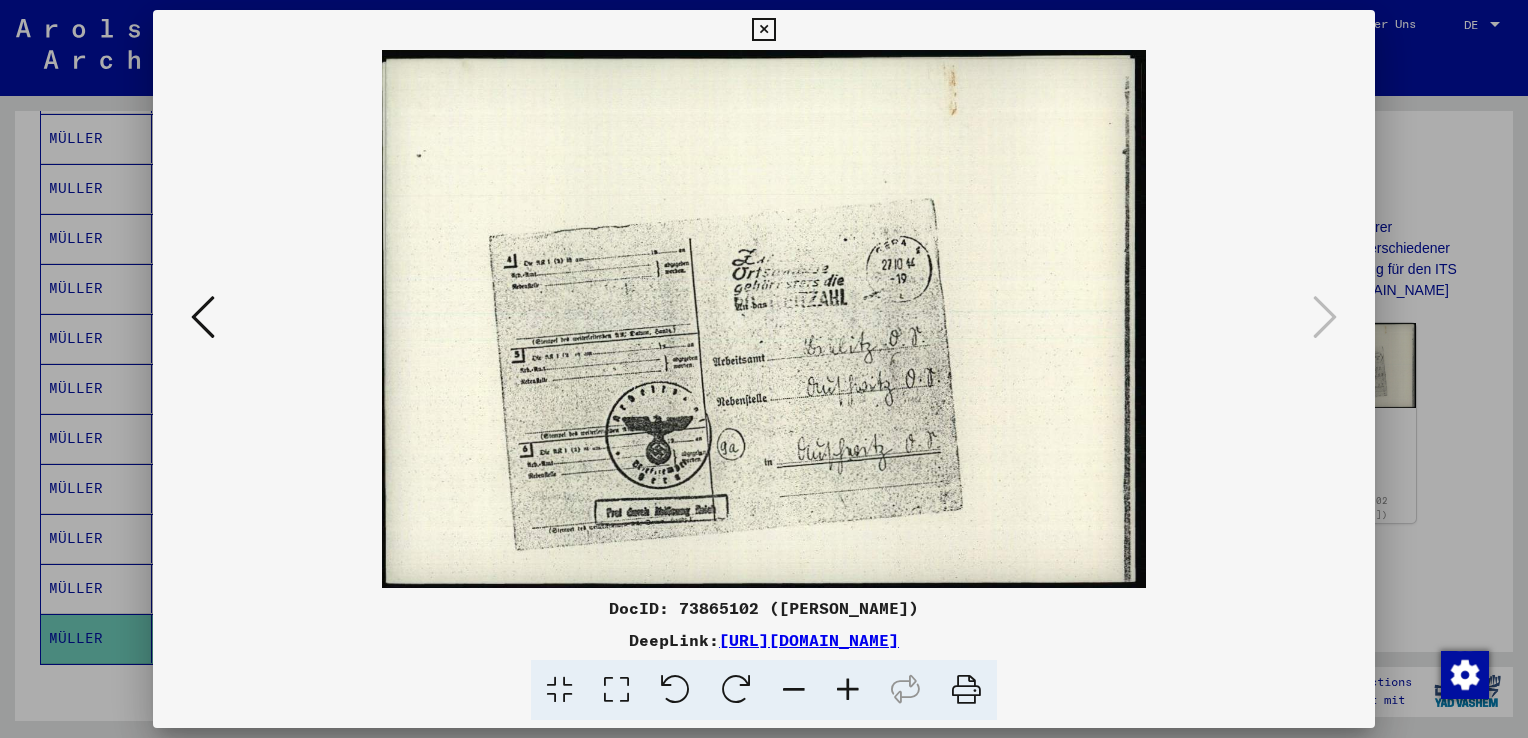 click at bounding box center (764, 369) 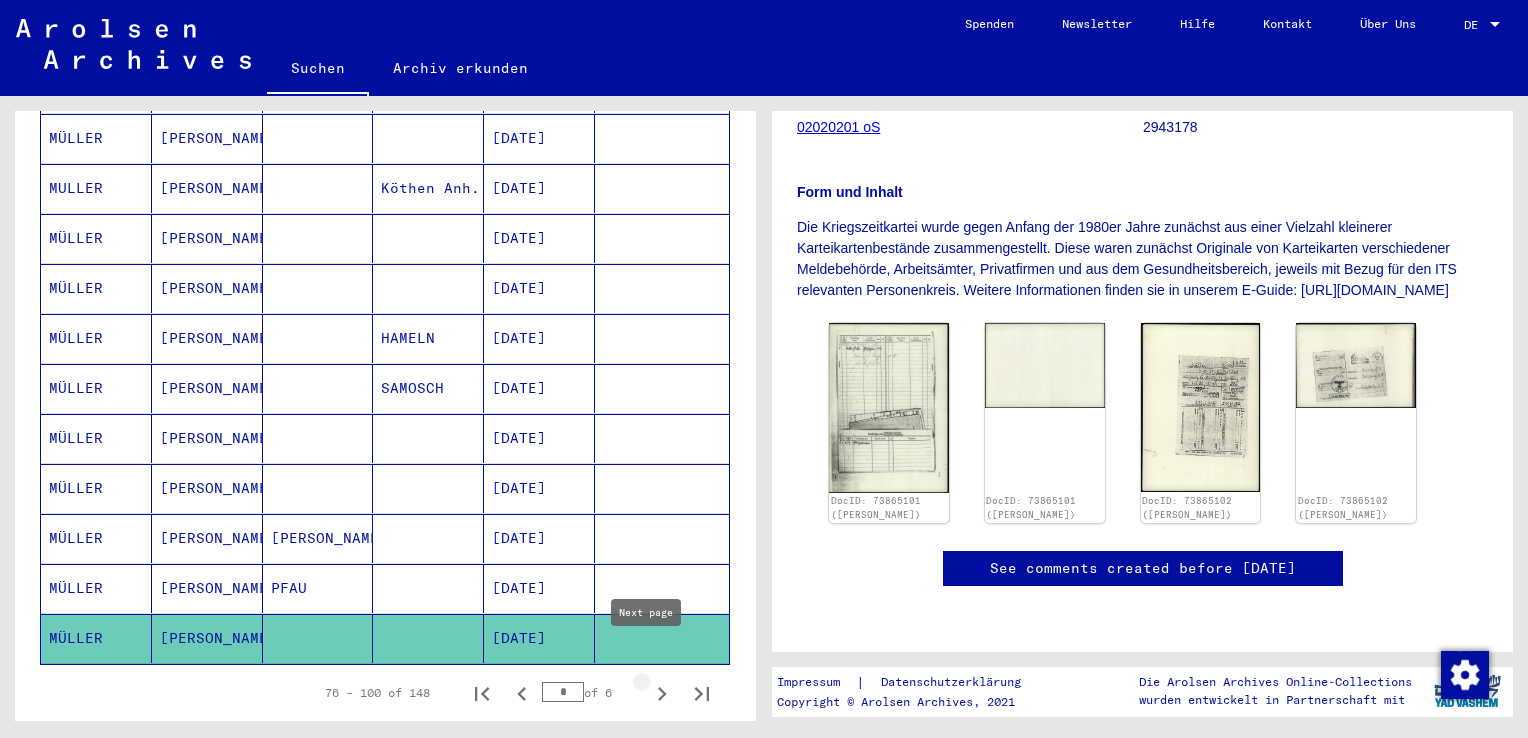 click 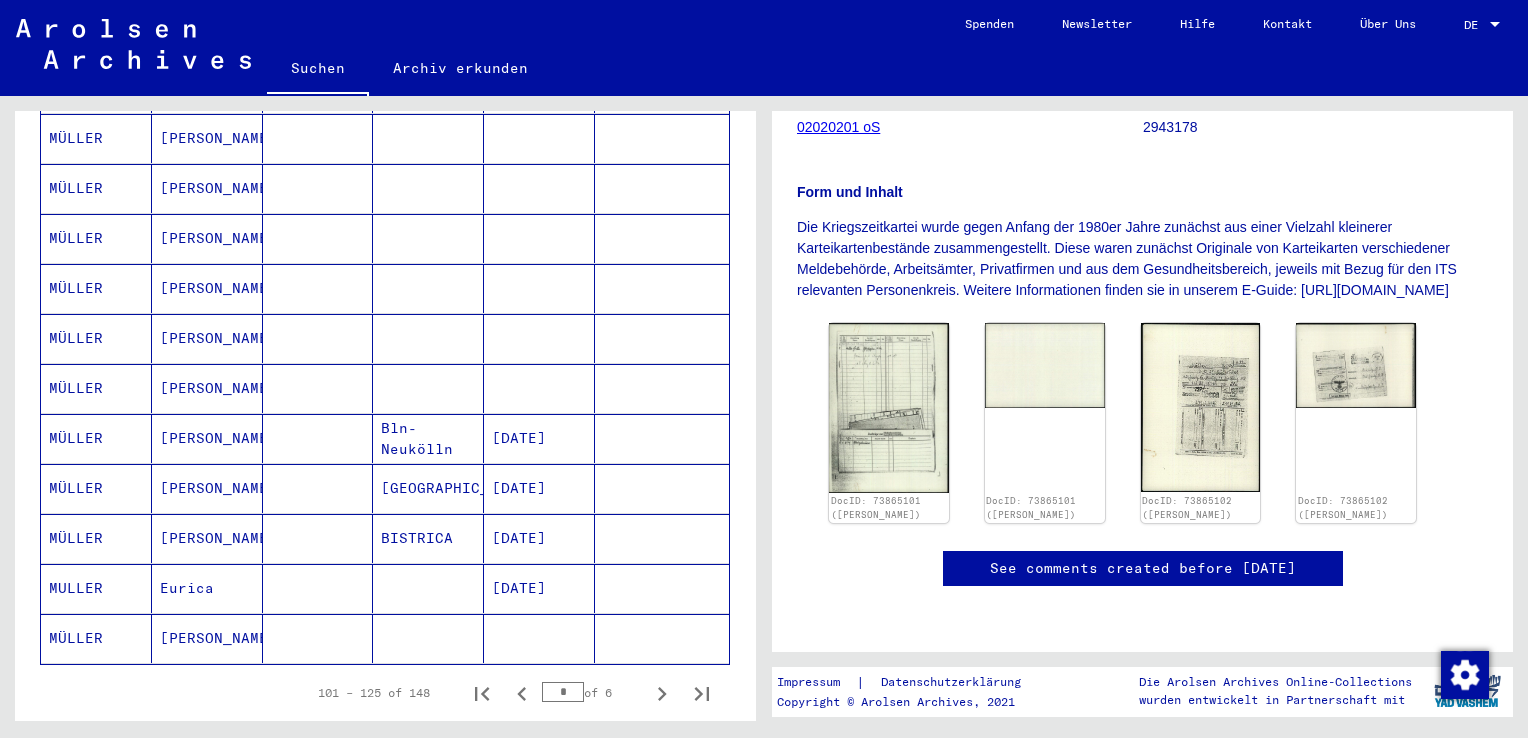 scroll, scrollTop: 712, scrollLeft: 0, axis: vertical 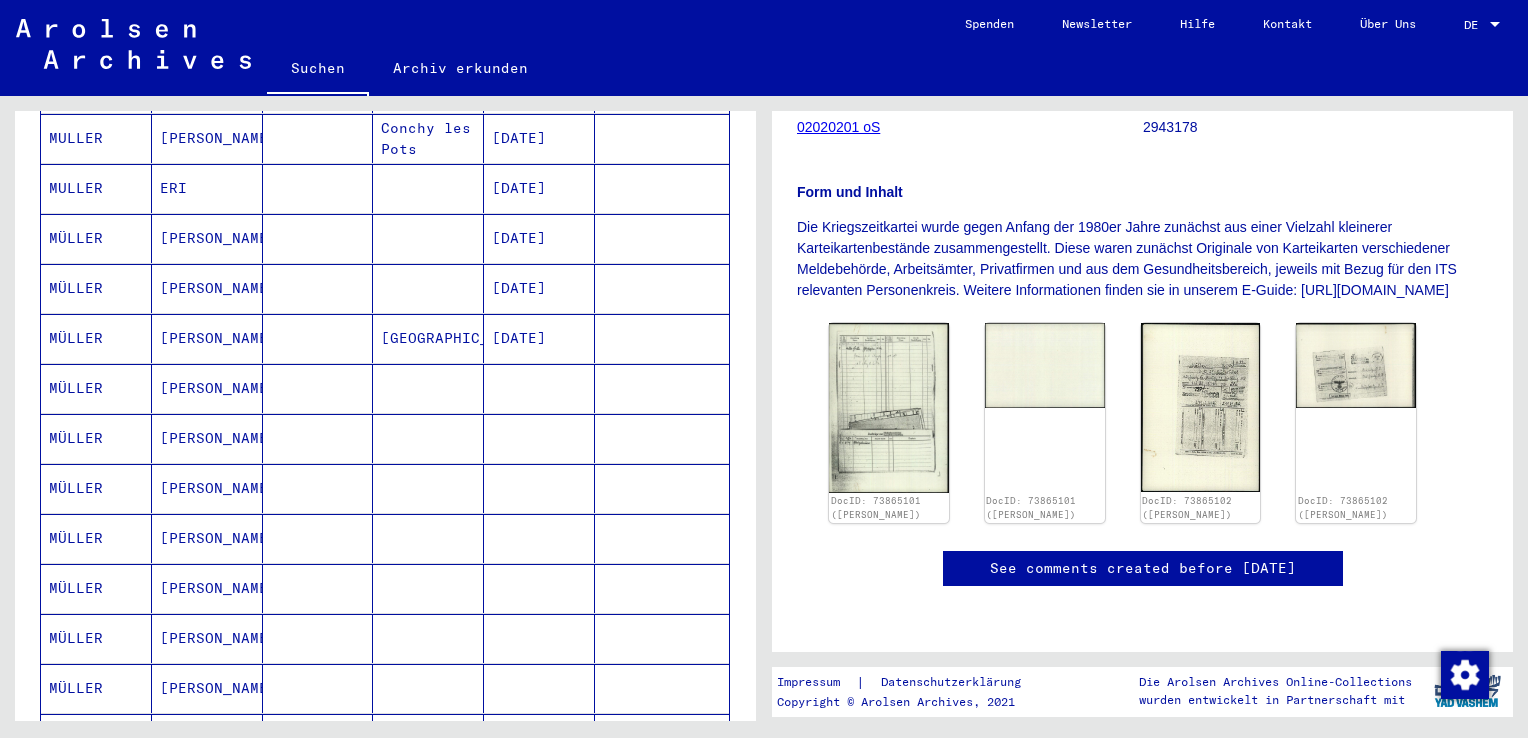 click on "MÜLLER" at bounding box center (96, 438) 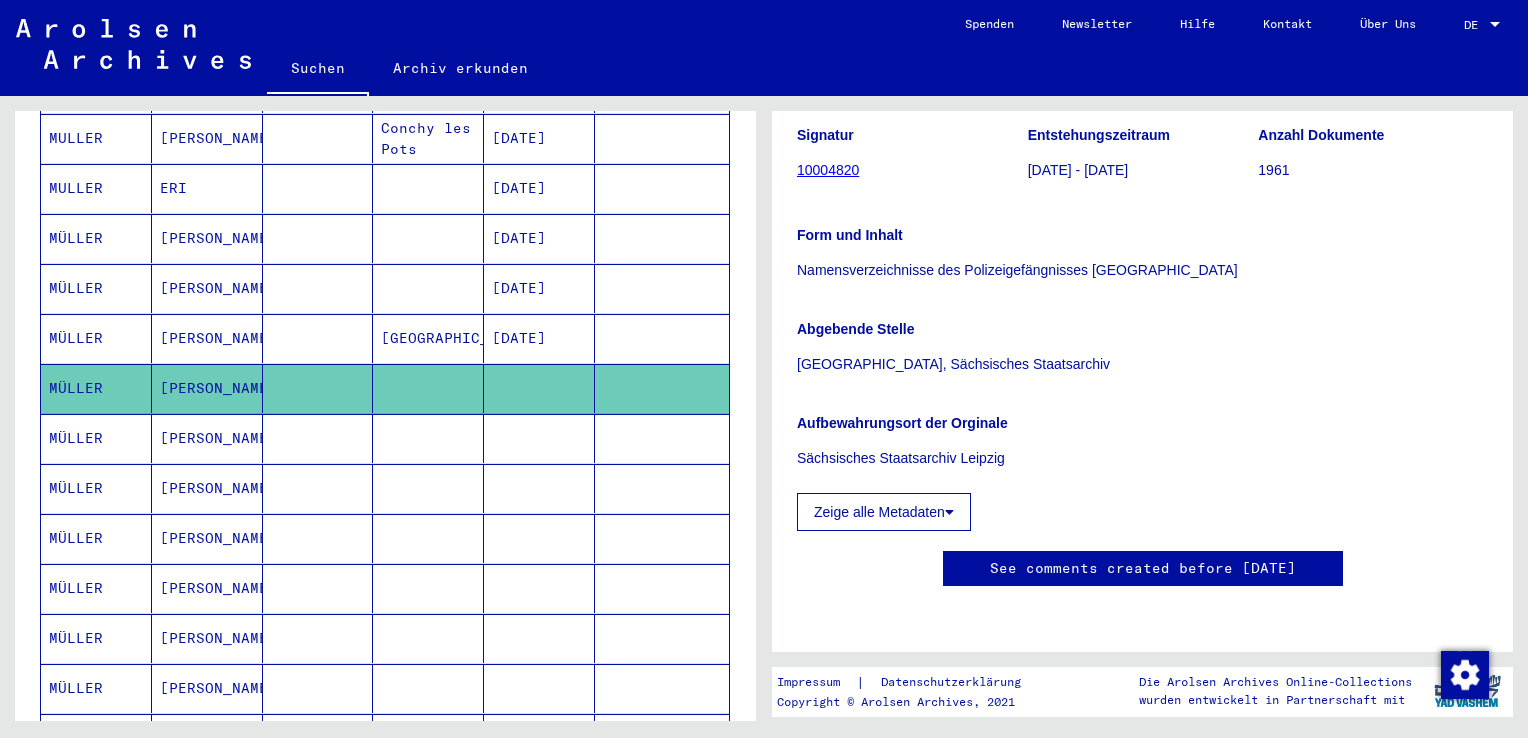 scroll, scrollTop: 300, scrollLeft: 0, axis: vertical 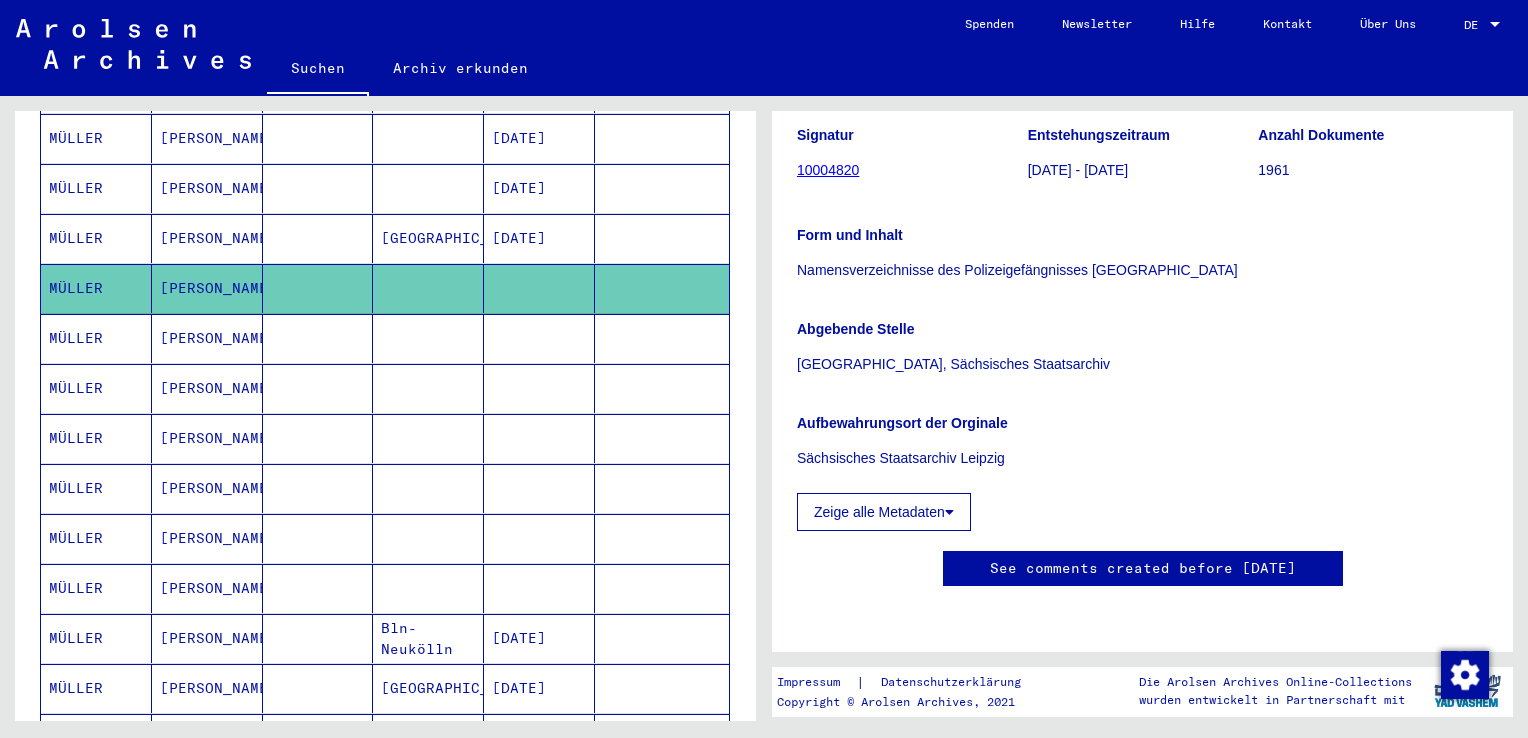 click on "Zeige alle Metadaten" 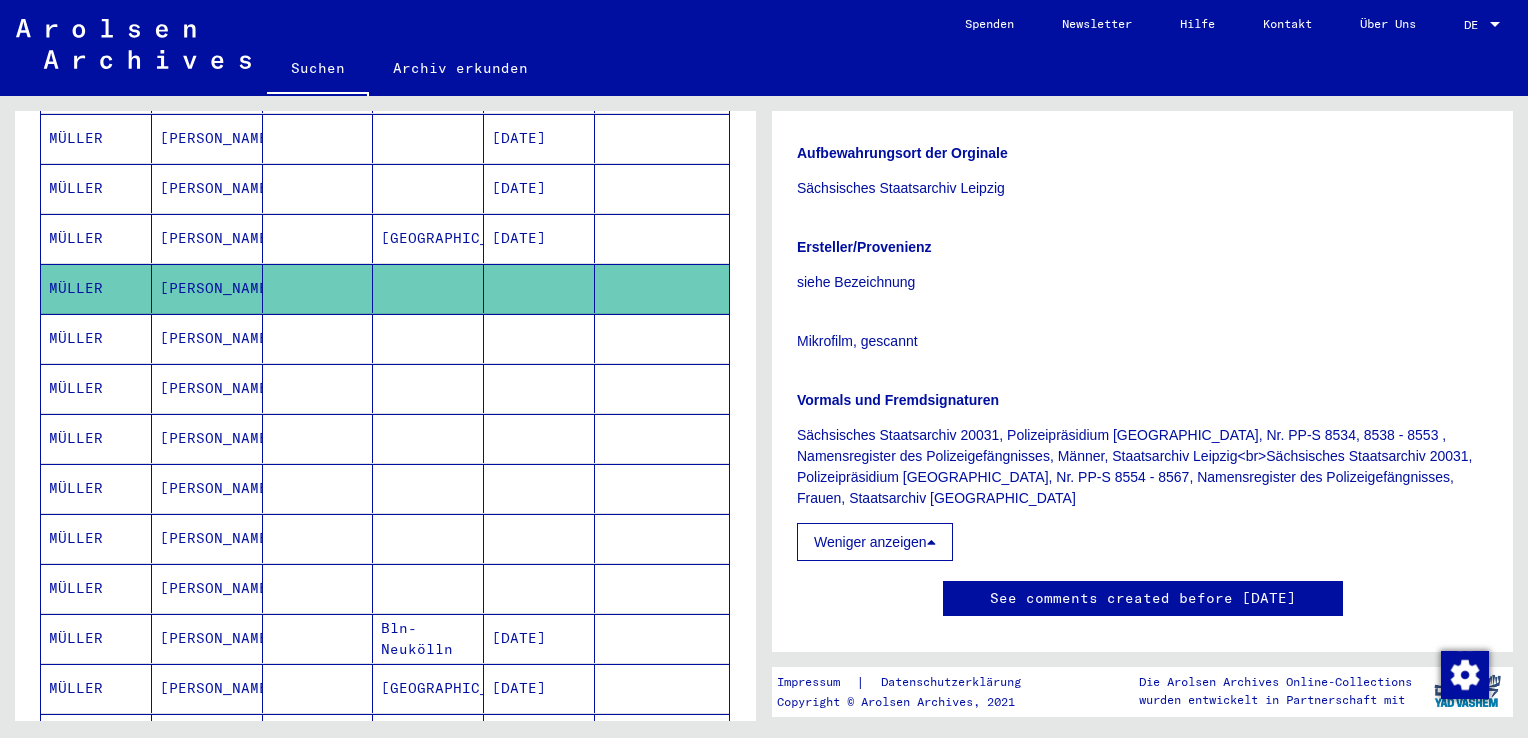 scroll, scrollTop: 800, scrollLeft: 0, axis: vertical 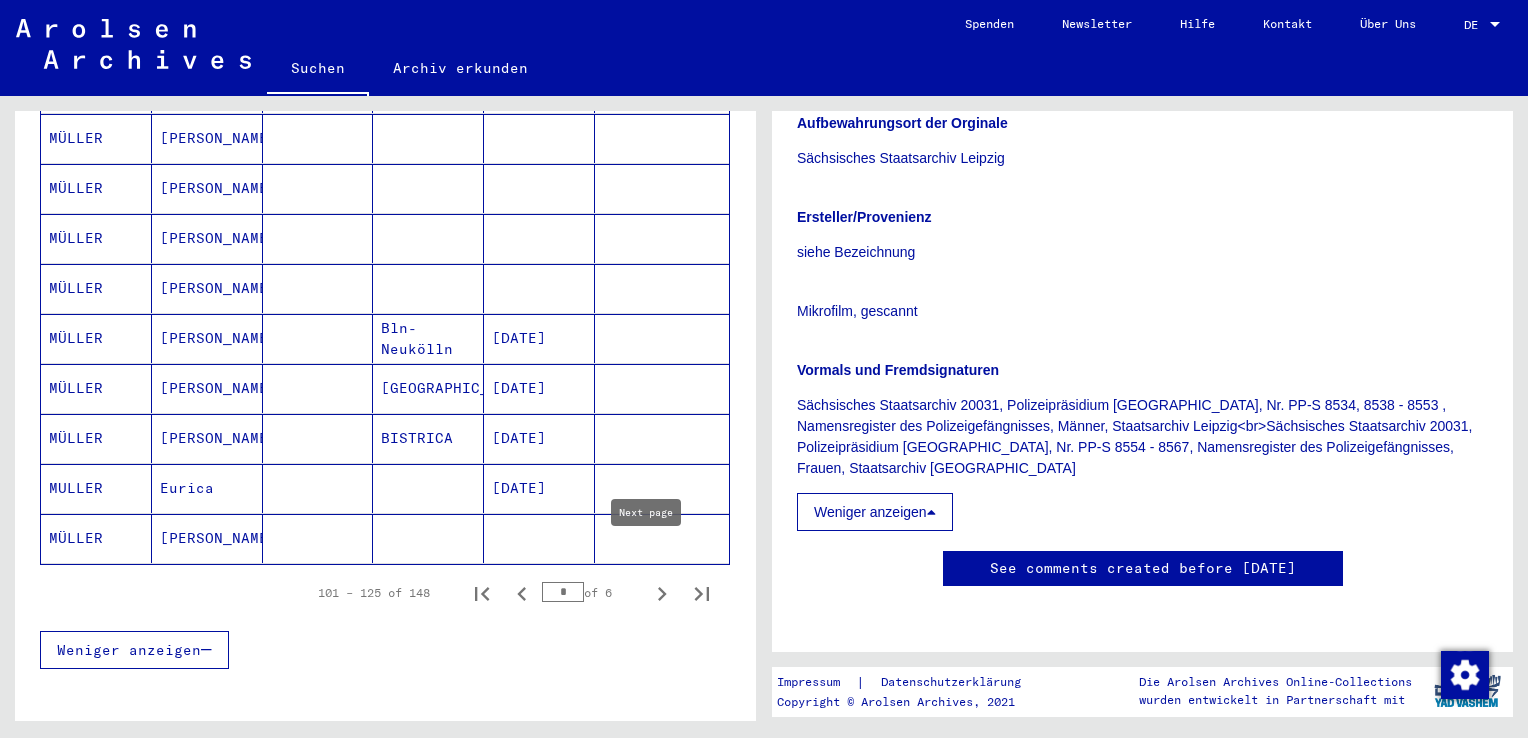 click 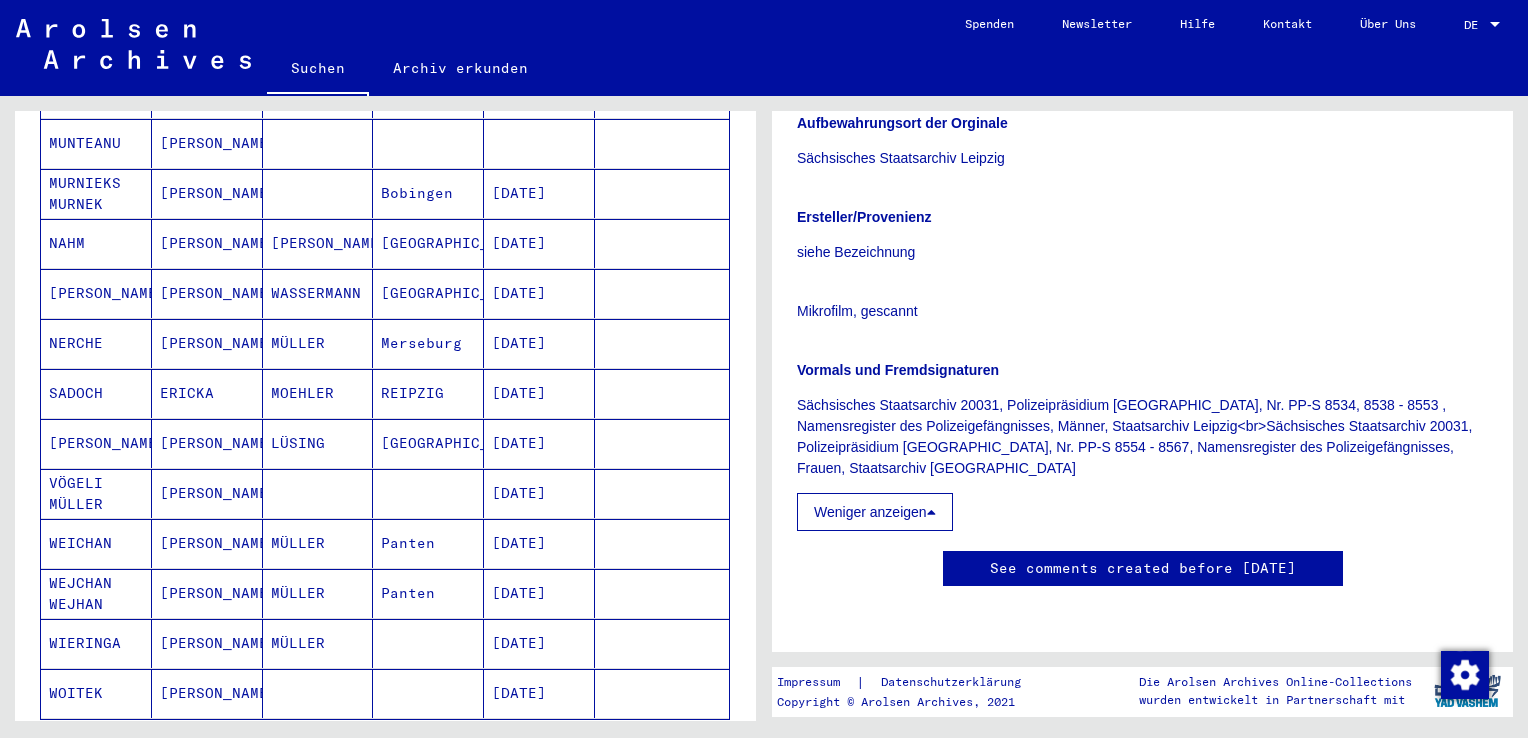 scroll, scrollTop: 512, scrollLeft: 0, axis: vertical 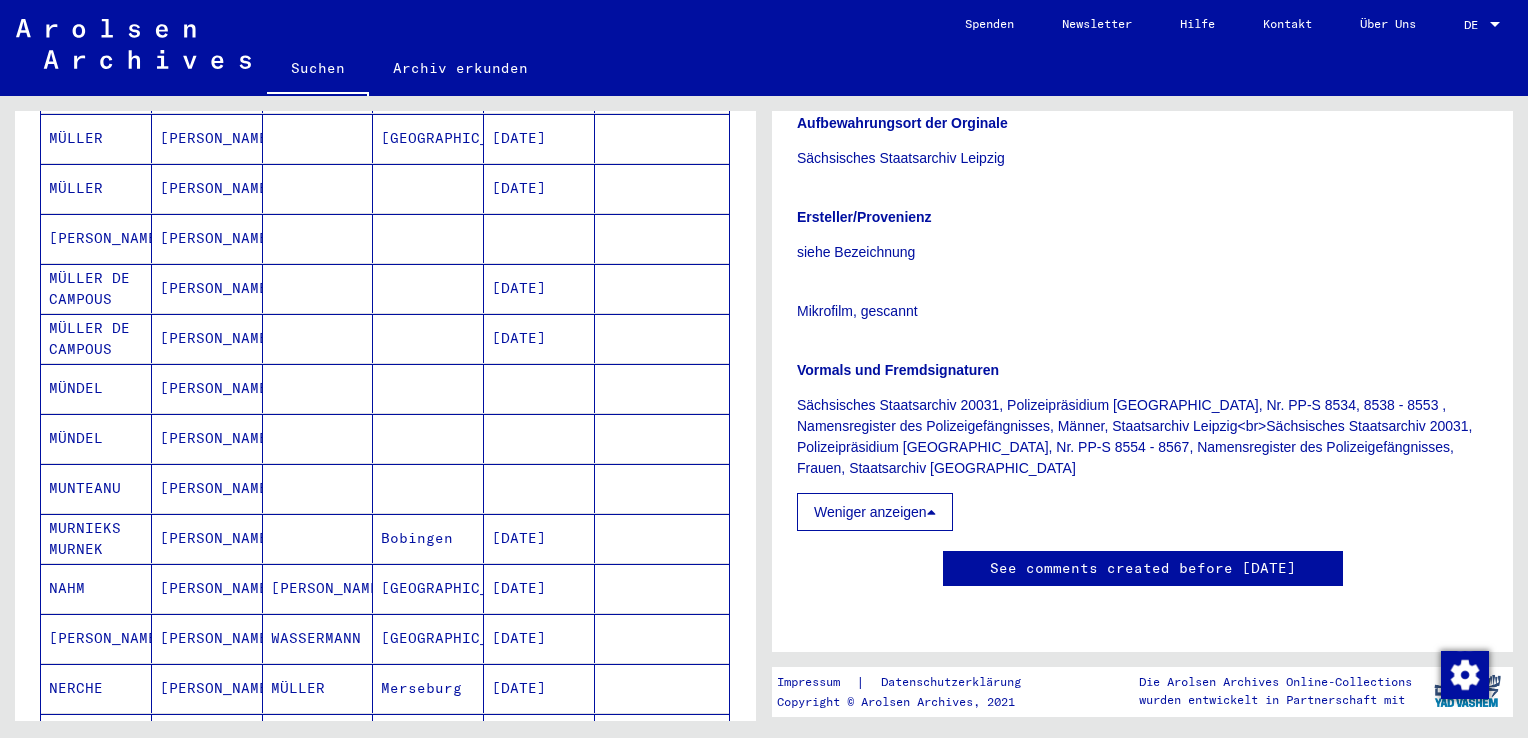 click on "[DATE]" at bounding box center (539, 238) 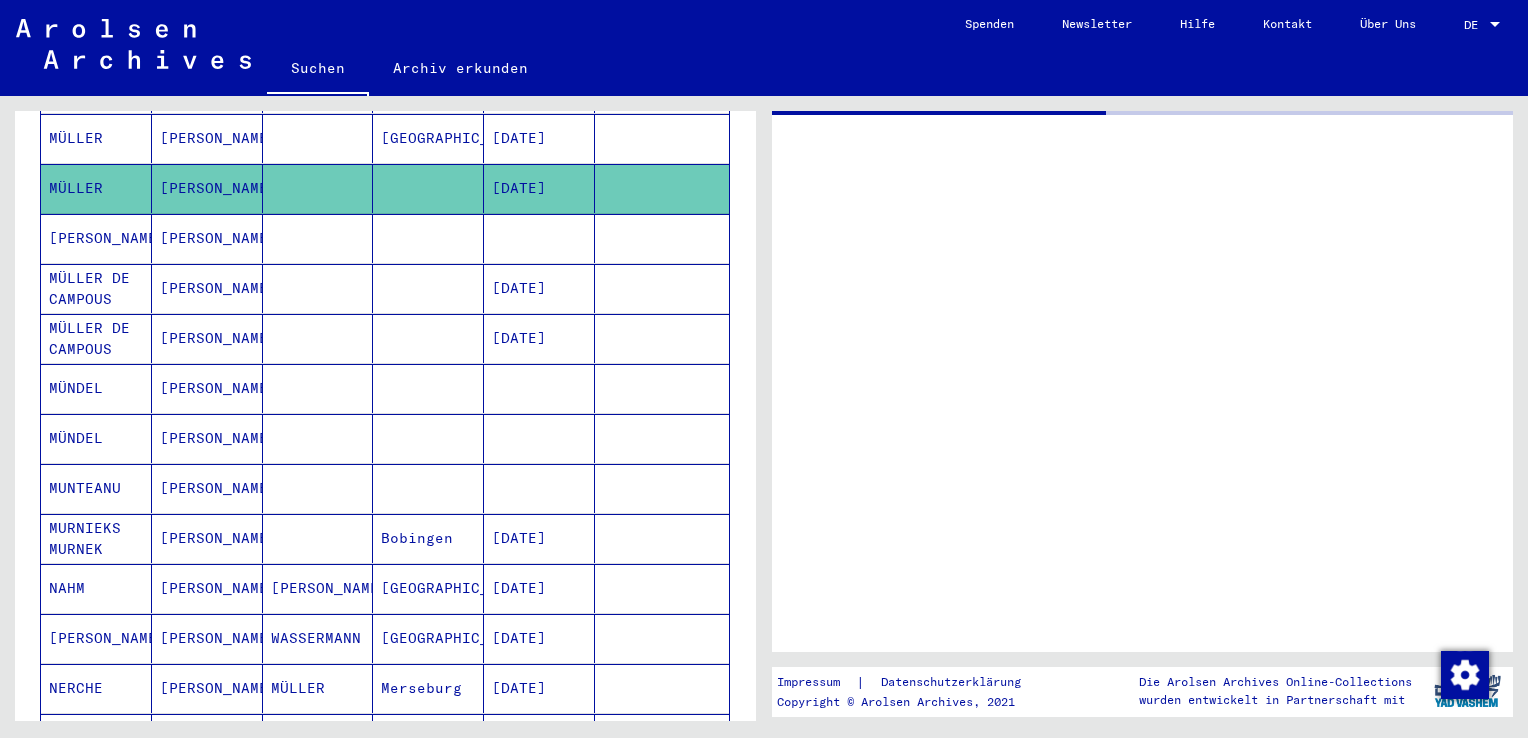 scroll, scrollTop: 0, scrollLeft: 0, axis: both 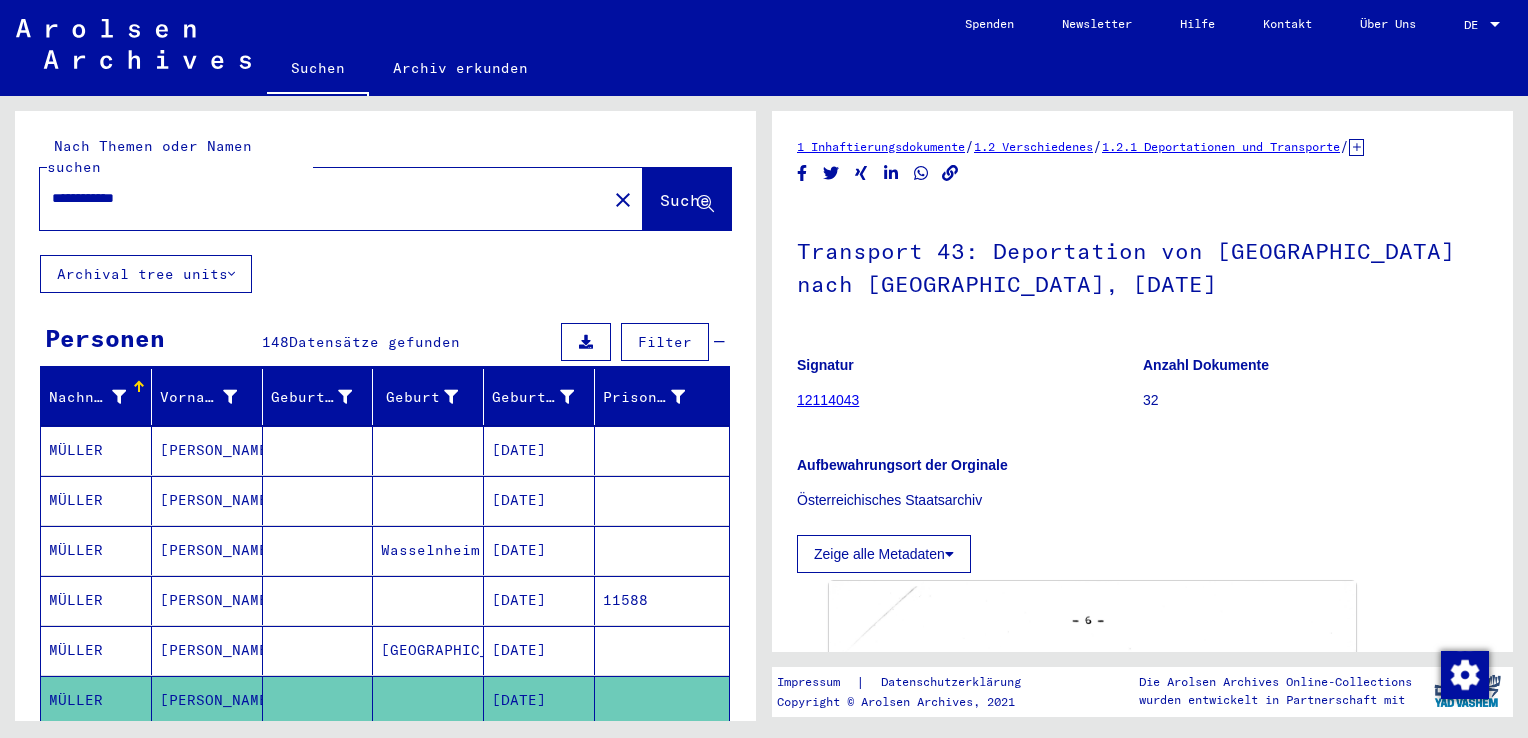 drag, startPoint x: 101, startPoint y: 181, endPoint x: 5, endPoint y: 207, distance: 99.458534 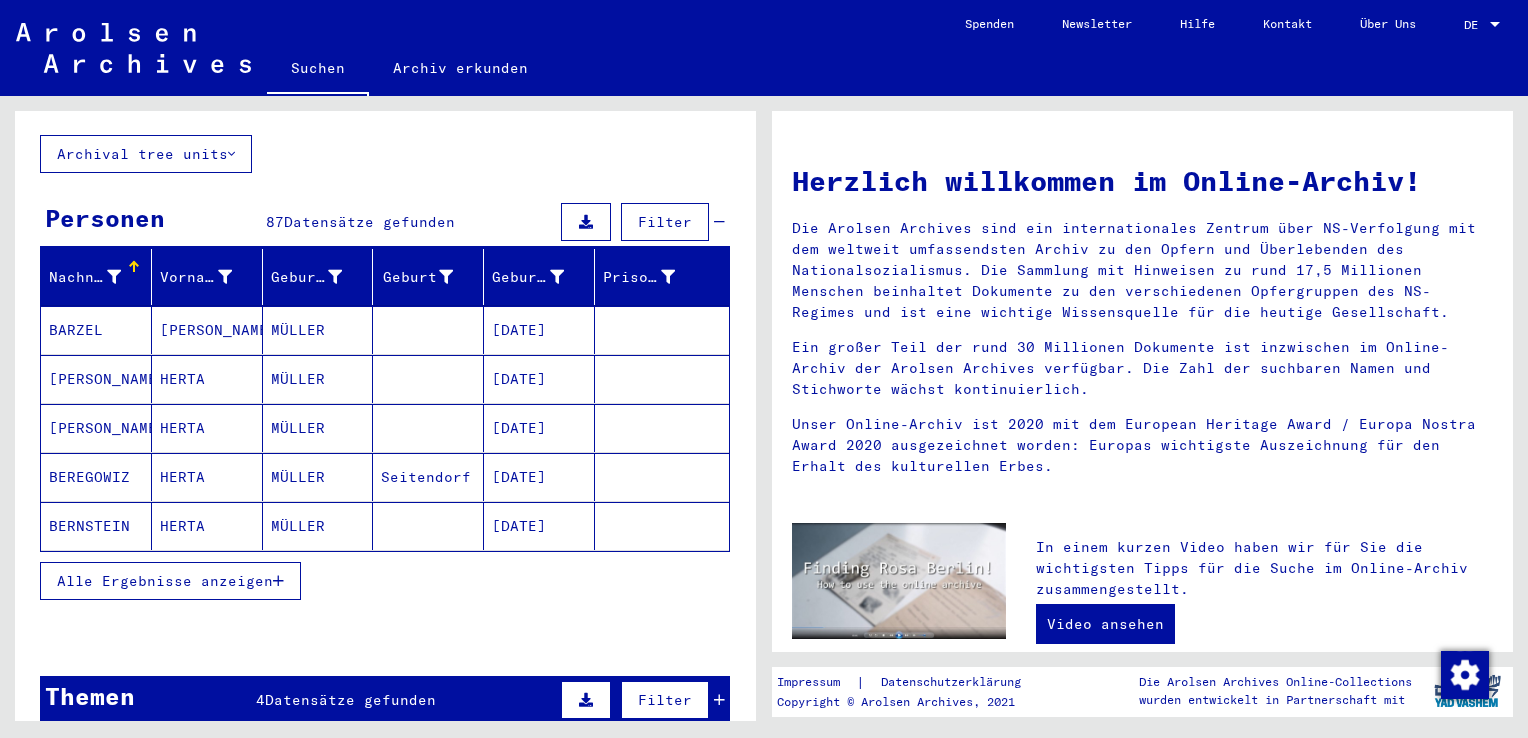 scroll, scrollTop: 200, scrollLeft: 0, axis: vertical 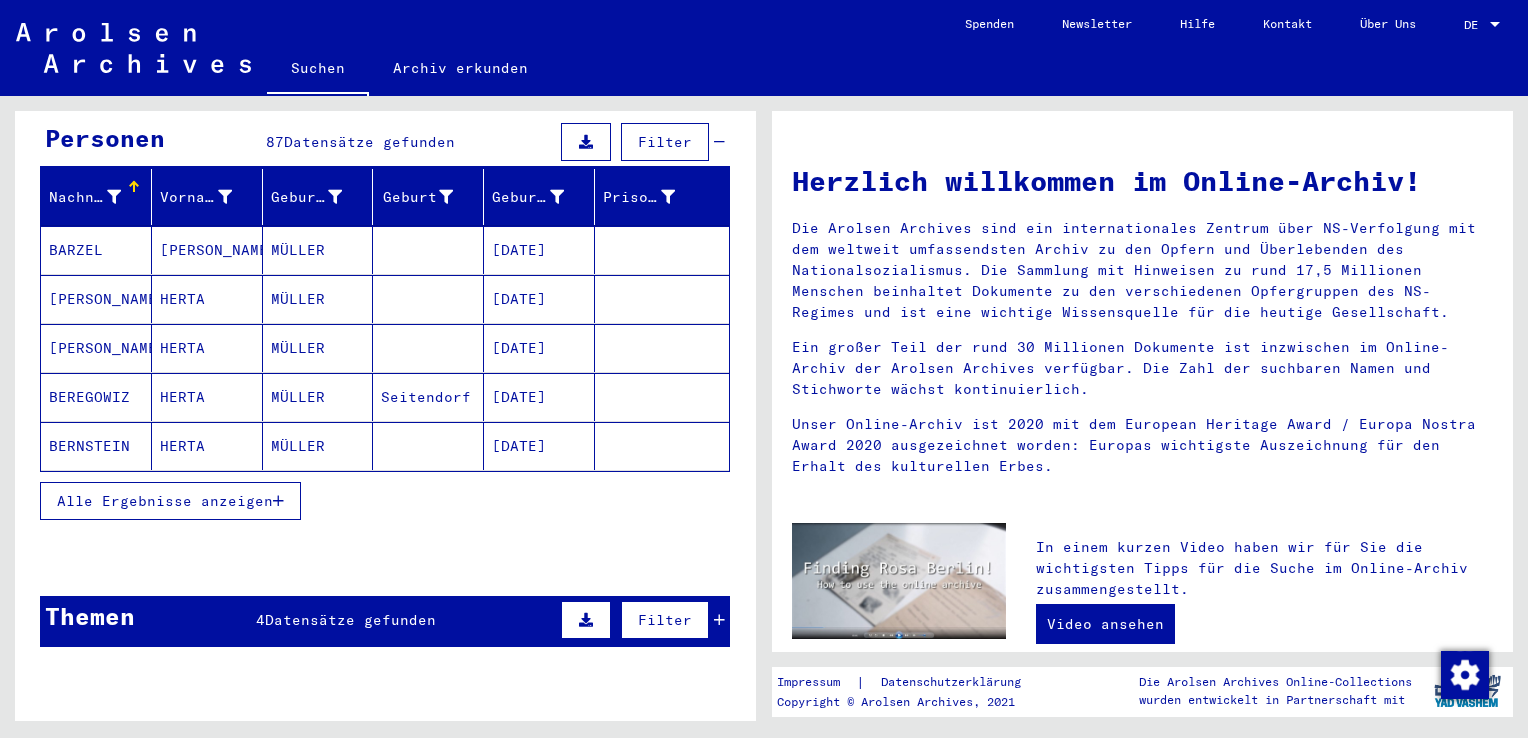 click on "Alle Ergebnisse anzeigen" at bounding box center [170, 501] 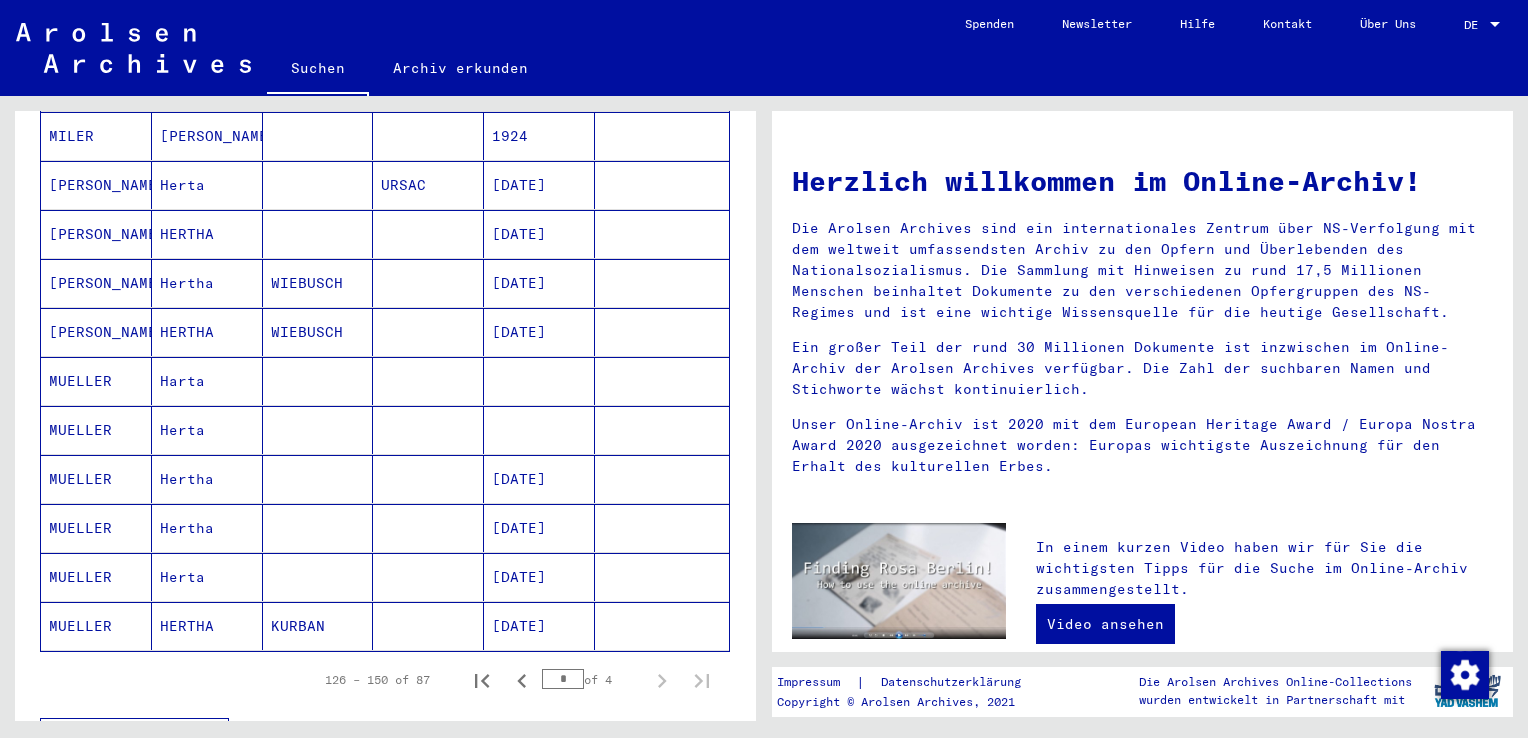 scroll, scrollTop: 1100, scrollLeft: 0, axis: vertical 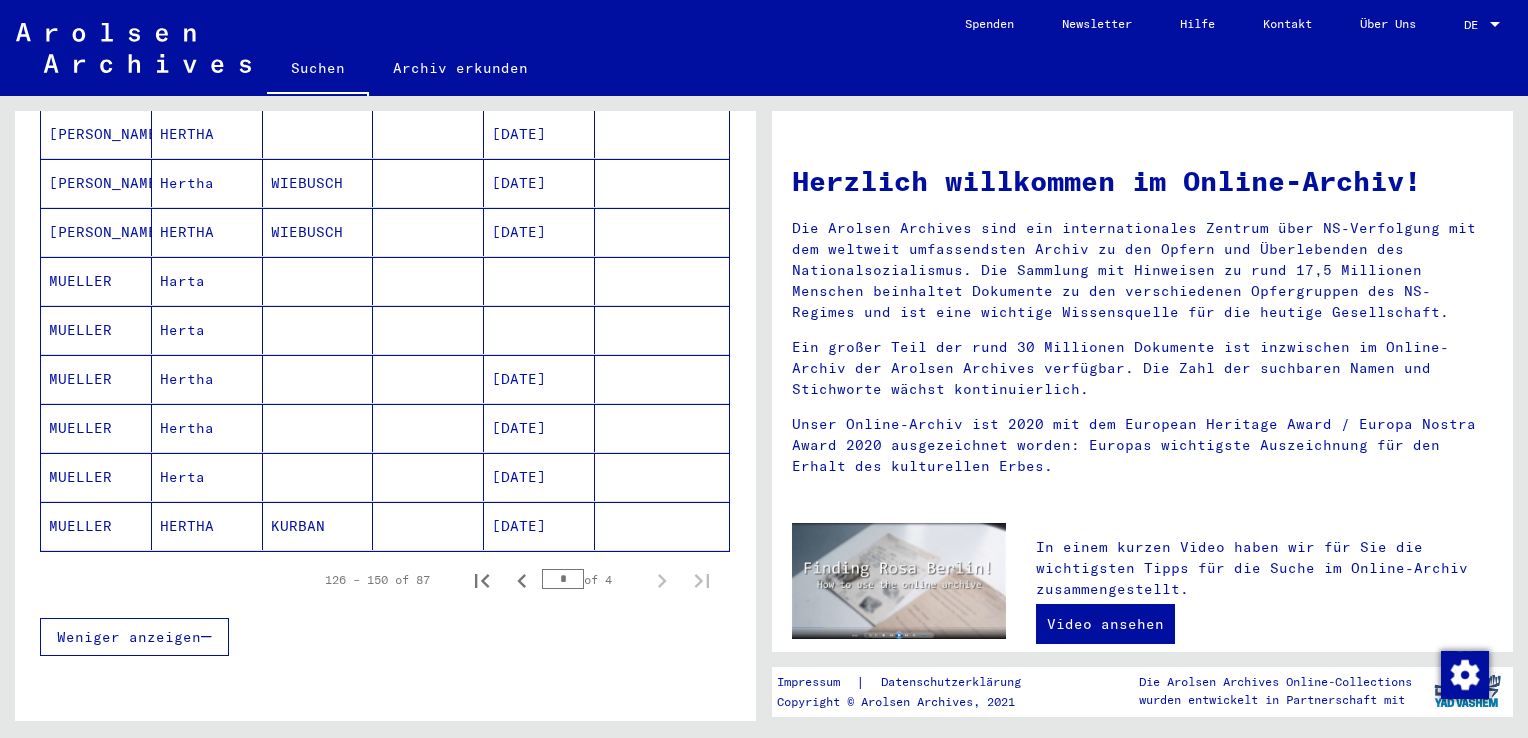click on "[DATE]" at bounding box center [539, 477] 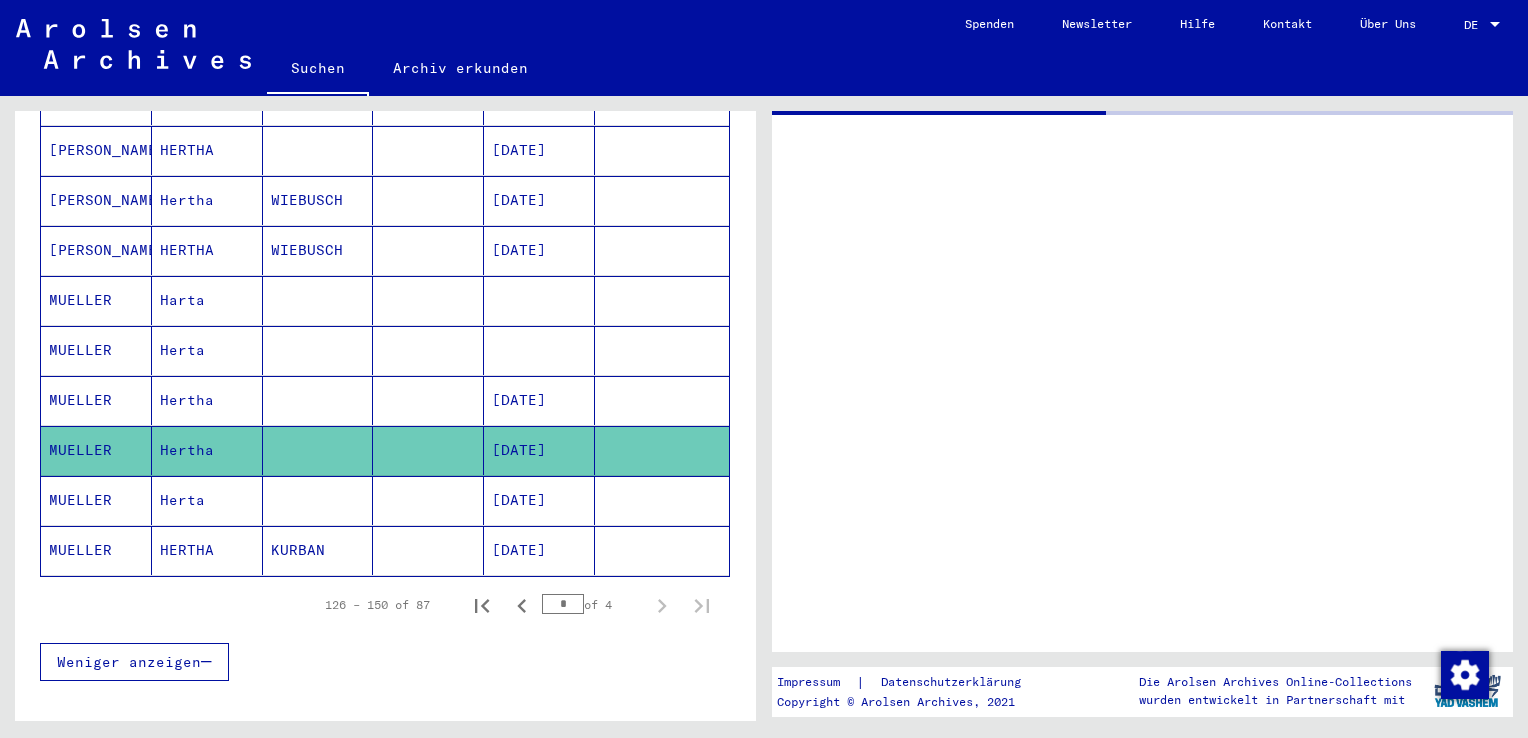 scroll, scrollTop: 1113, scrollLeft: 0, axis: vertical 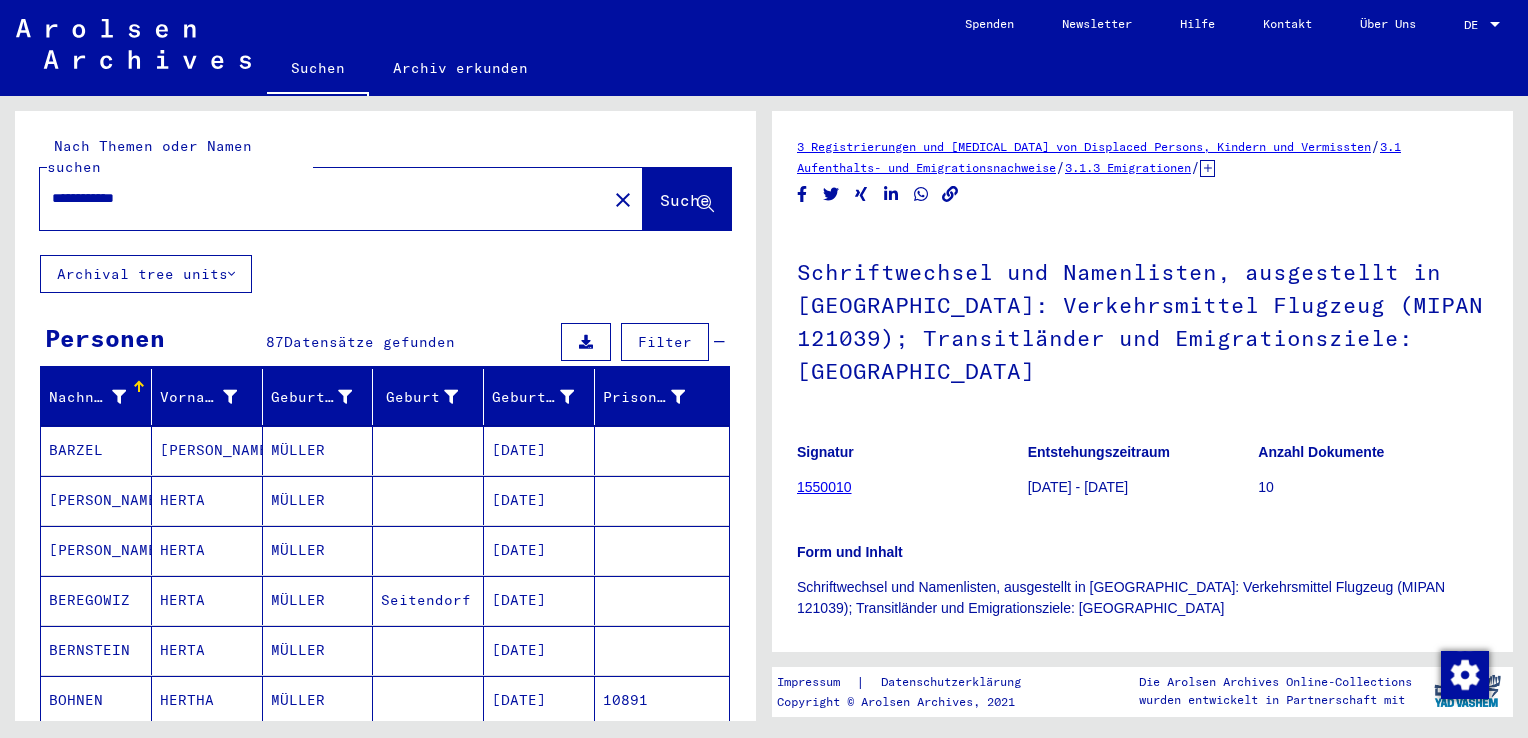 drag, startPoint x: 96, startPoint y: 174, endPoint x: 20, endPoint y: 173, distance: 76.00658 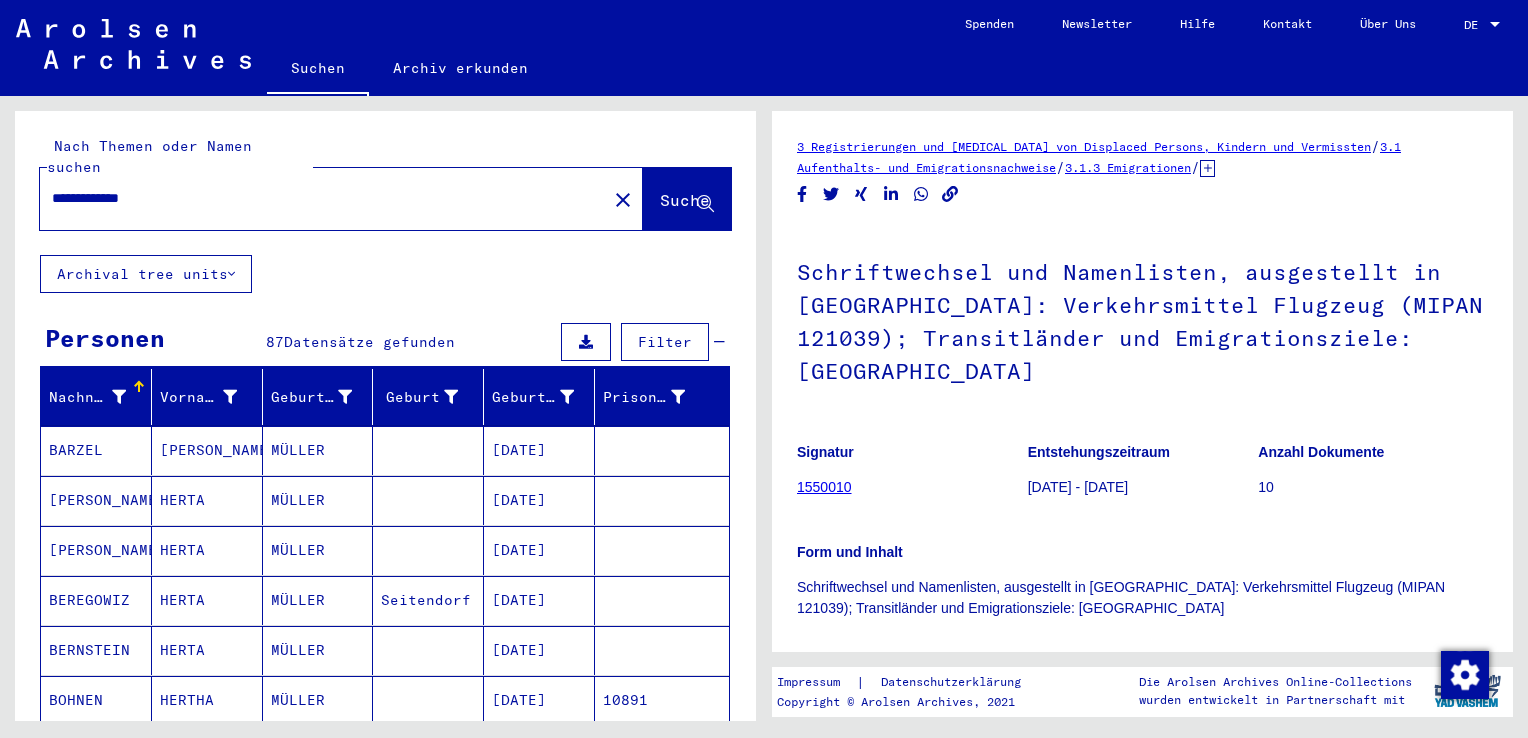 type on "**********" 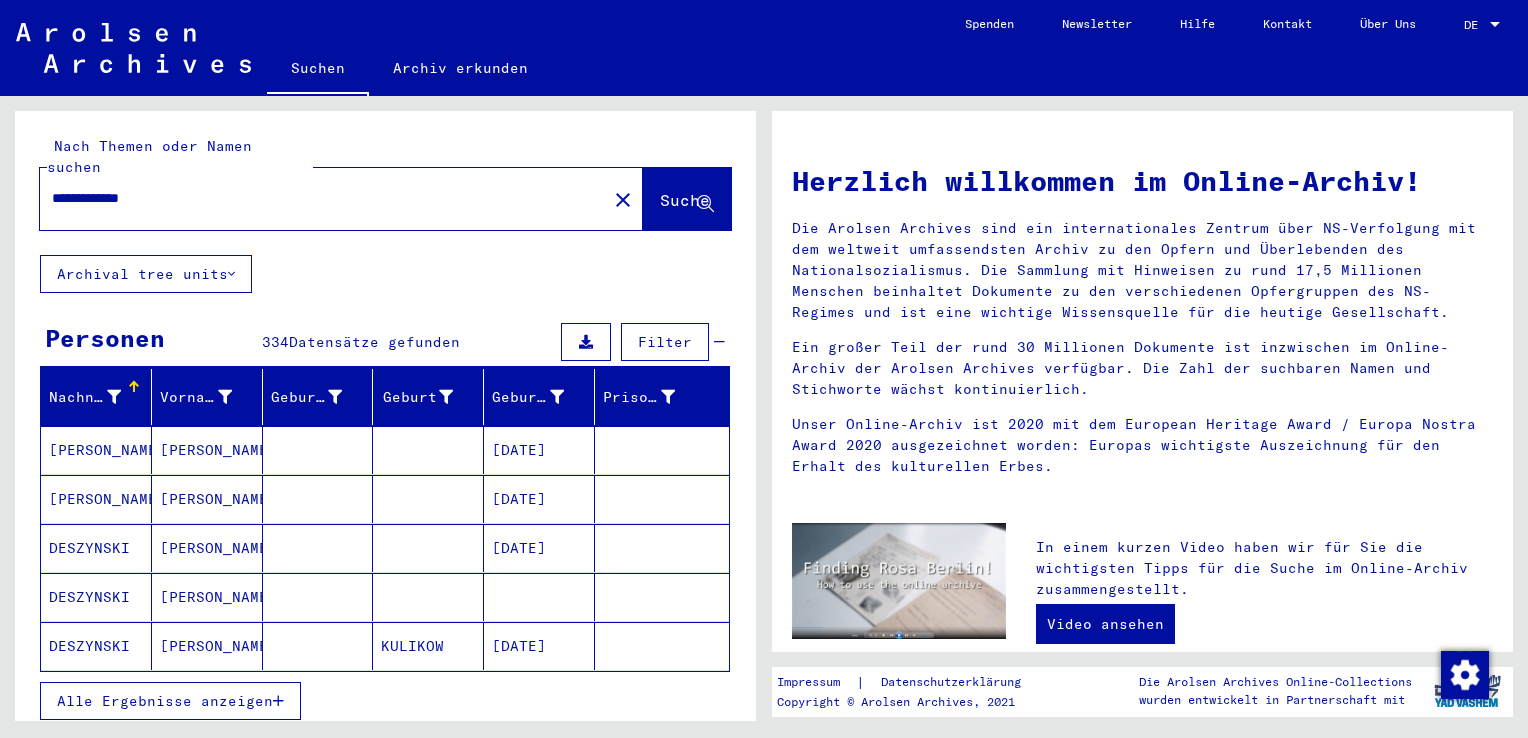 click on "Alle Ergebnisse anzeigen" at bounding box center [165, 701] 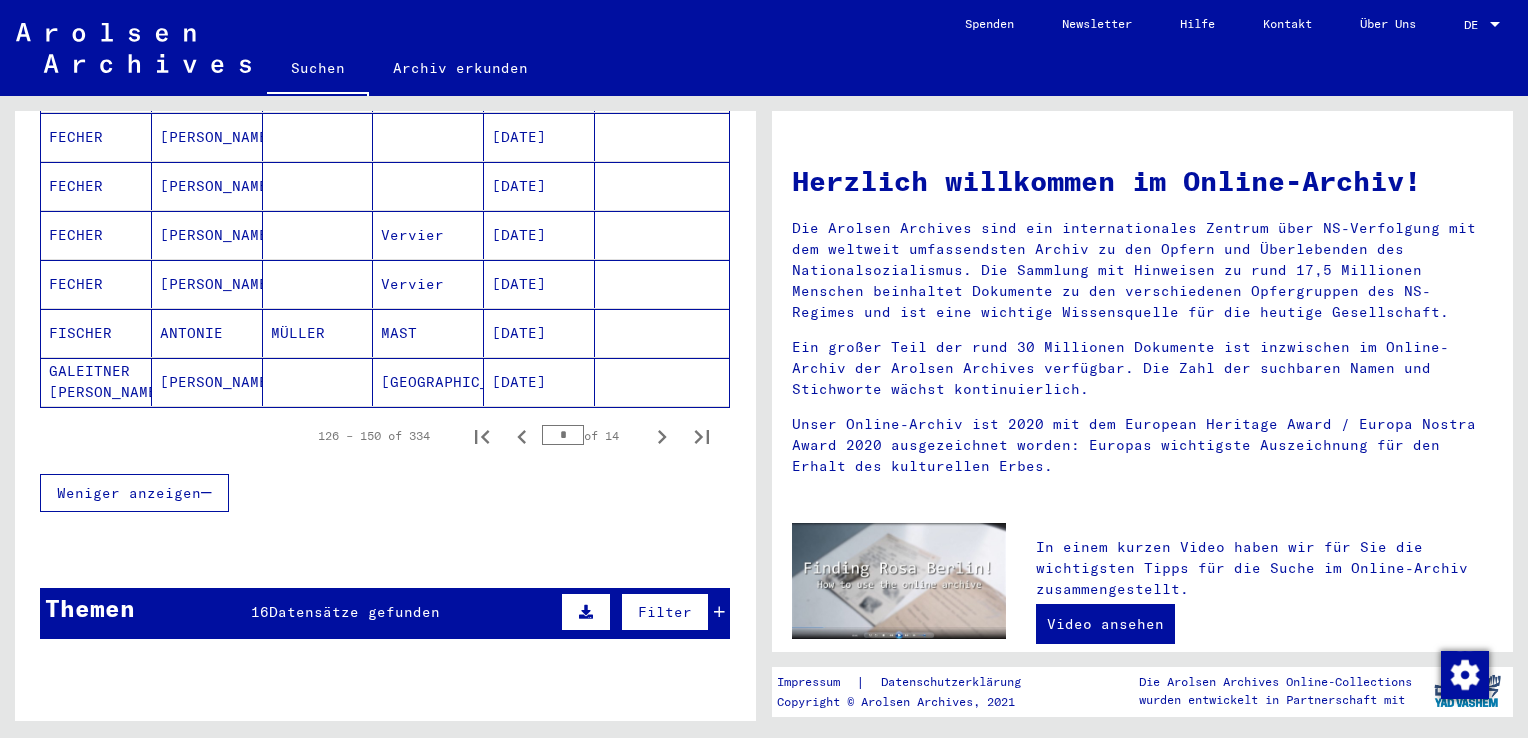 scroll, scrollTop: 1300, scrollLeft: 0, axis: vertical 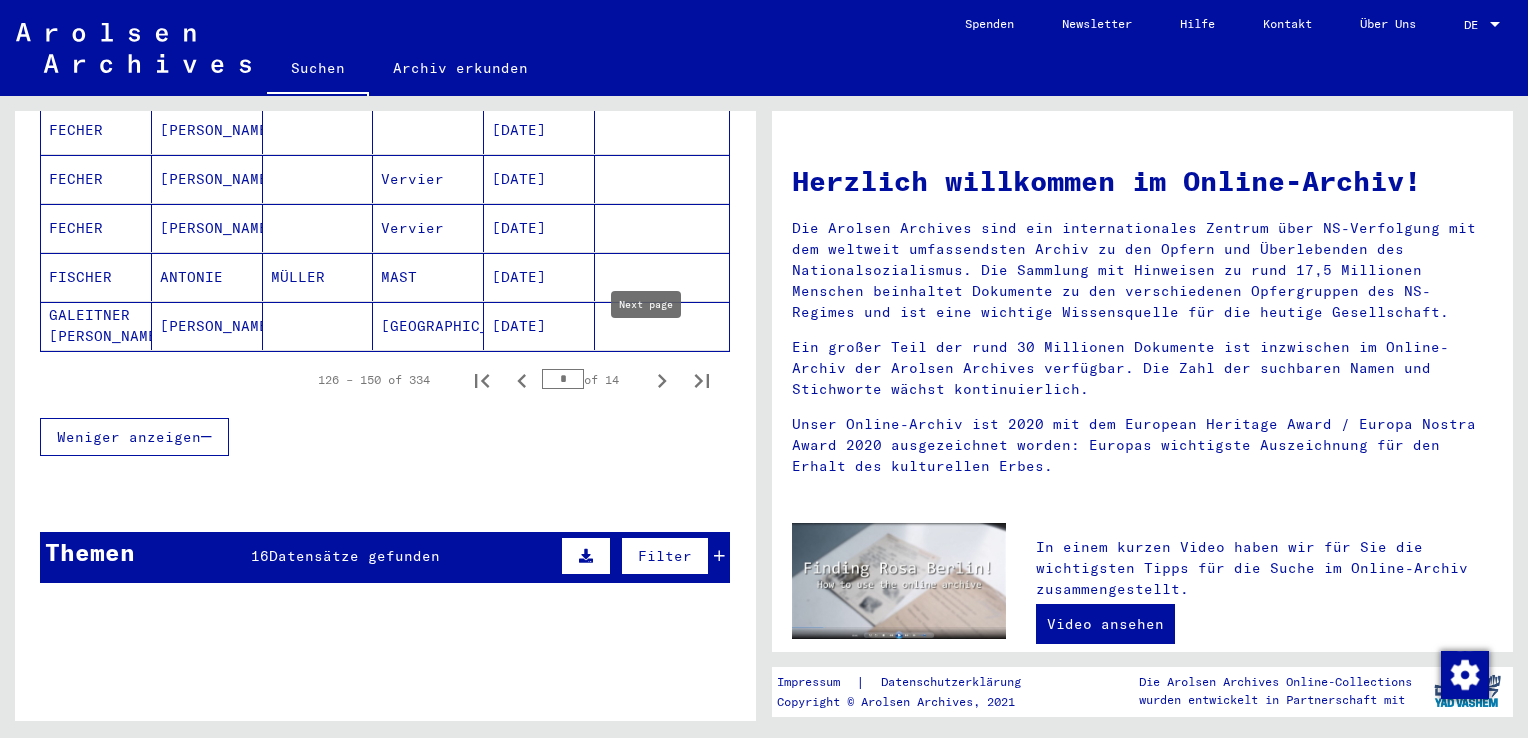 click 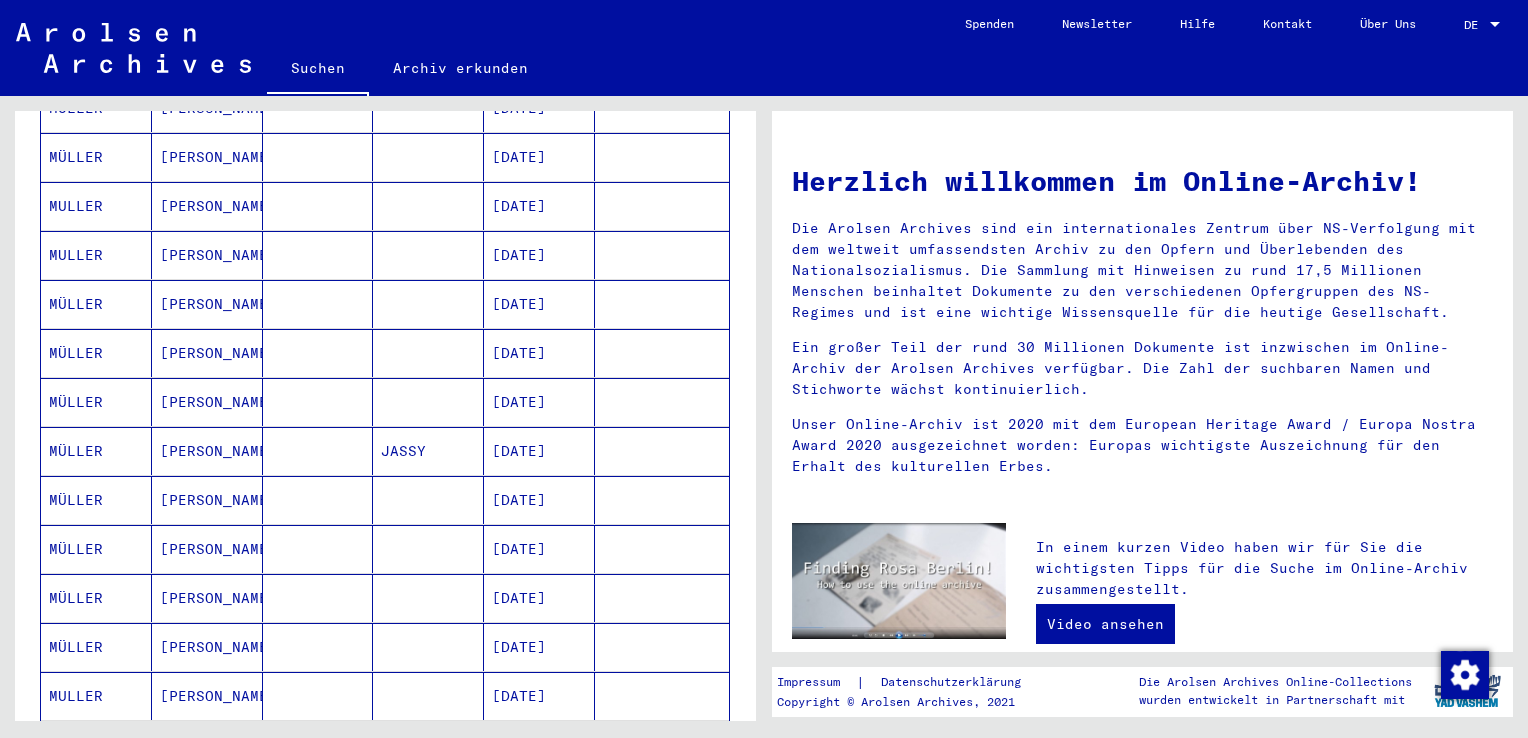 scroll, scrollTop: 1100, scrollLeft: 0, axis: vertical 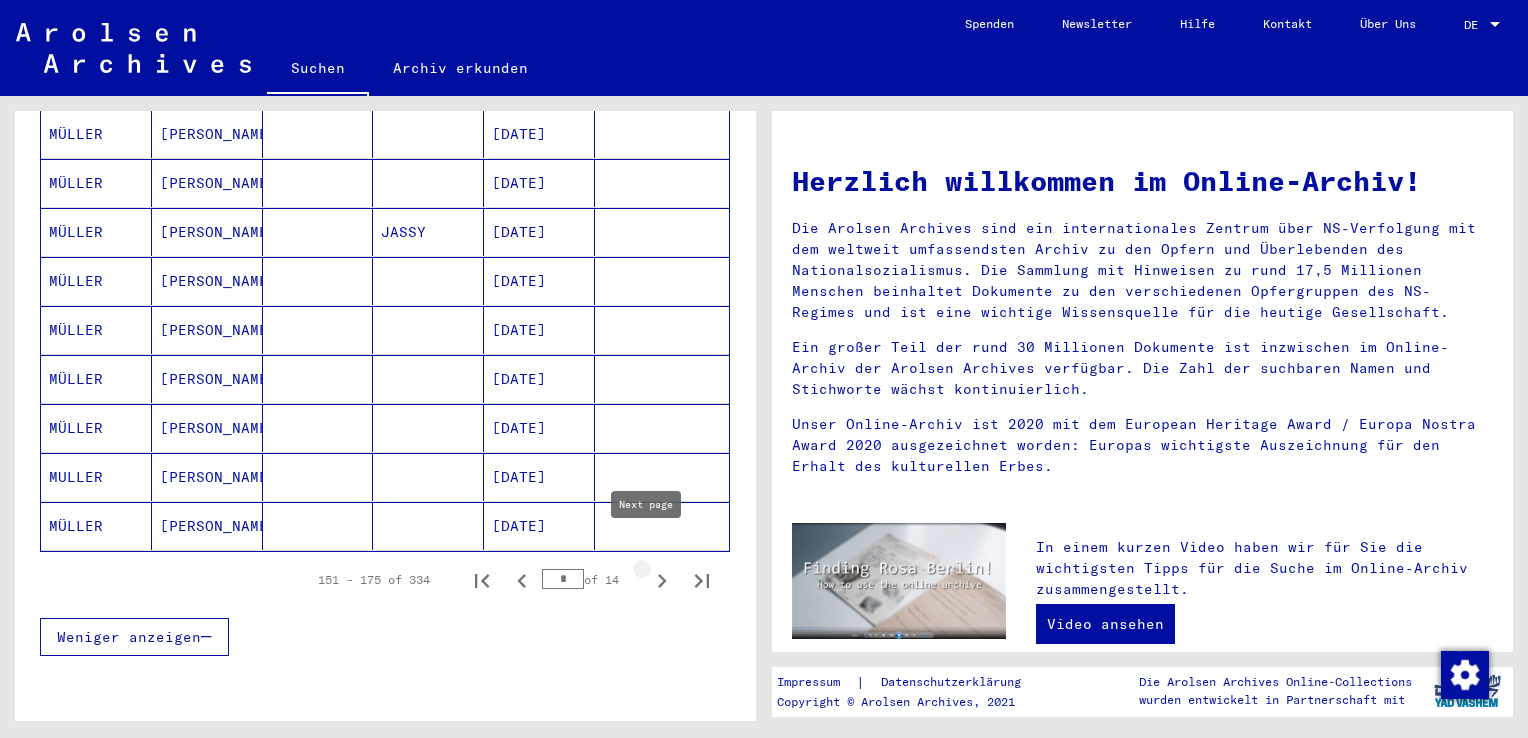 click 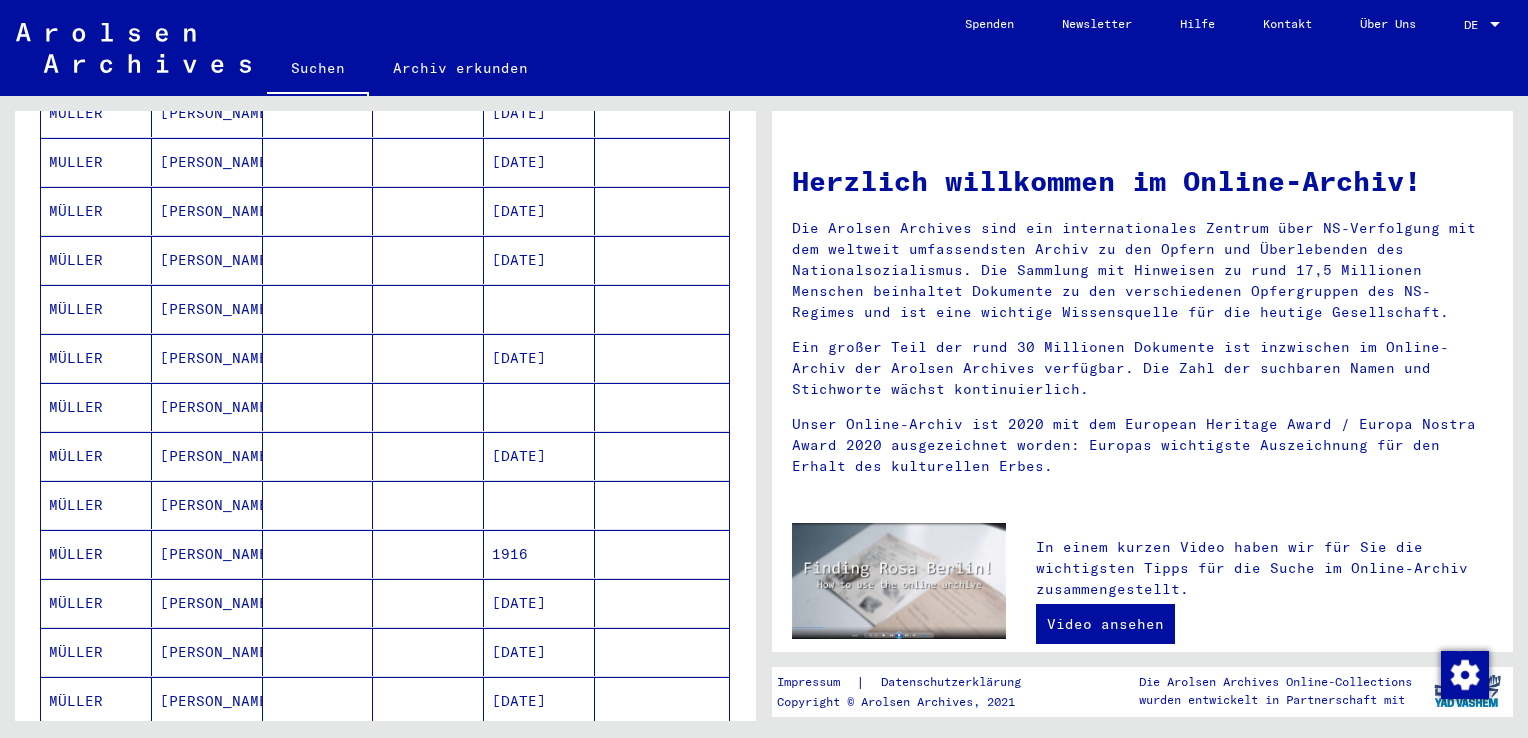 scroll, scrollTop: 1400, scrollLeft: 0, axis: vertical 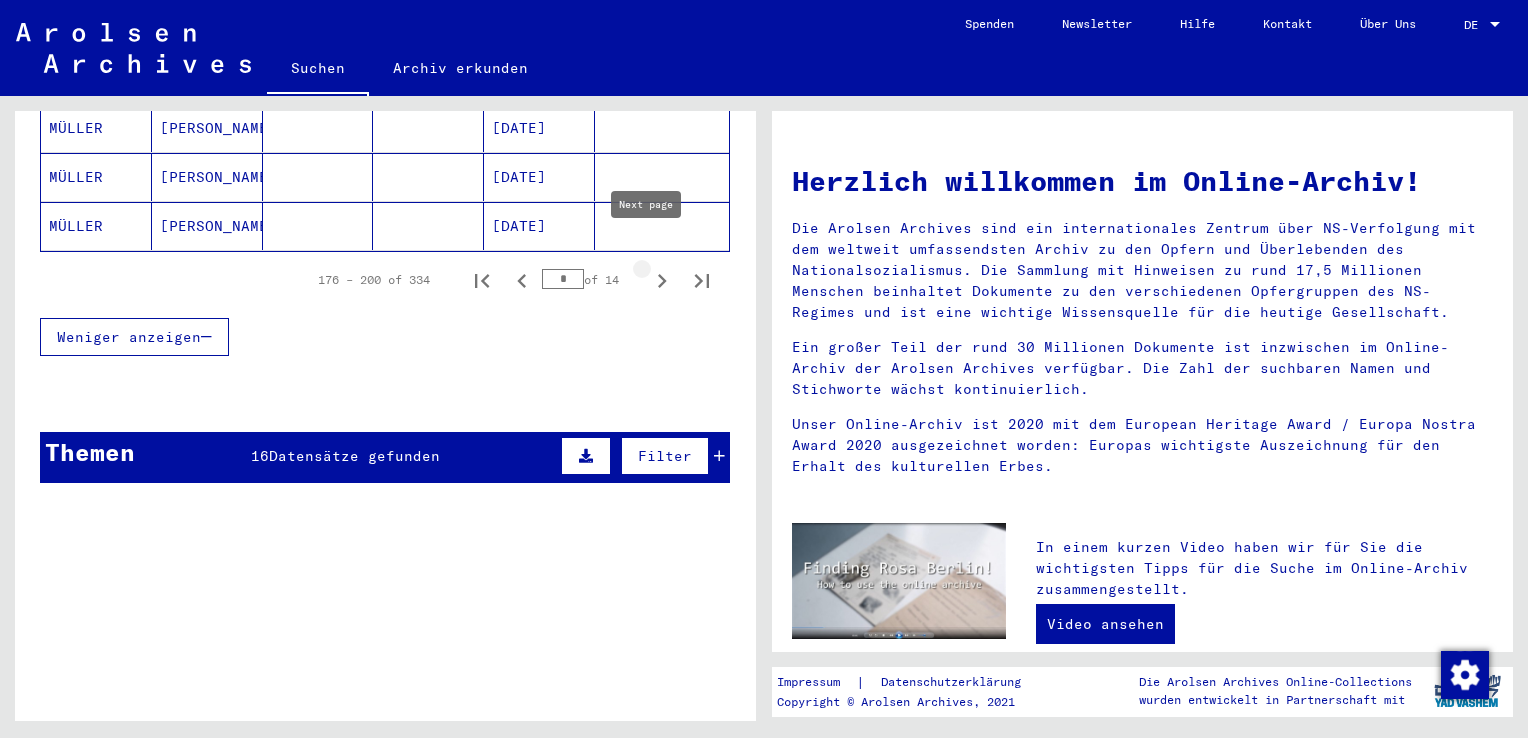 click 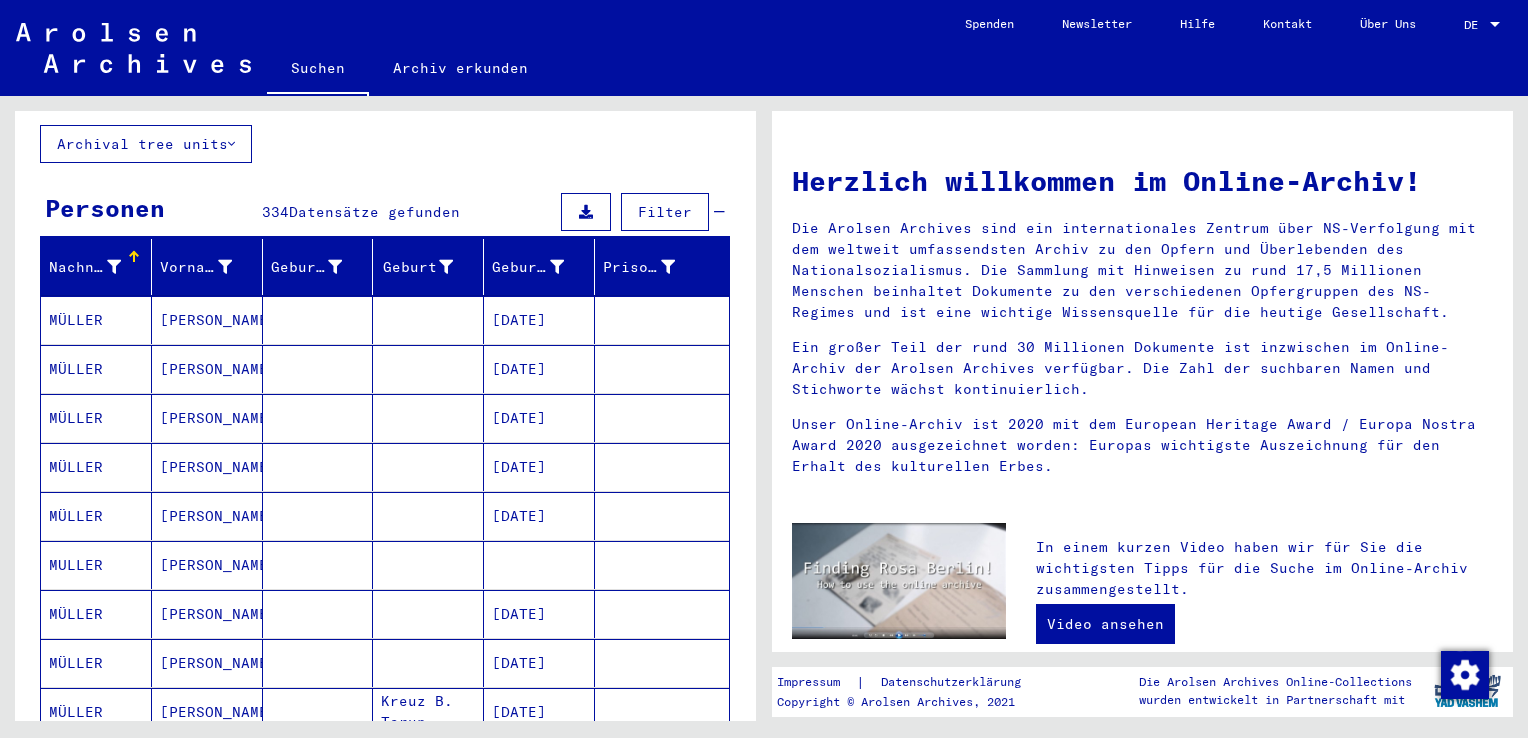 scroll, scrollTop: 0, scrollLeft: 0, axis: both 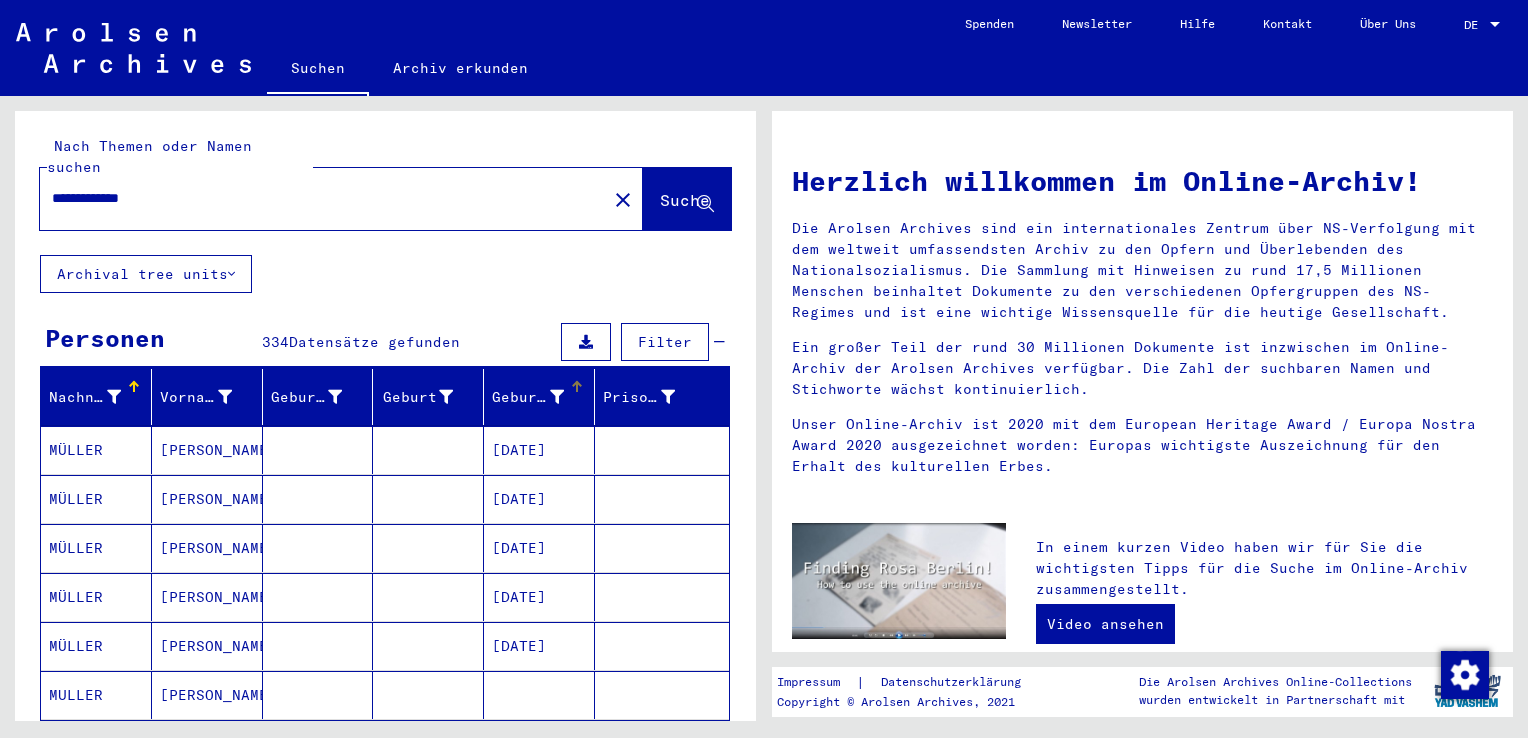 click at bounding box center [557, 397] 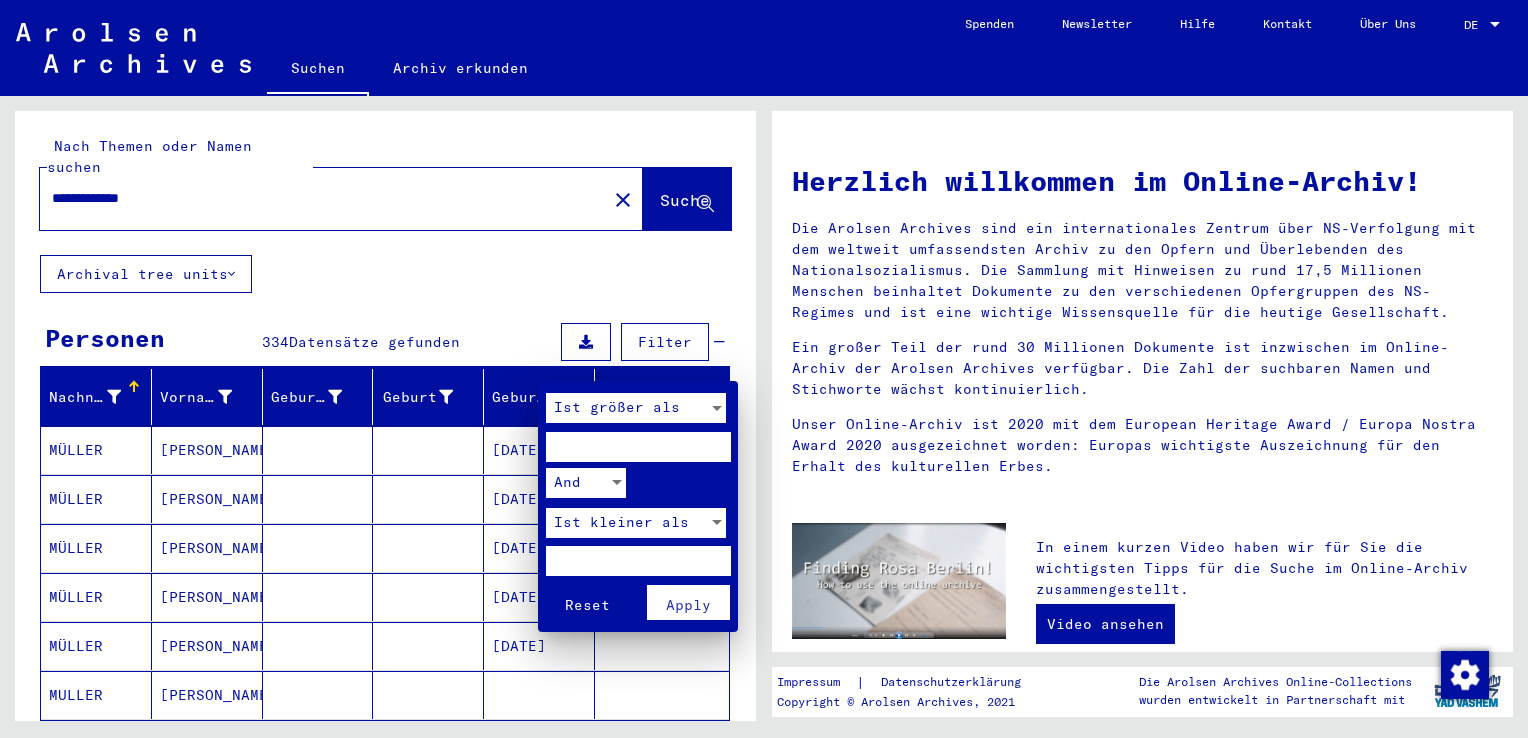 click at bounding box center [638, 447] 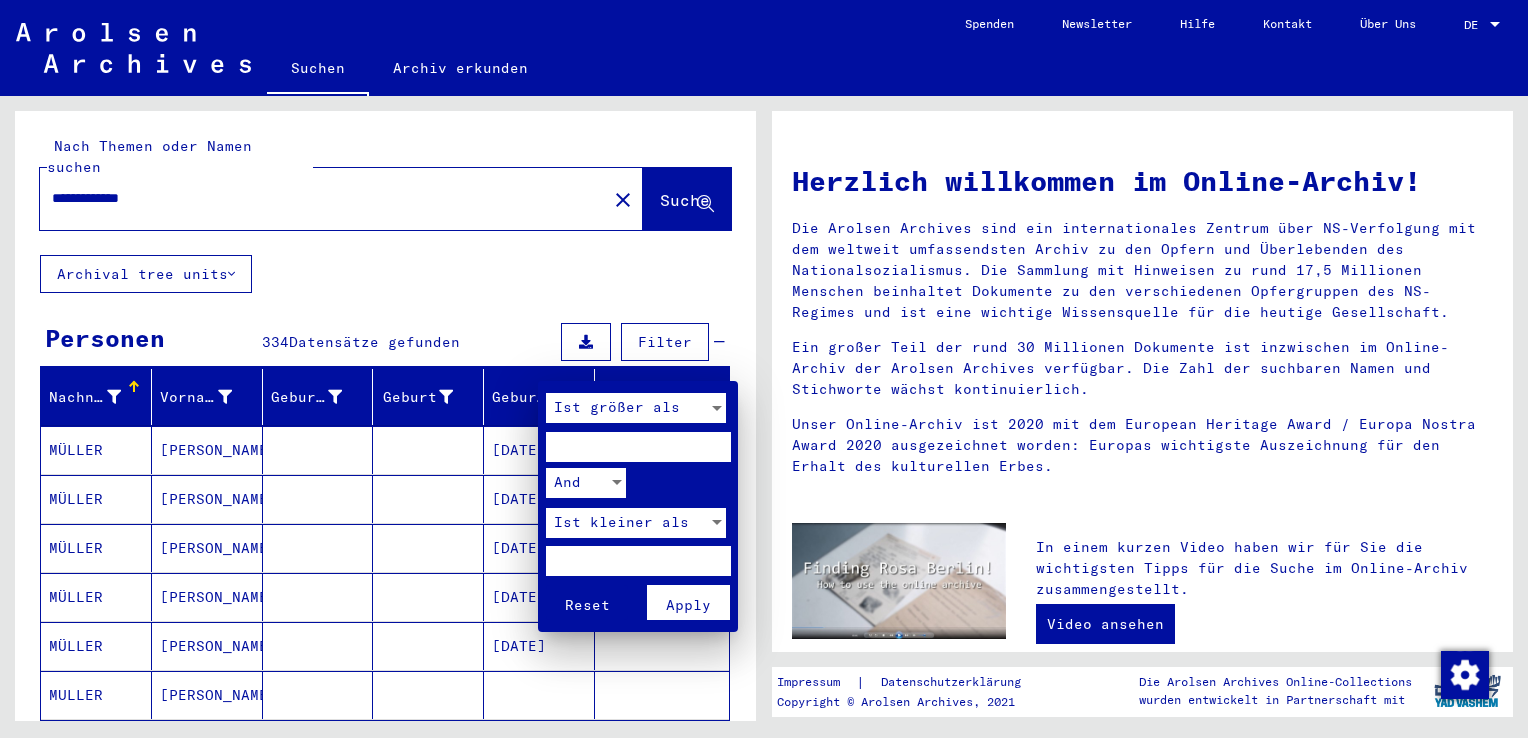 type on "****" 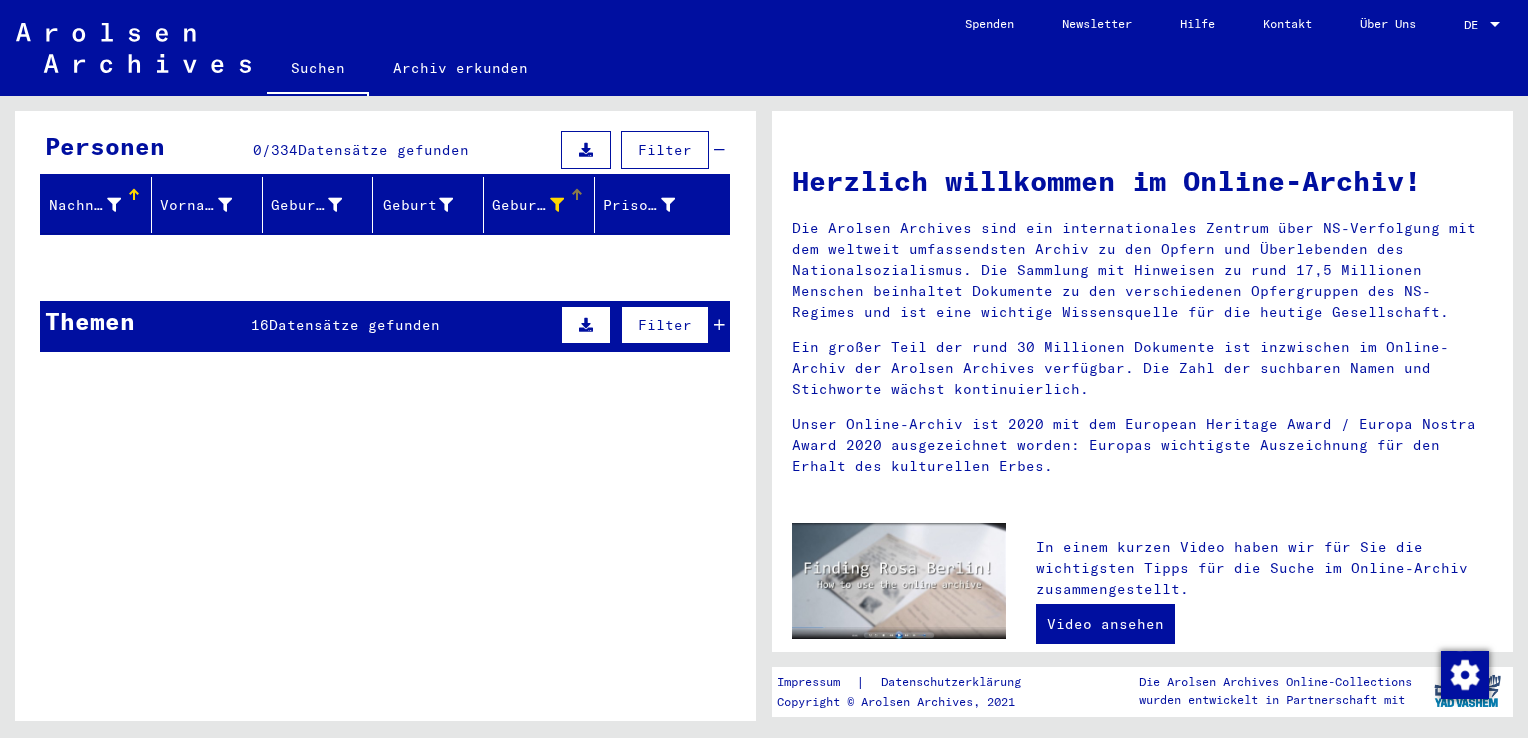 scroll, scrollTop: 336, scrollLeft: 0, axis: vertical 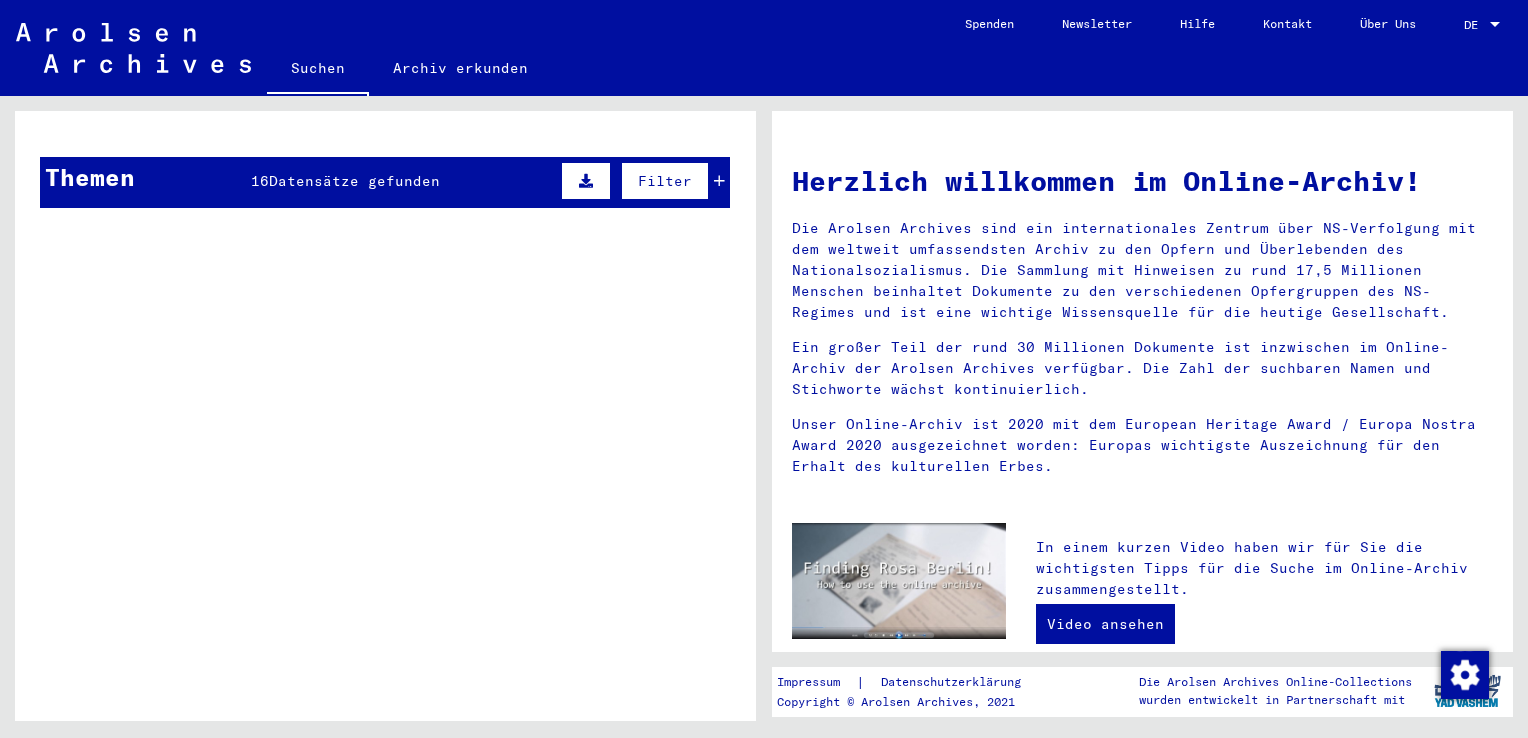 click at bounding box center (586, 181) 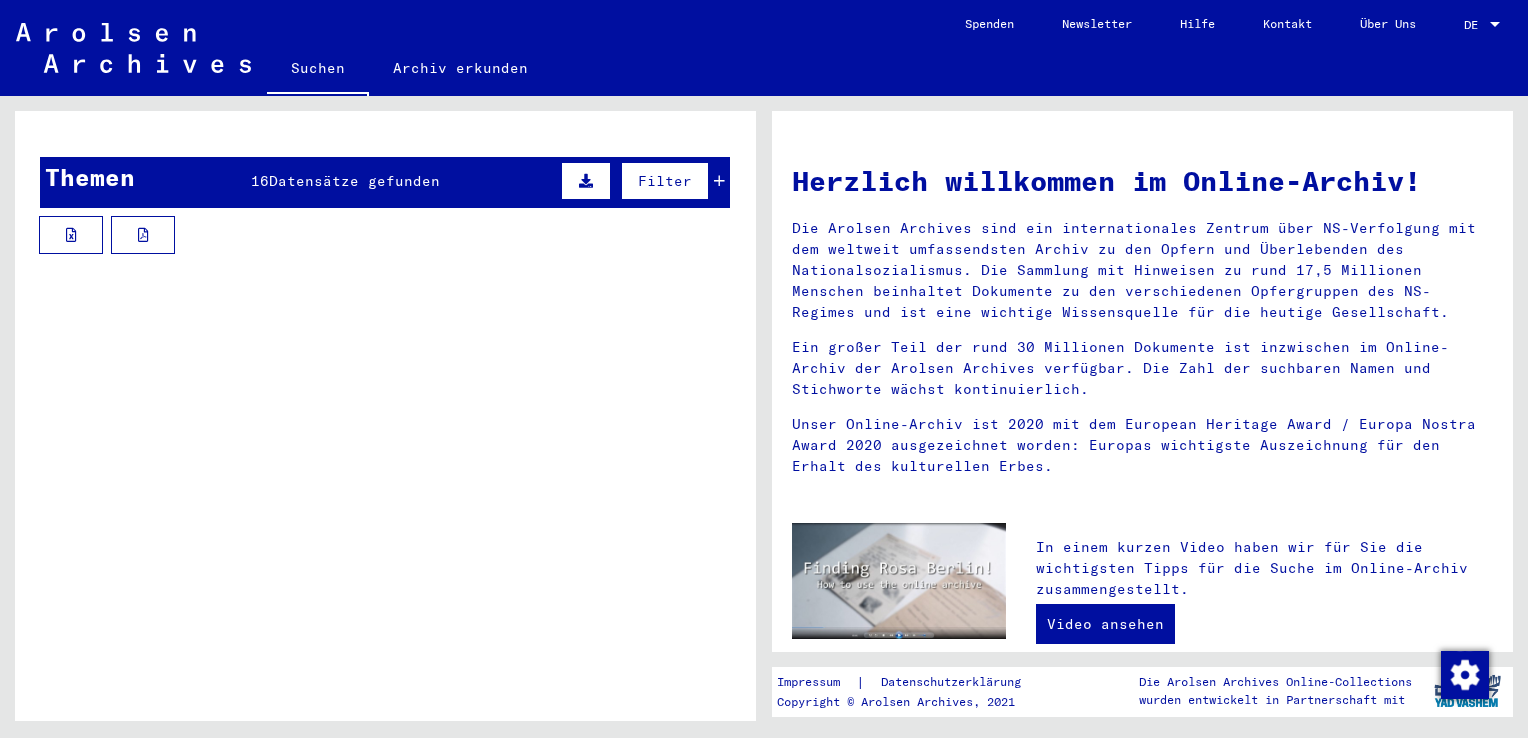 click at bounding box center [586, 181] 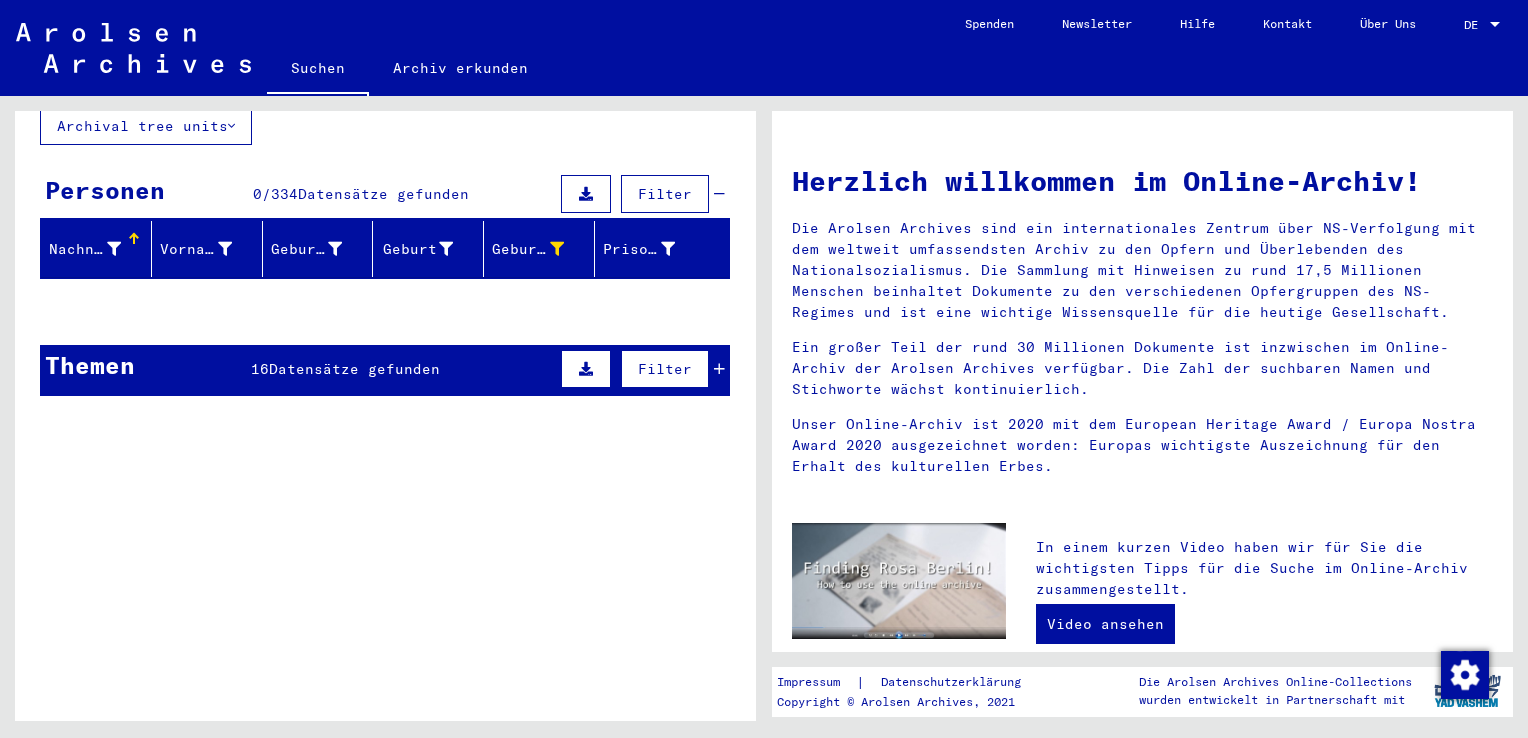 scroll, scrollTop: 0, scrollLeft: 0, axis: both 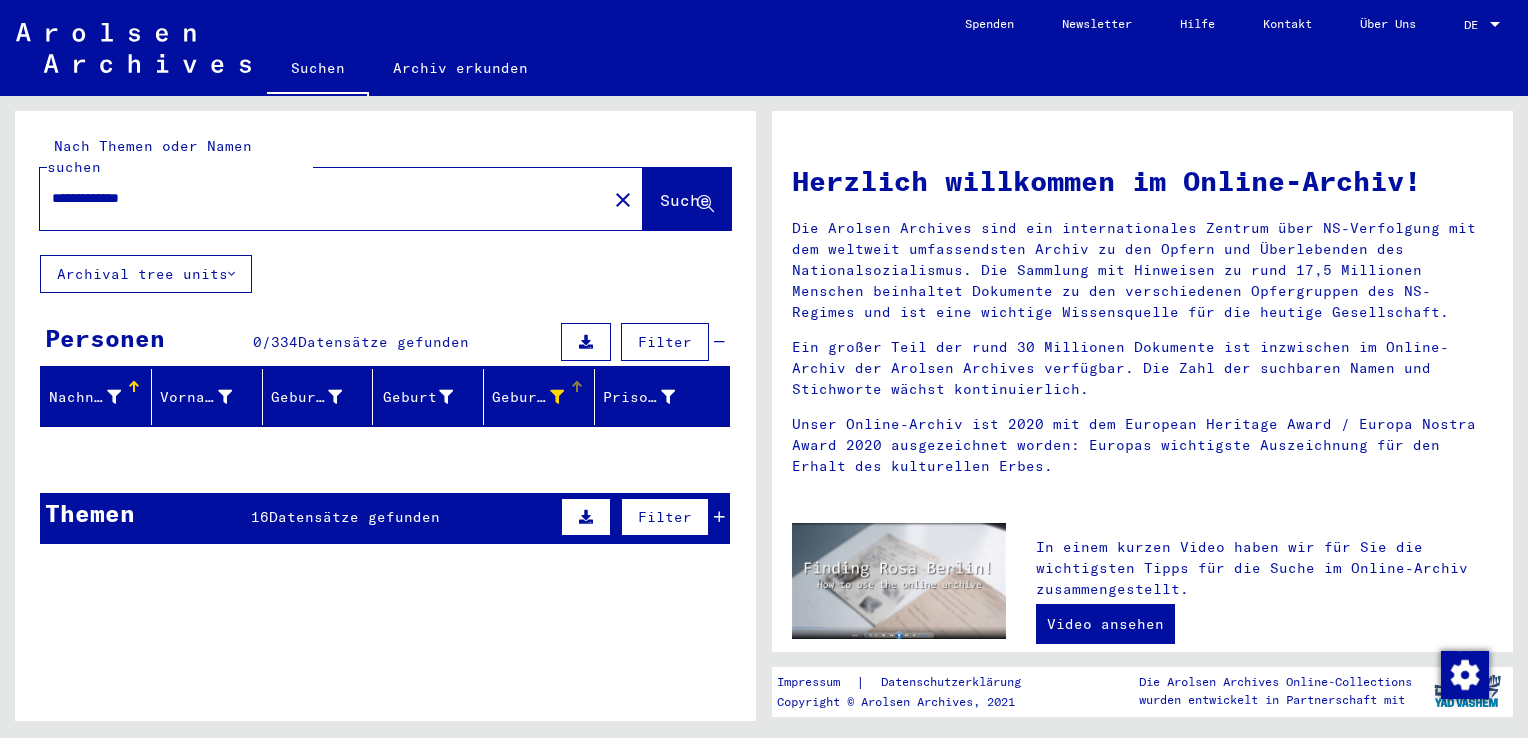 click at bounding box center (557, 397) 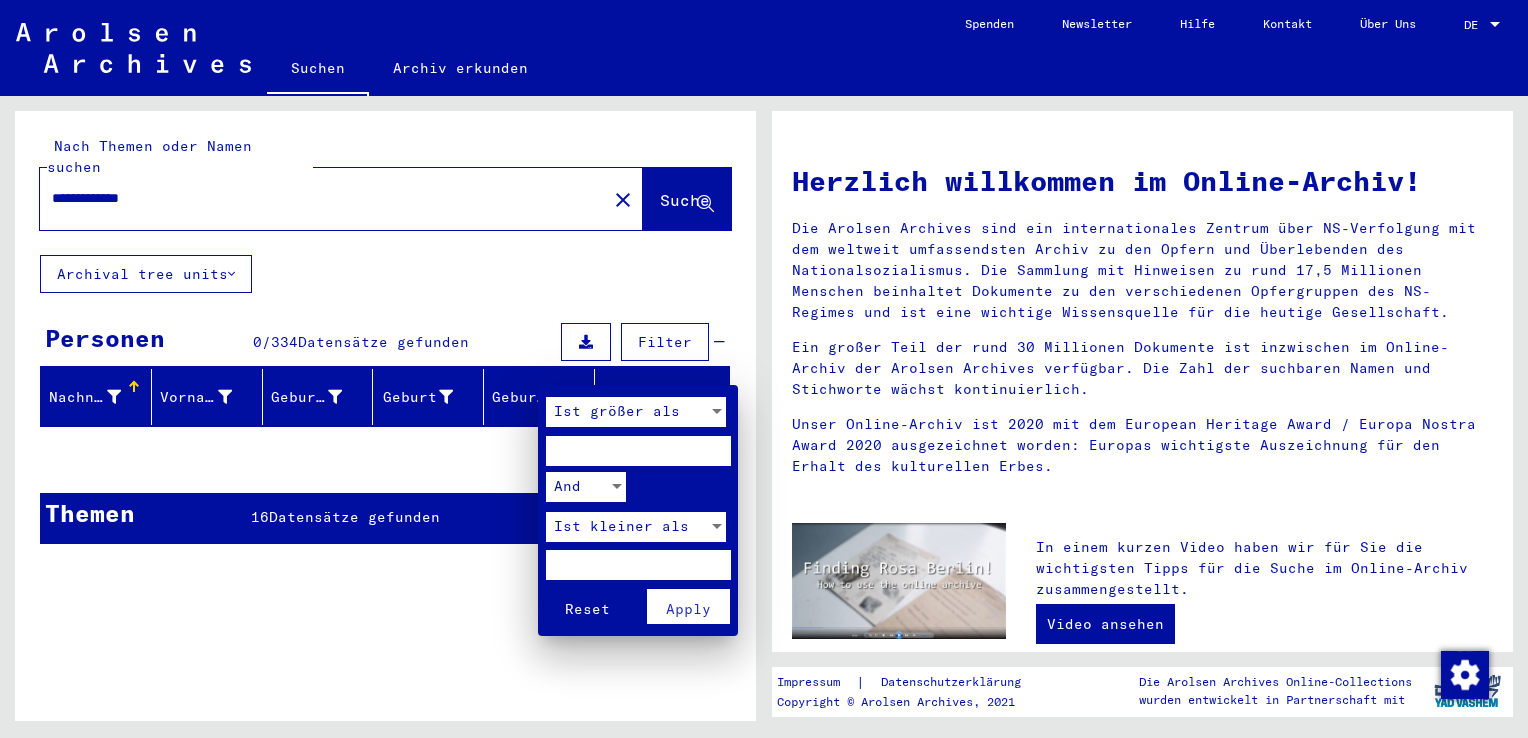 click on "Ist größer als" at bounding box center [617, 411] 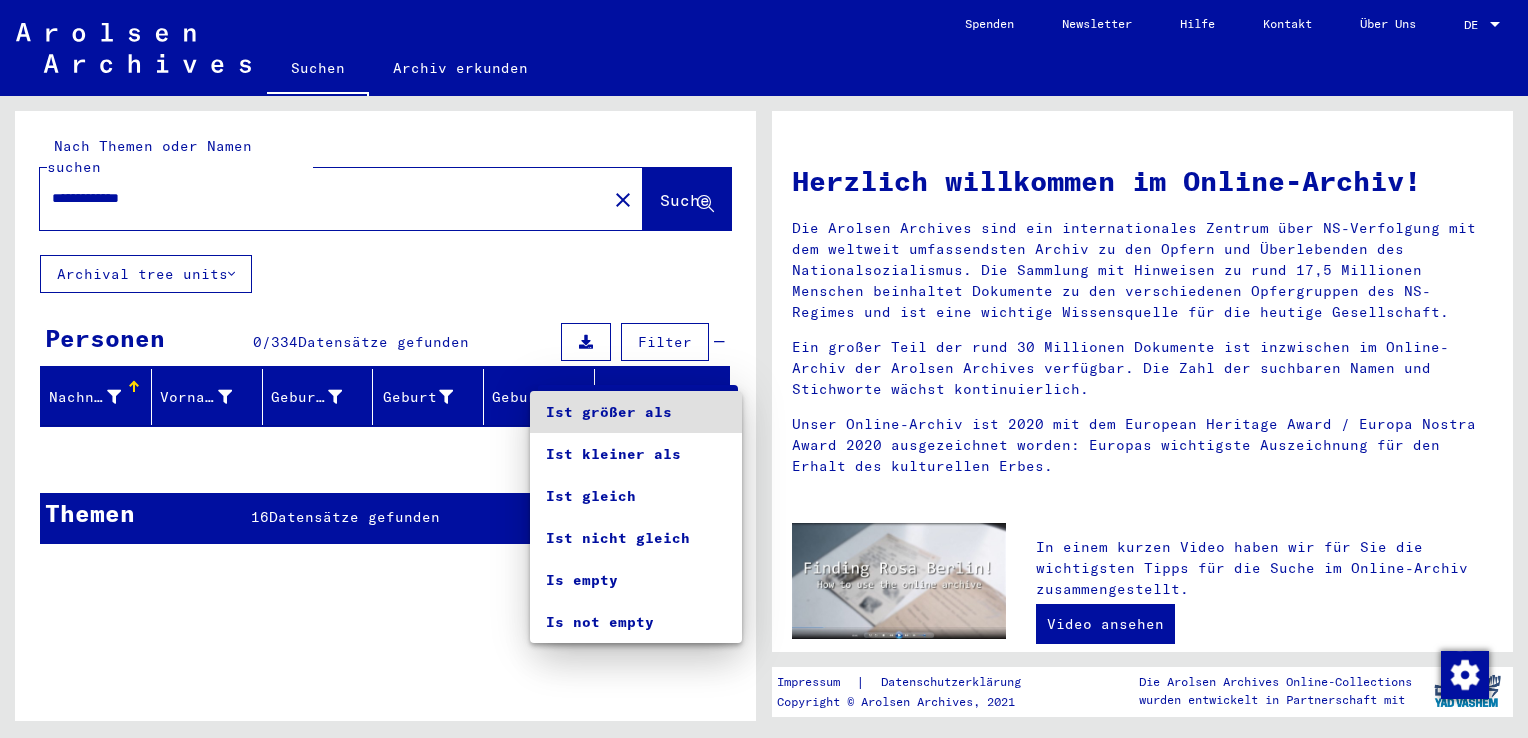 click at bounding box center [764, 369] 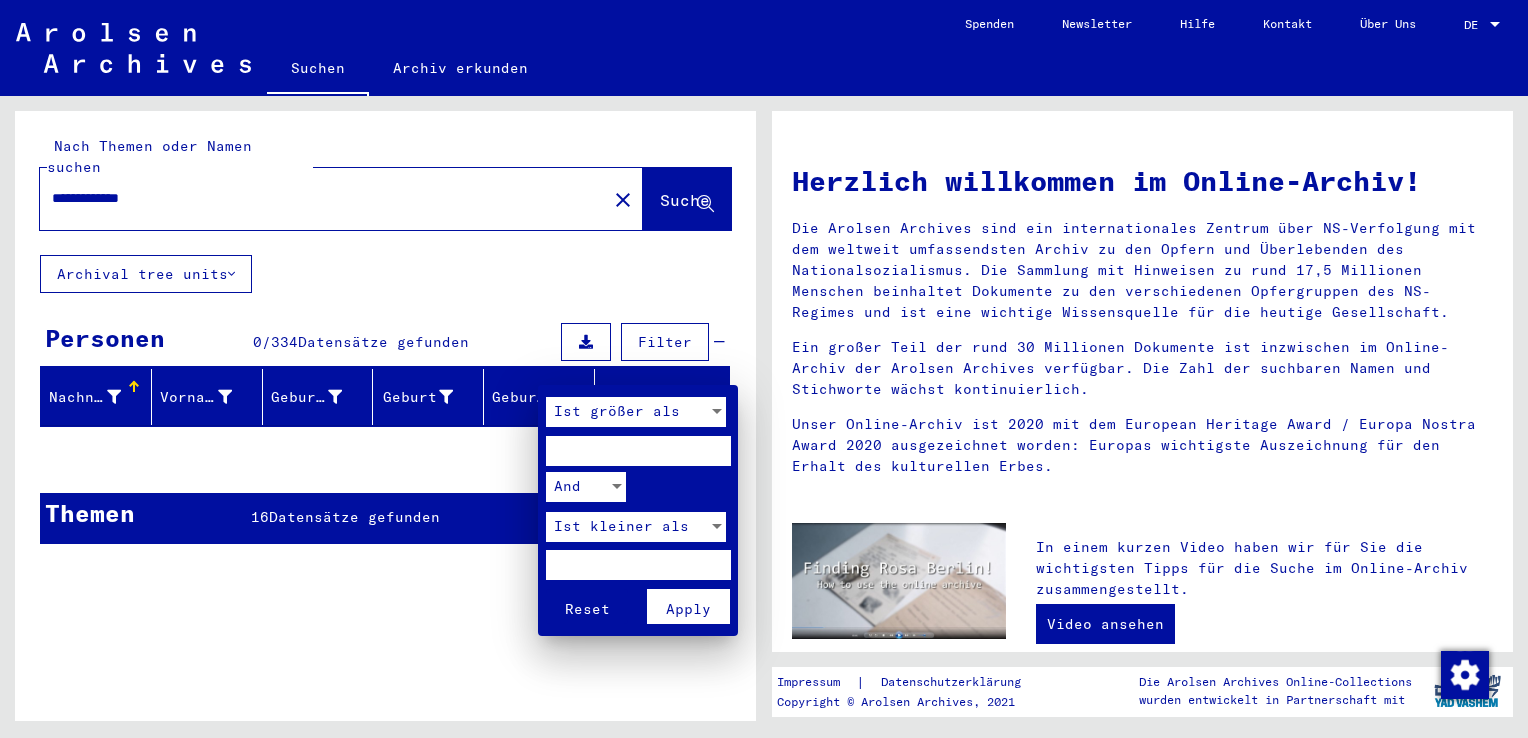 click on "**********" at bounding box center (764, 369) 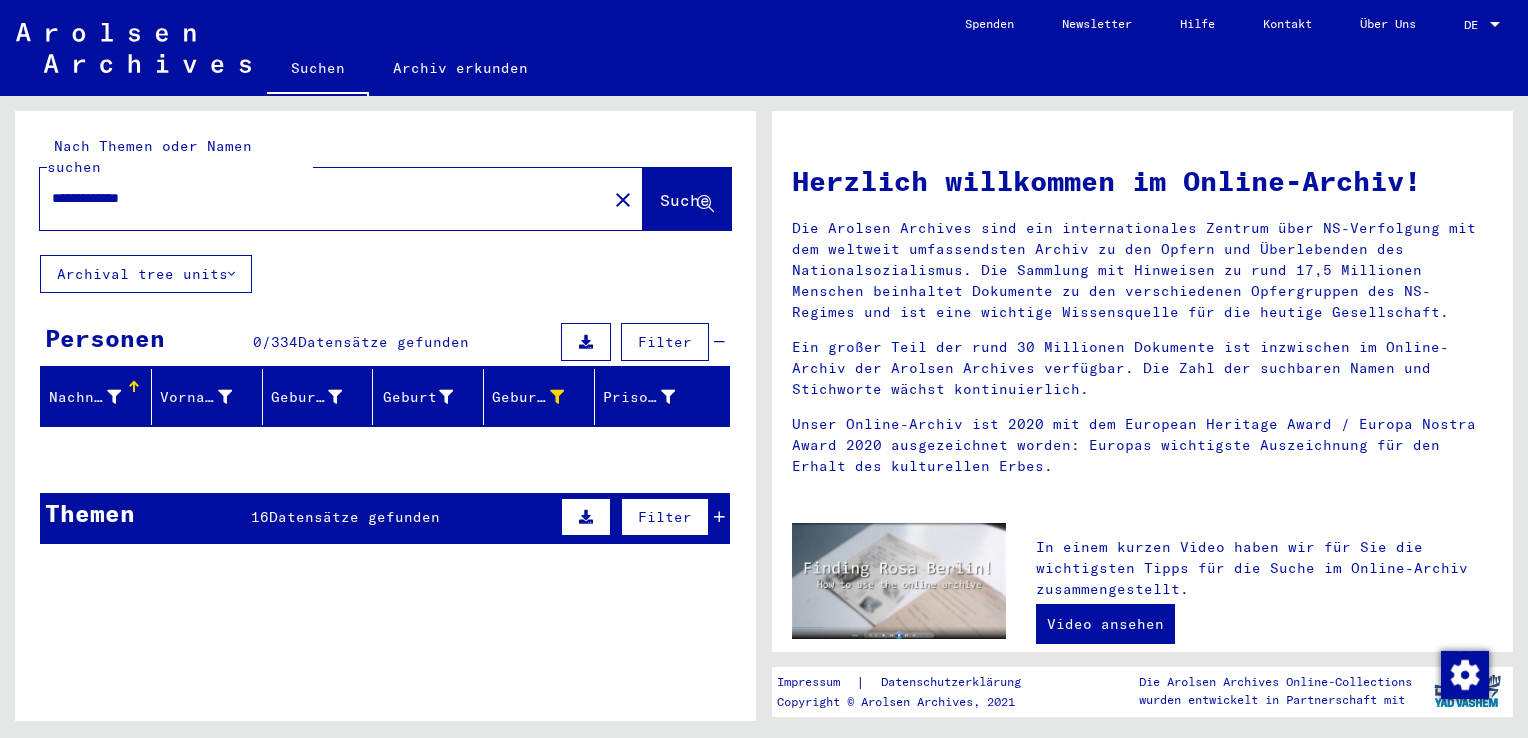 click on "**********" 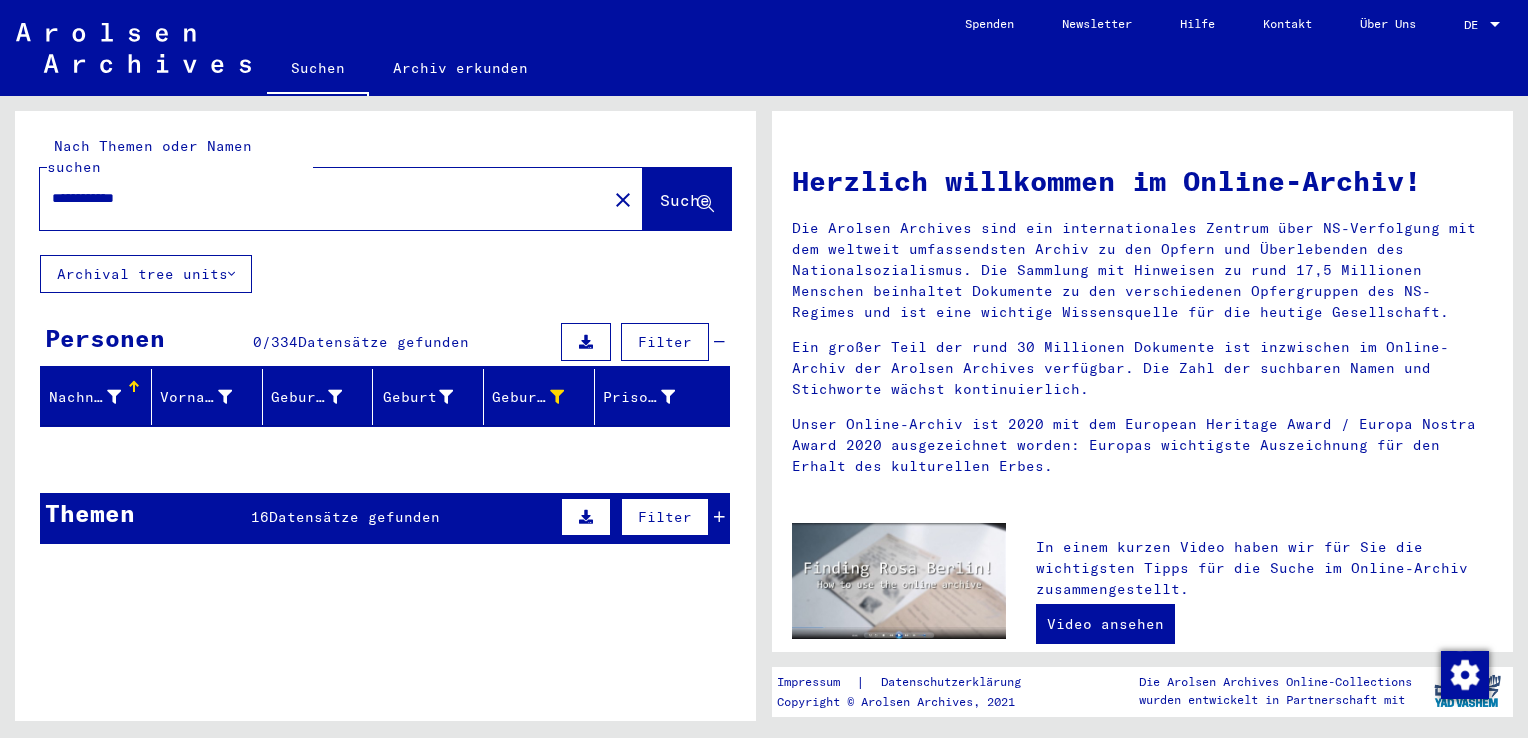 click 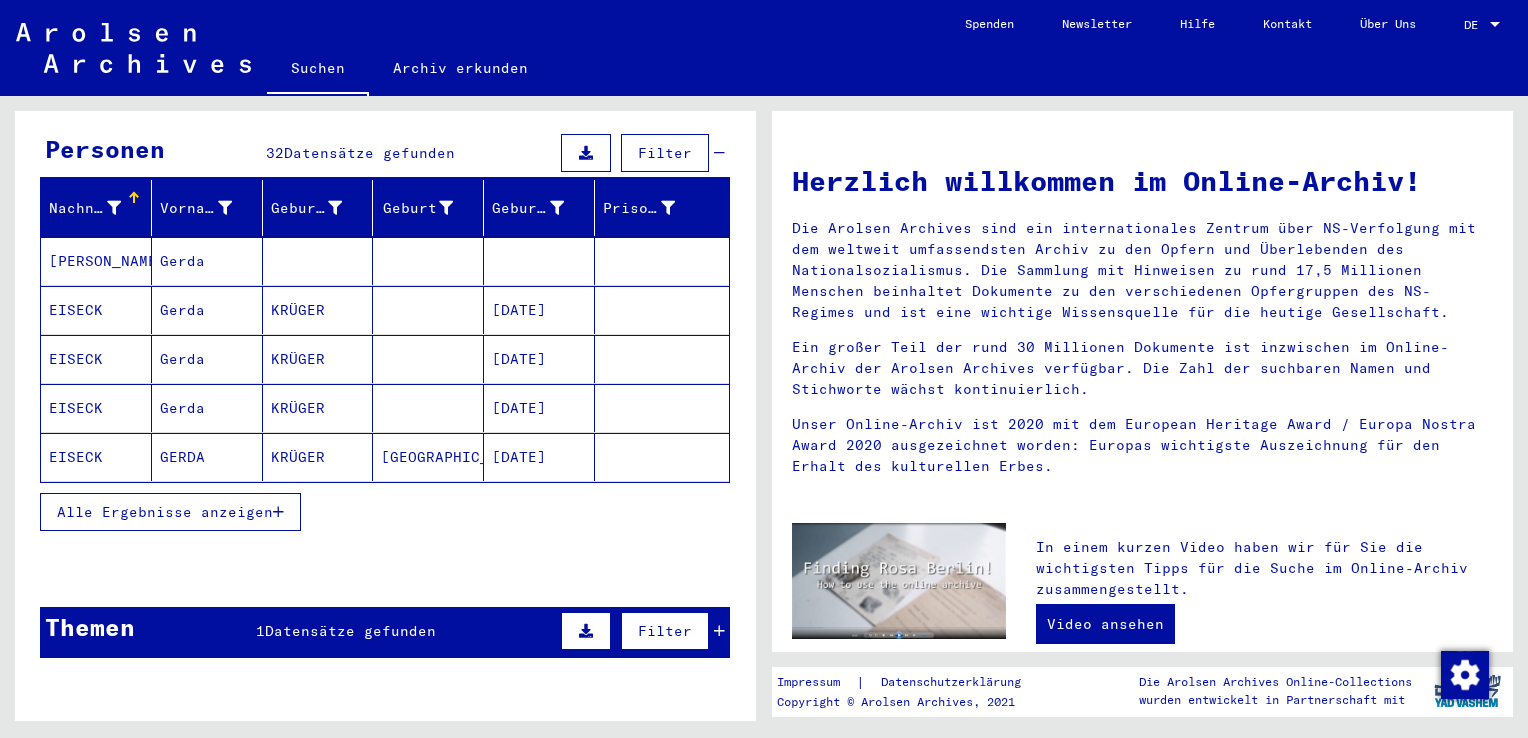 scroll, scrollTop: 200, scrollLeft: 0, axis: vertical 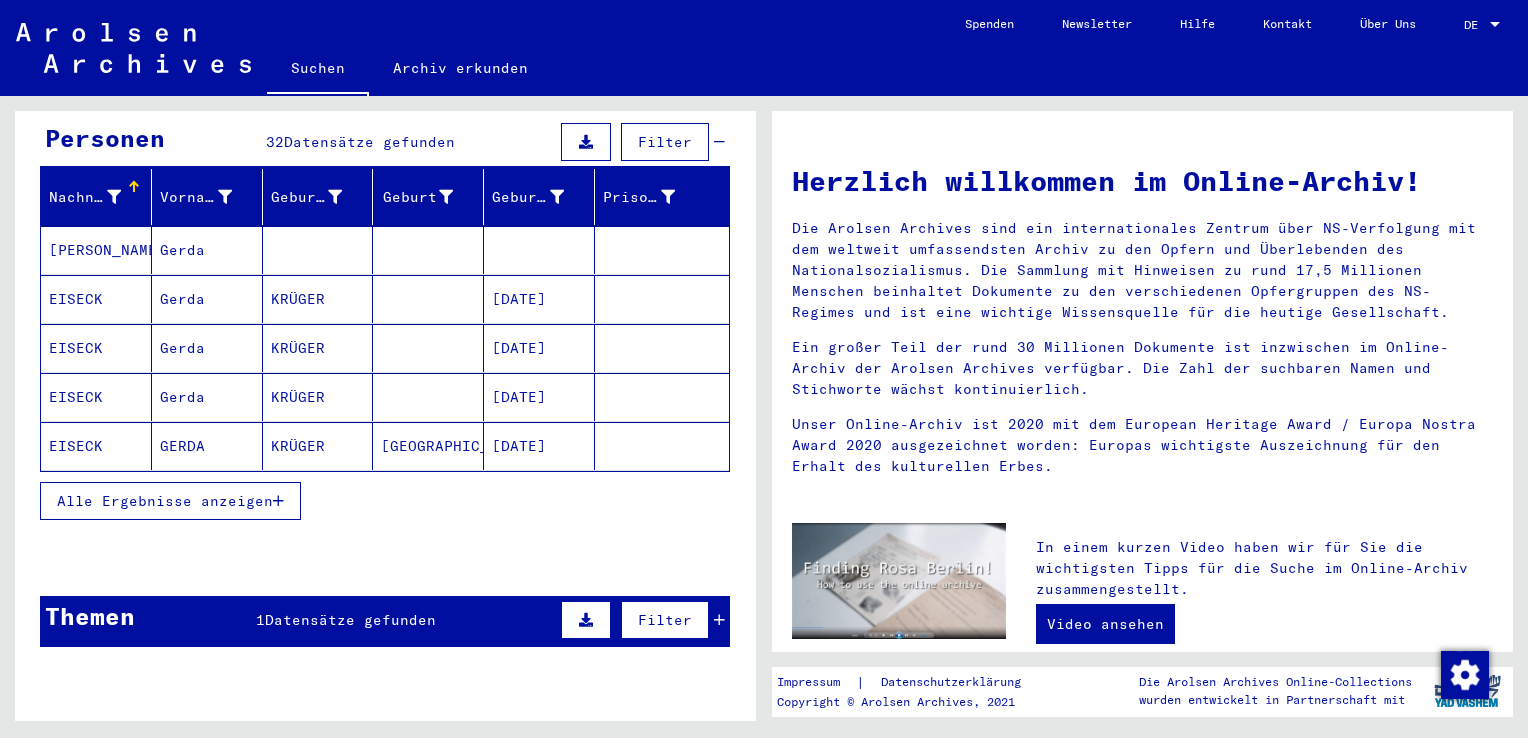 click at bounding box center [278, 501] 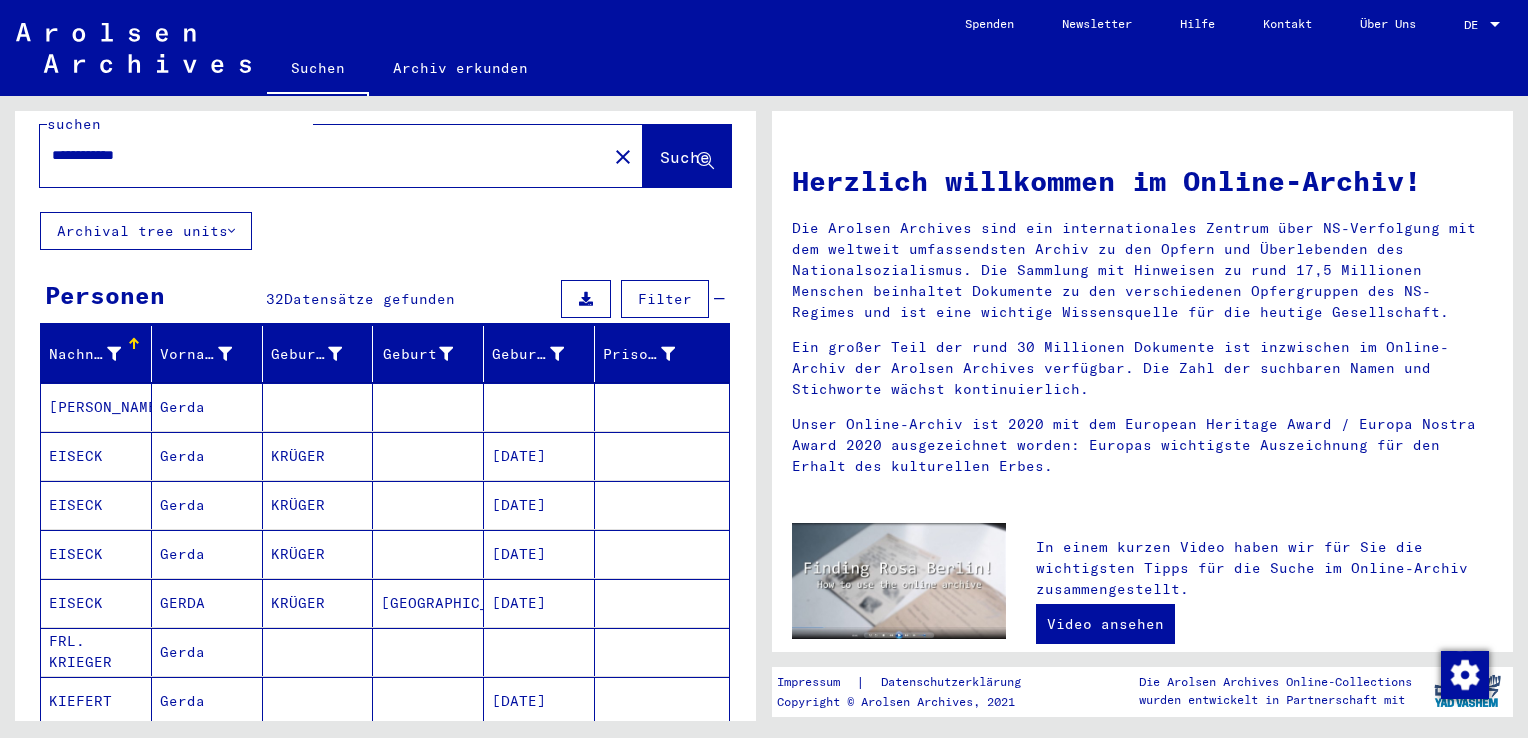 scroll, scrollTop: 0, scrollLeft: 0, axis: both 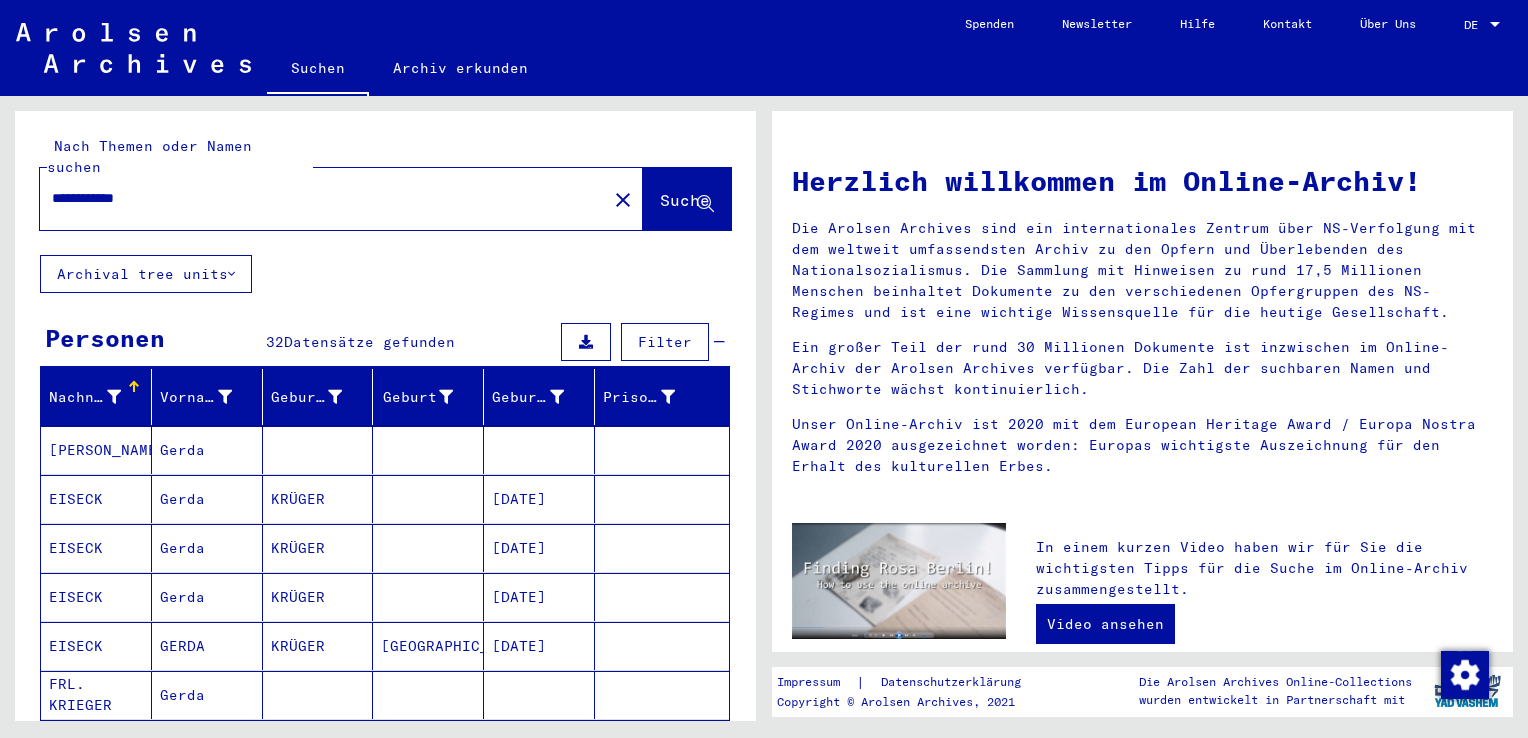drag, startPoint x: 232, startPoint y: 182, endPoint x: 172, endPoint y: 182, distance: 60 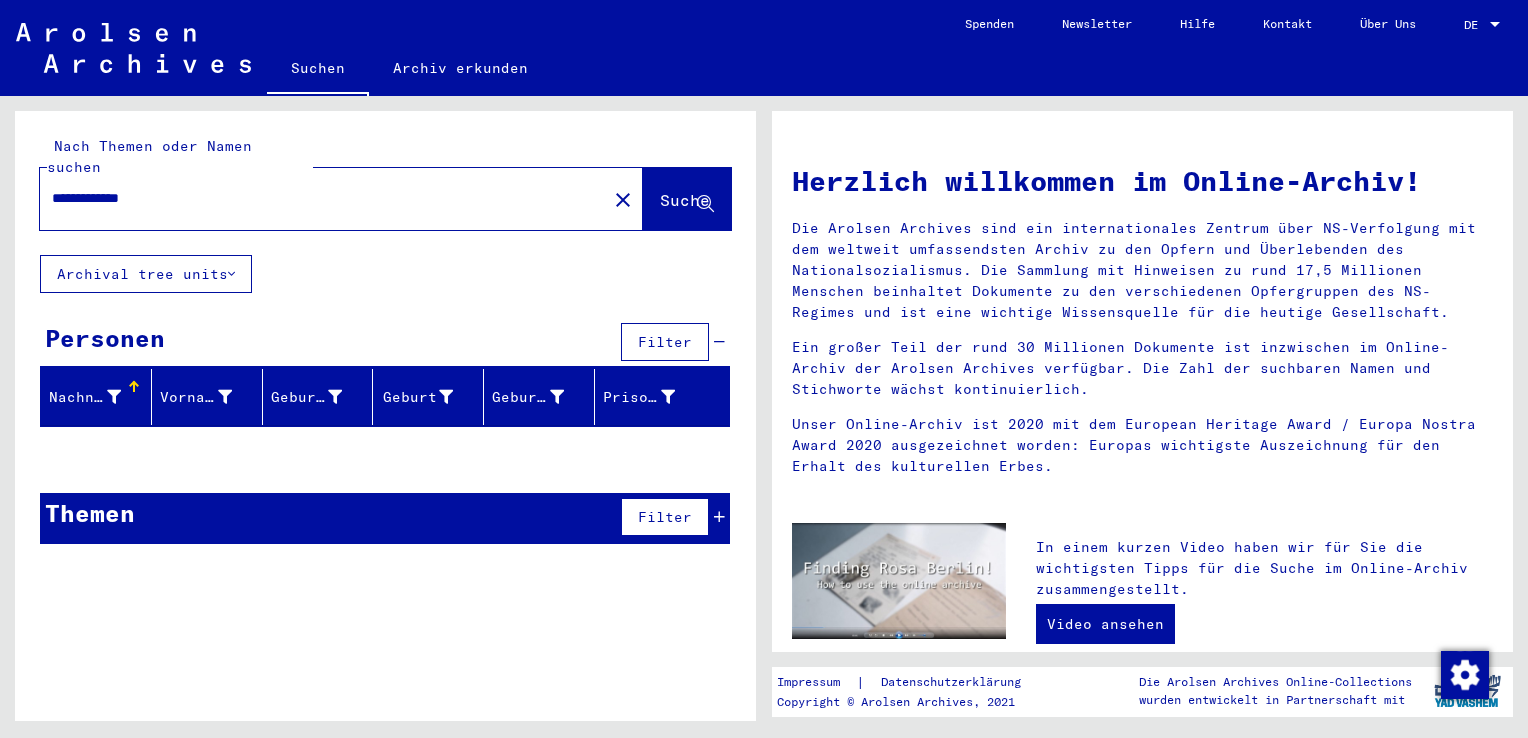 drag, startPoint x: 106, startPoint y: 181, endPoint x: 31, endPoint y: 201, distance: 77.62087 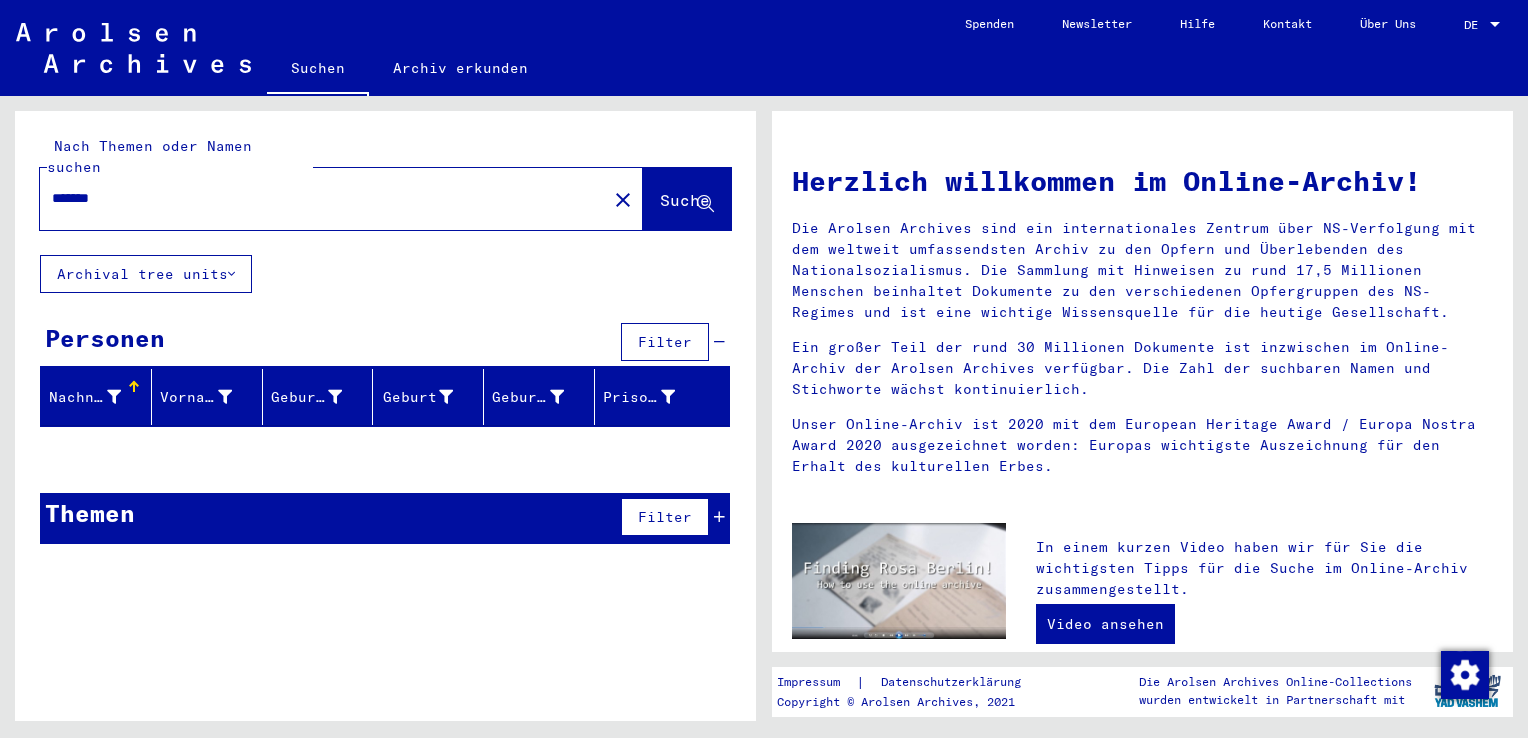 type on "*******" 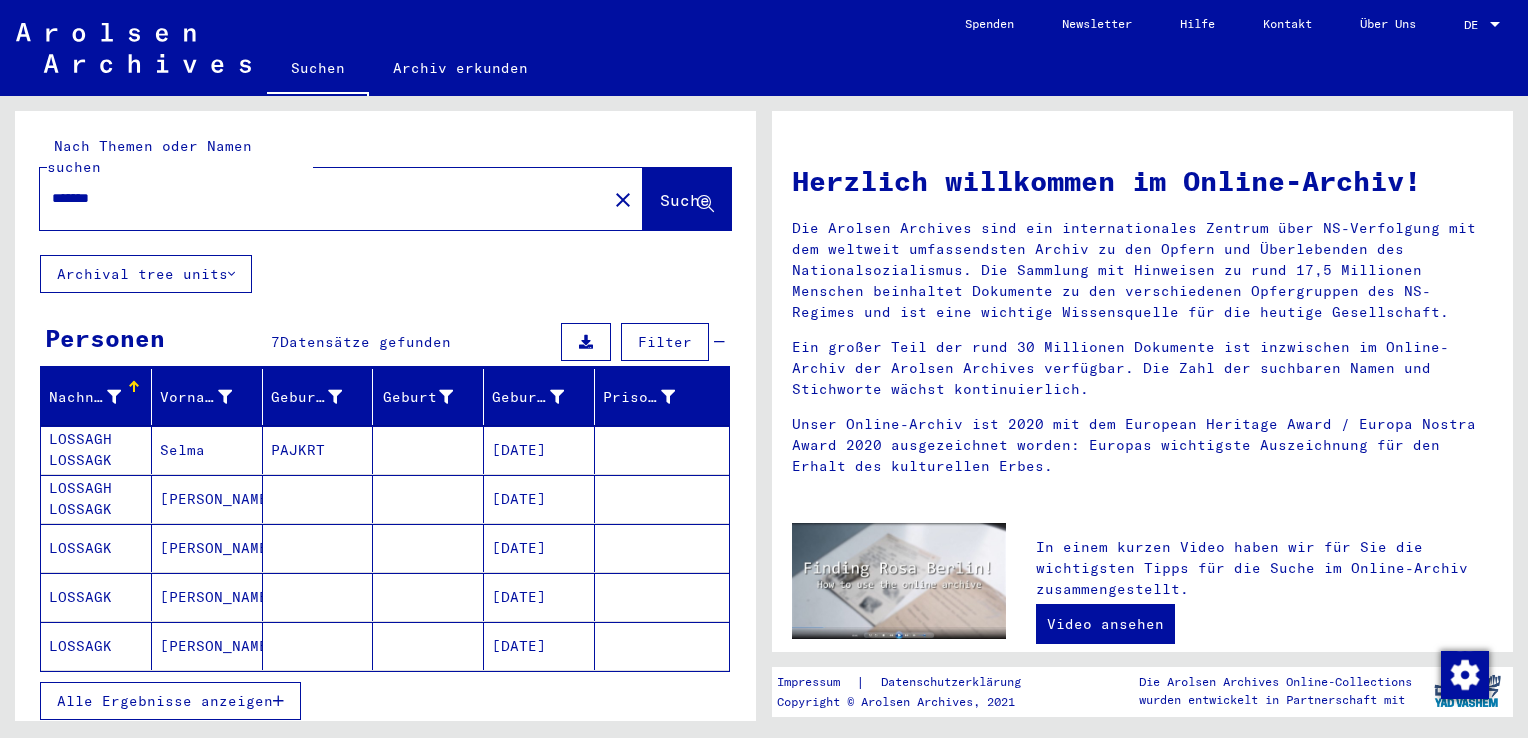 click on "Alle Ergebnisse anzeigen" at bounding box center (170, 701) 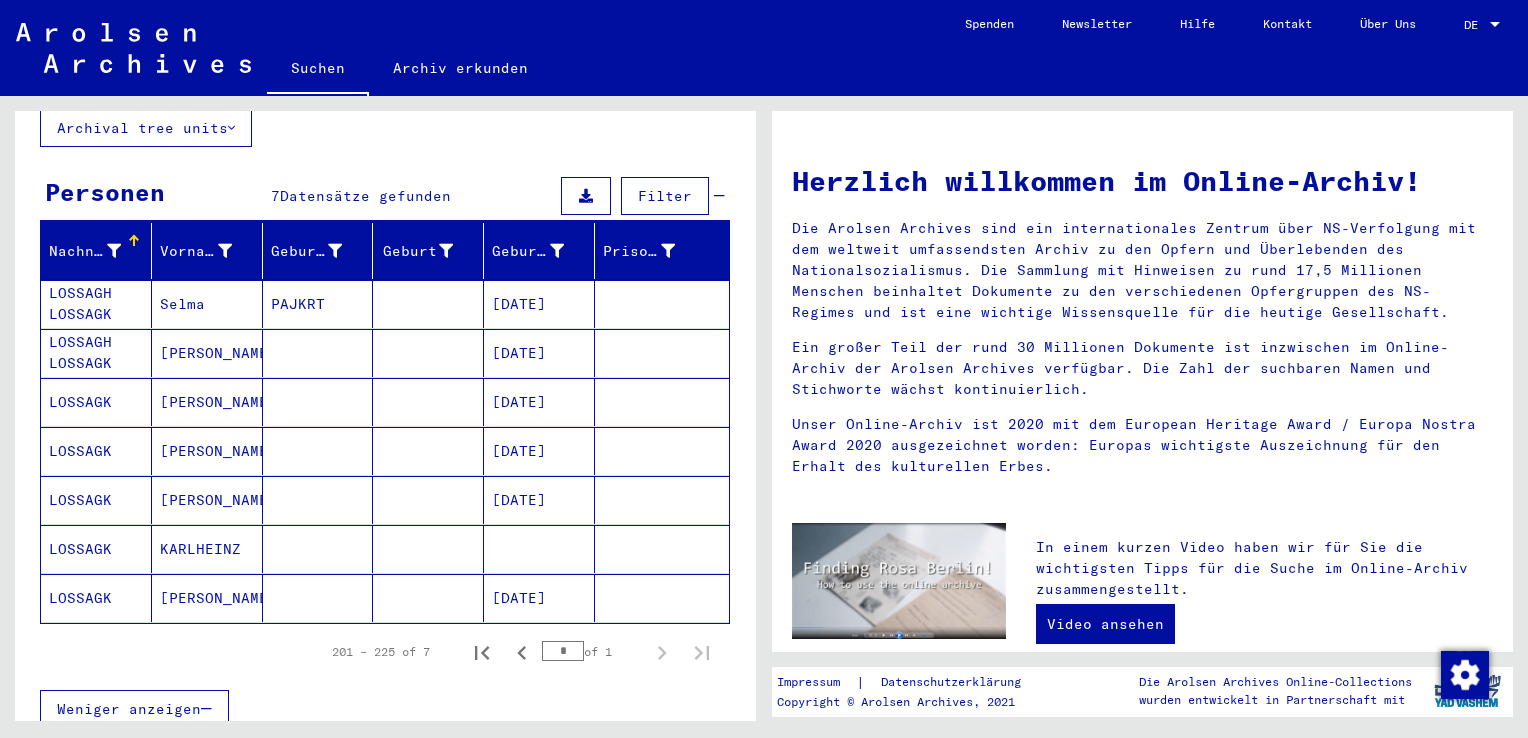 scroll, scrollTop: 100, scrollLeft: 0, axis: vertical 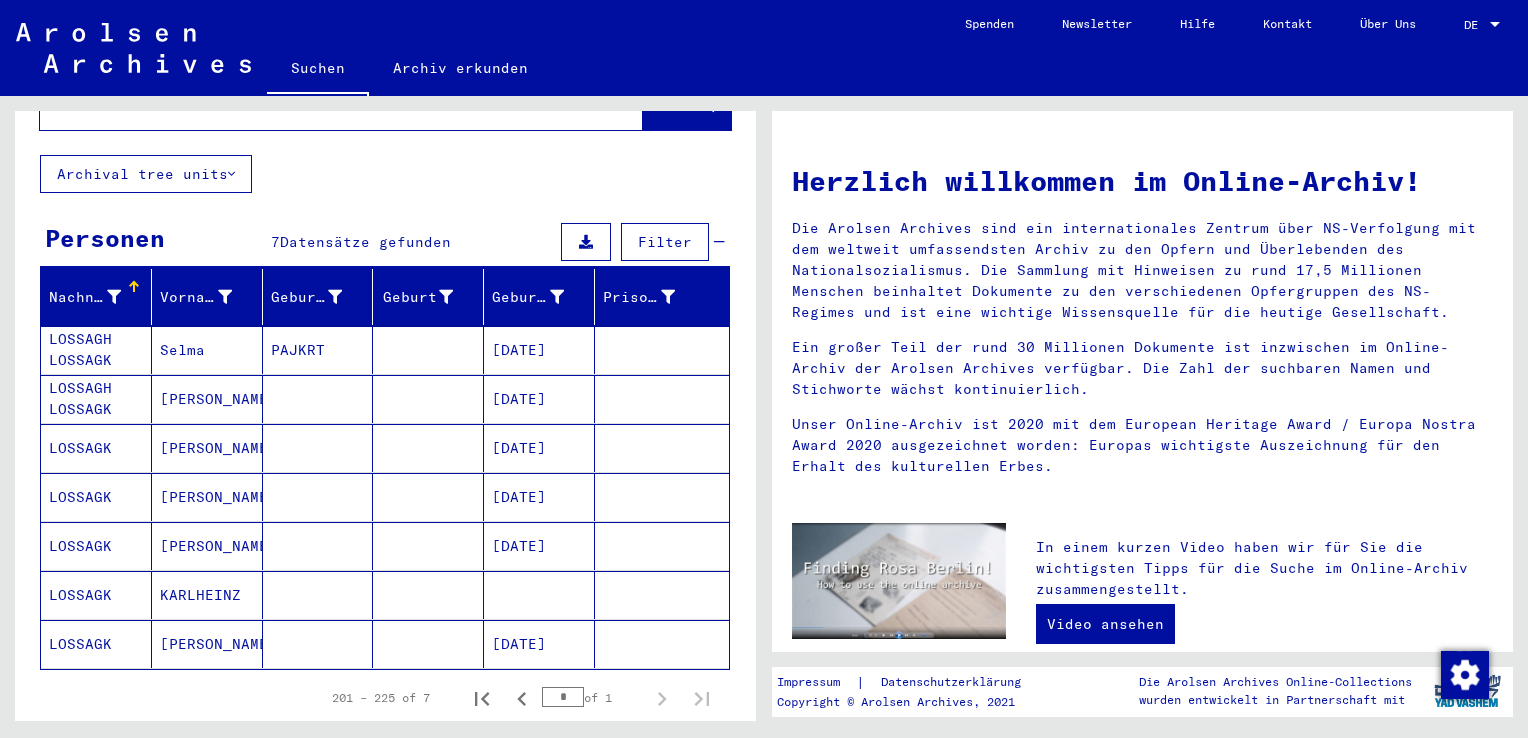 click on "LOSSAGH LOSSAGK" at bounding box center (96, 399) 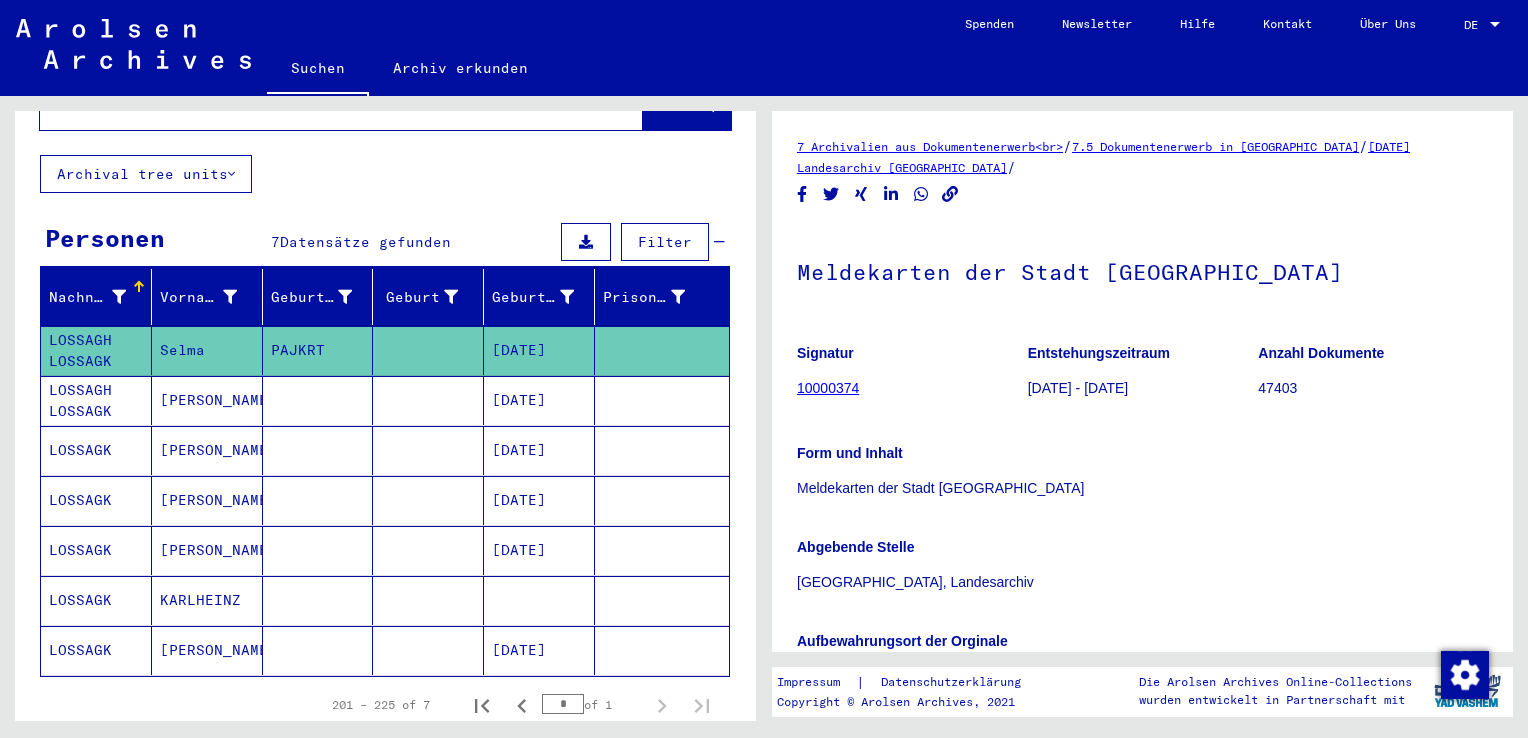 scroll, scrollTop: 0, scrollLeft: 0, axis: both 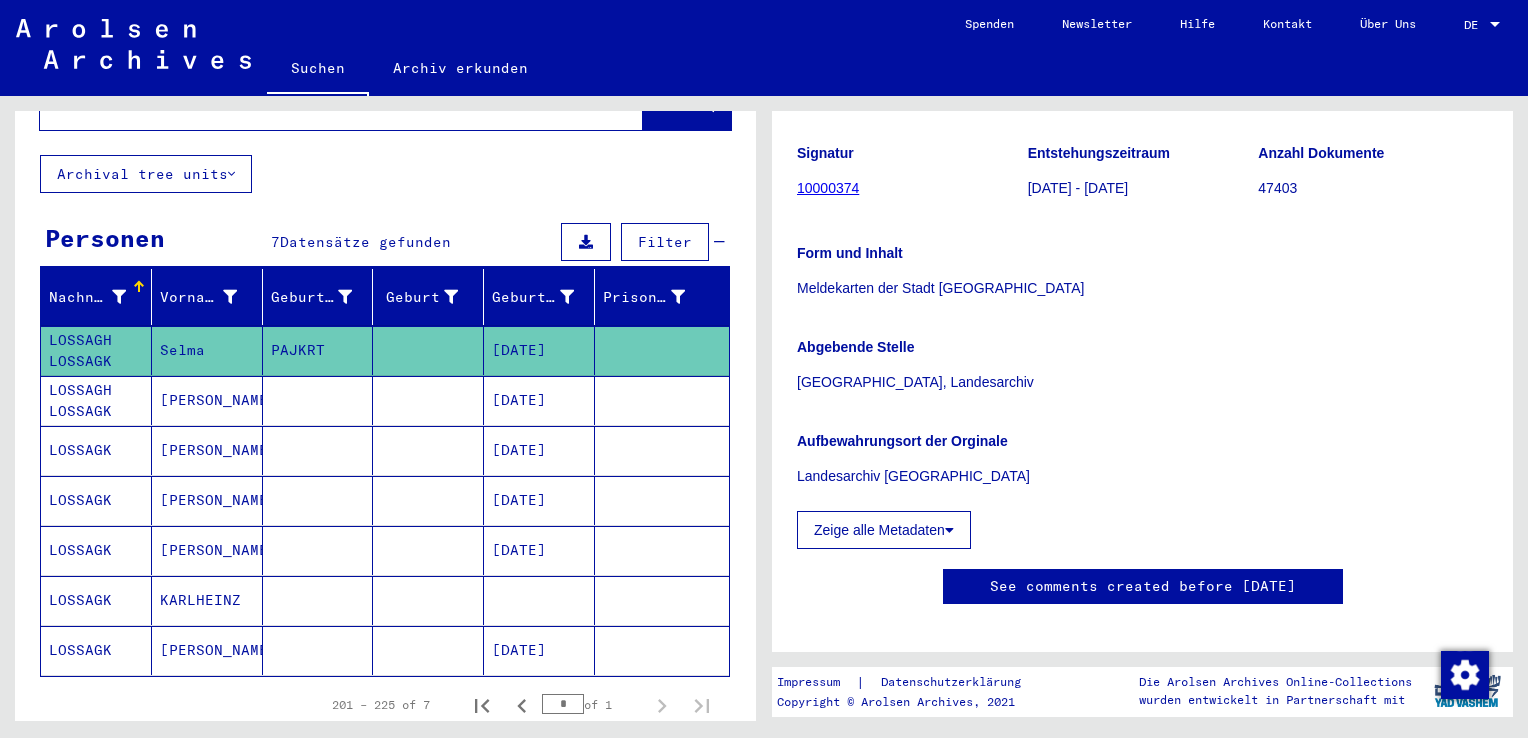 click on "Zeige alle Metadaten" 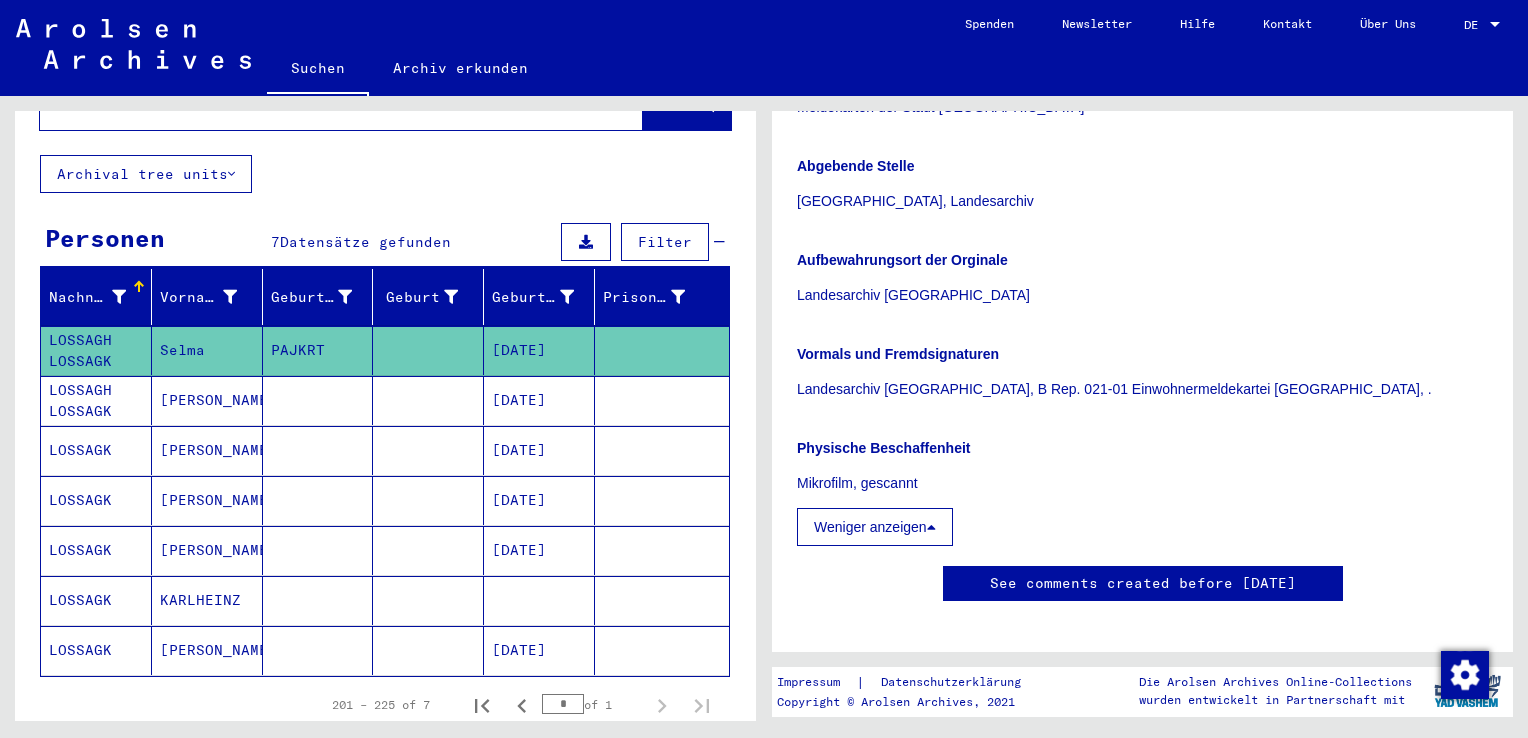 scroll, scrollTop: 400, scrollLeft: 0, axis: vertical 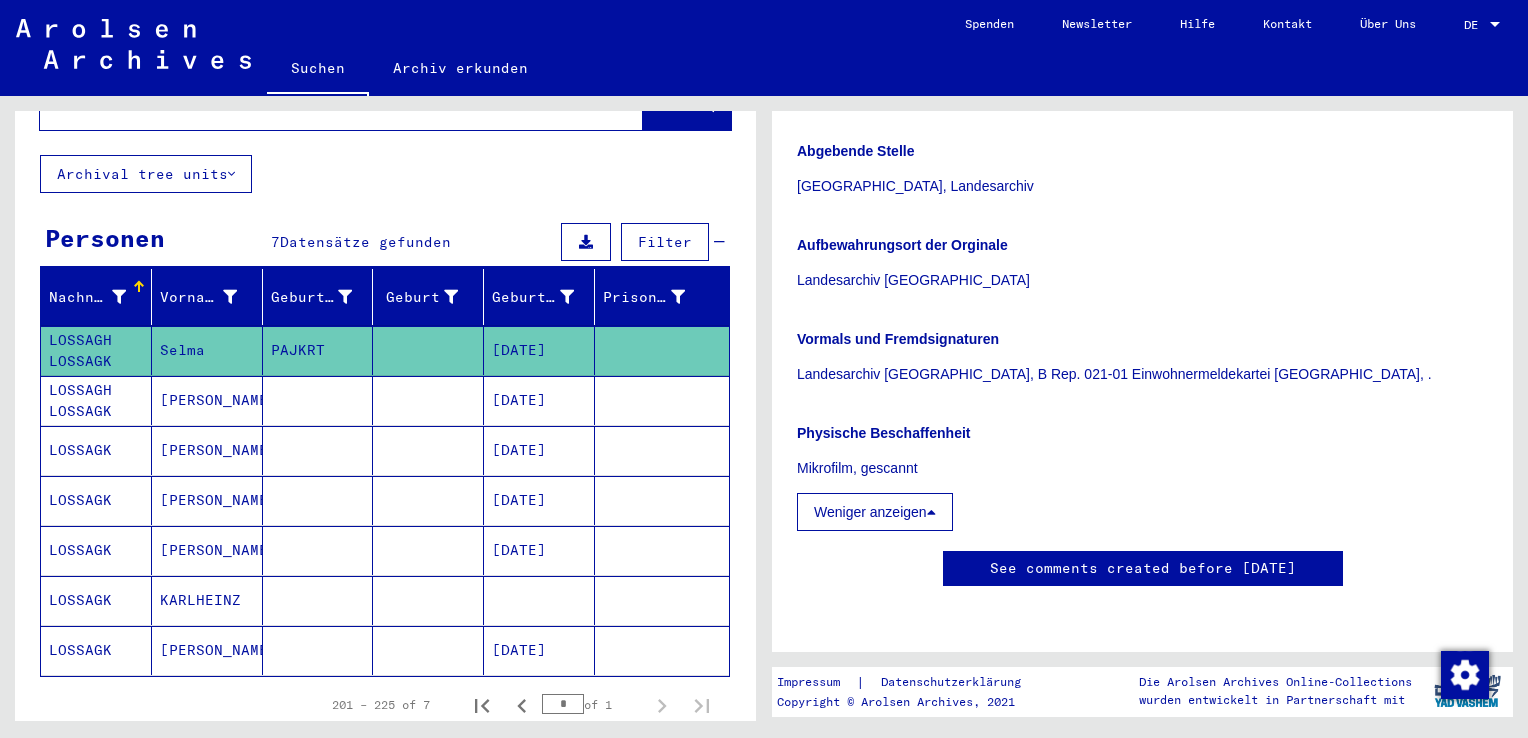 click on "LOSSAGH LOSSAGK" at bounding box center (96, 450) 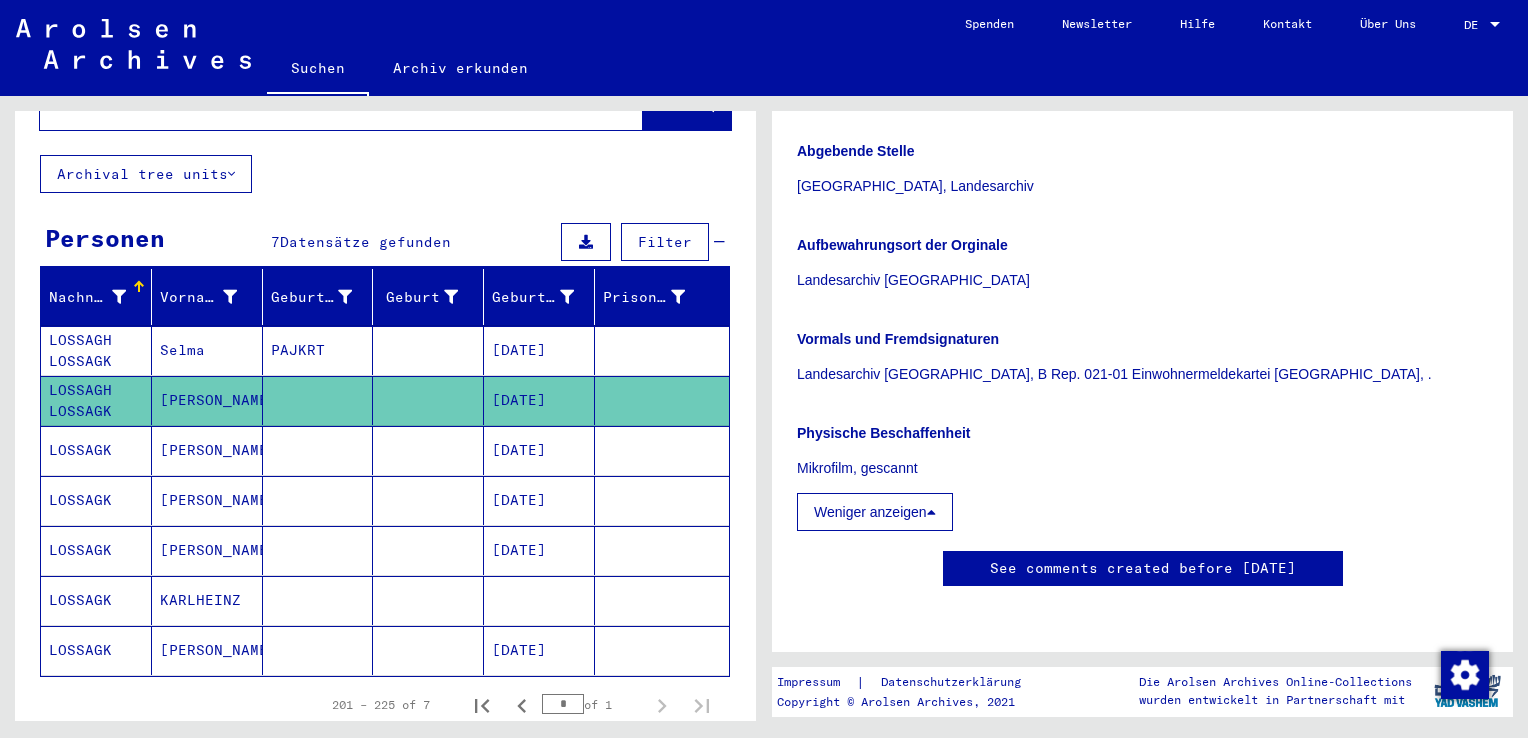 click on "[PERSON_NAME]" 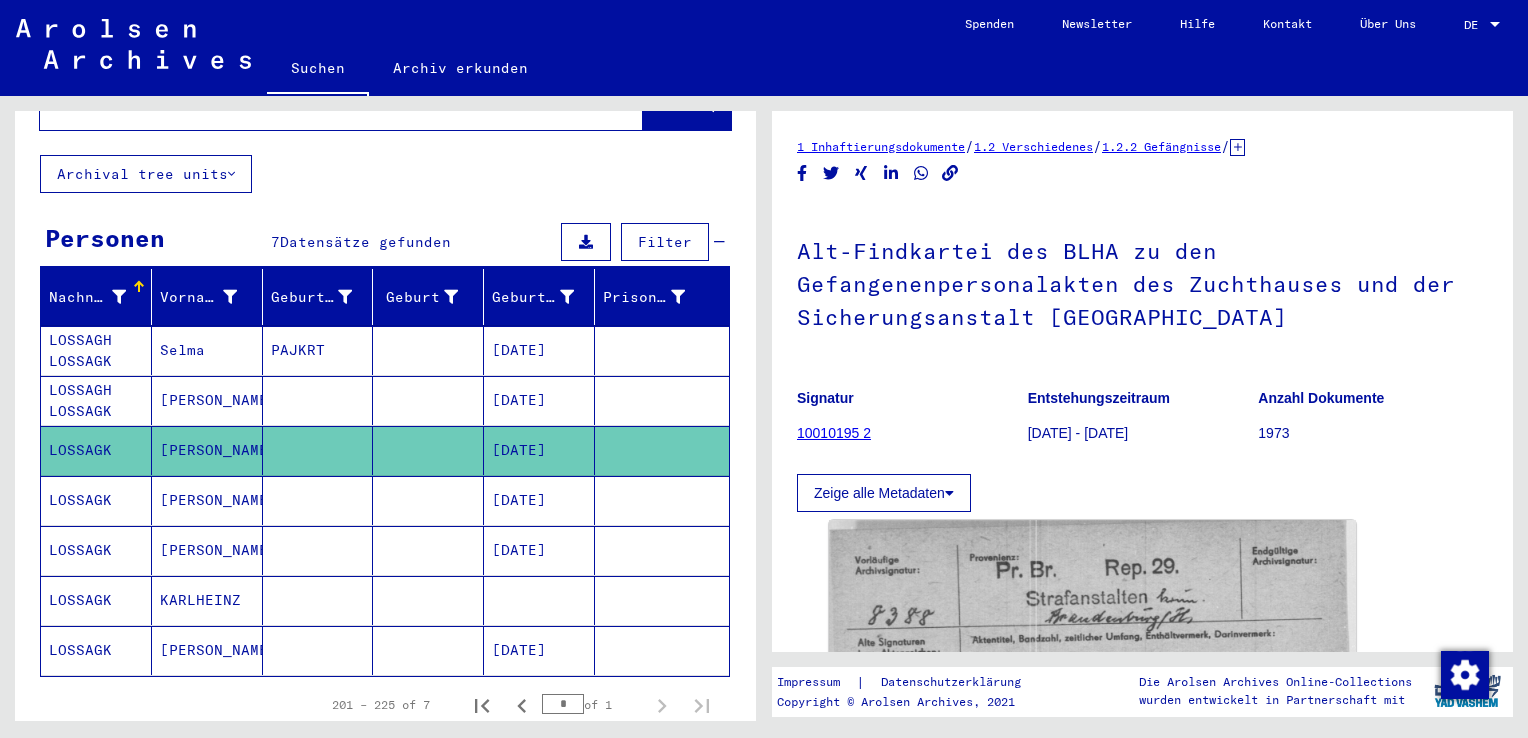 scroll, scrollTop: 0, scrollLeft: 0, axis: both 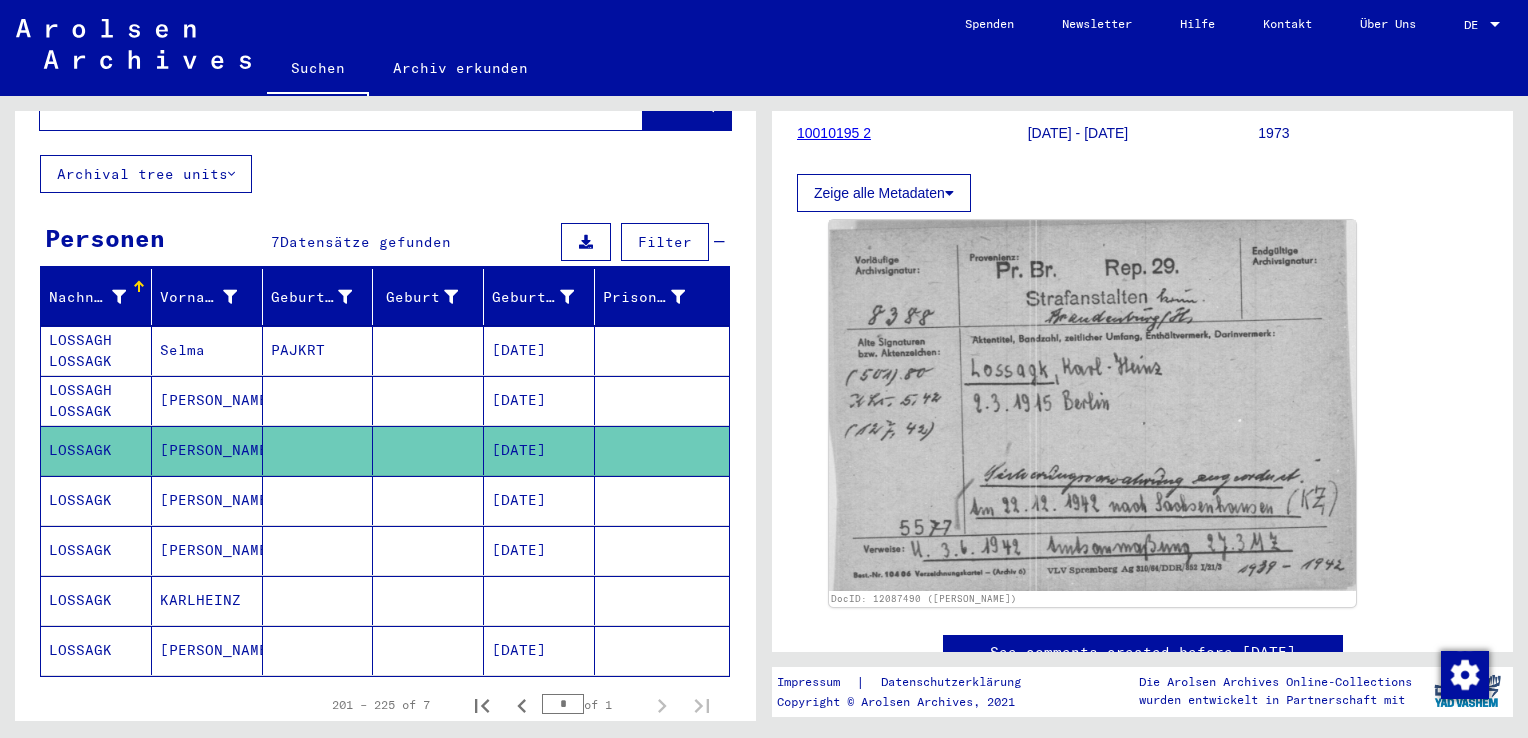 click on "LOSSAGK" at bounding box center (96, 550) 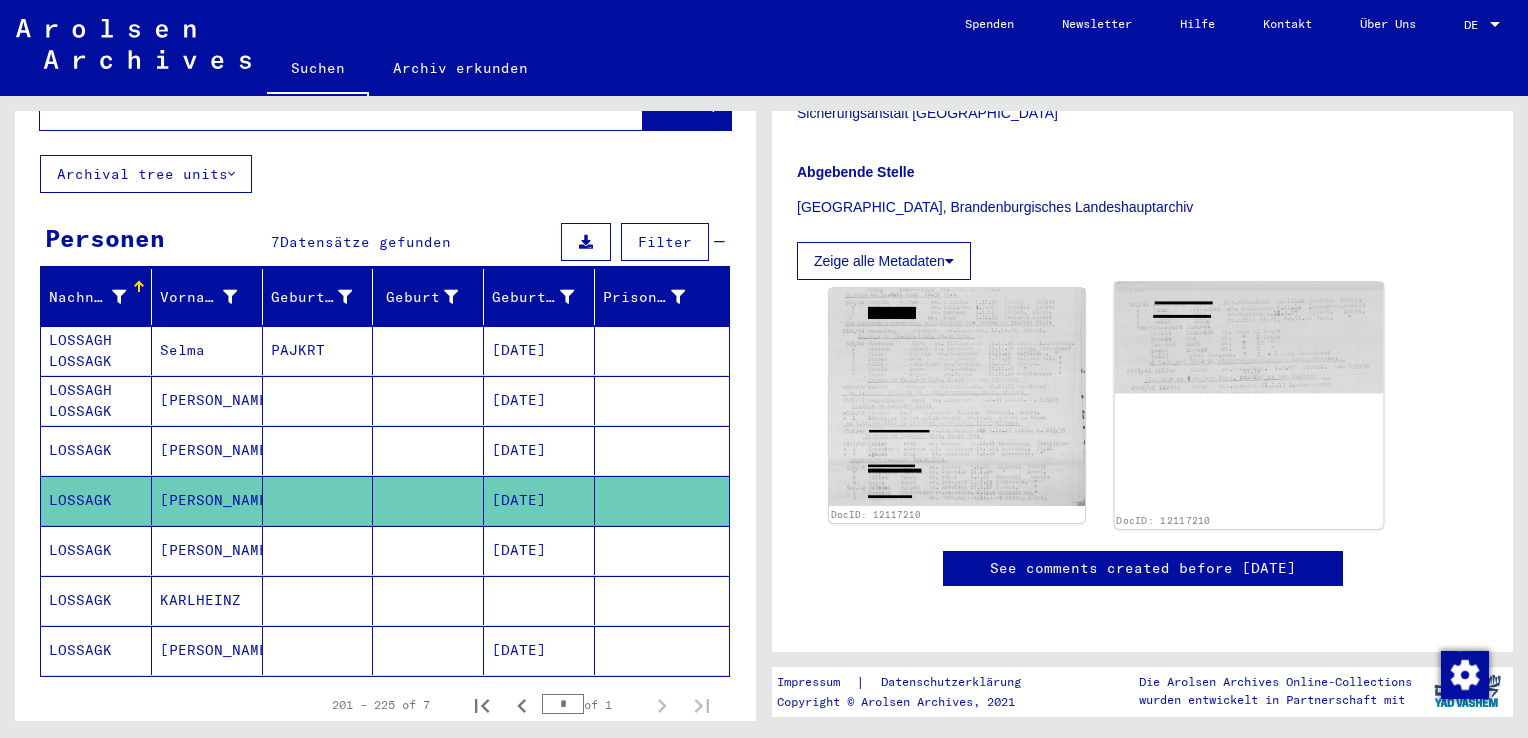 scroll, scrollTop: 566, scrollLeft: 0, axis: vertical 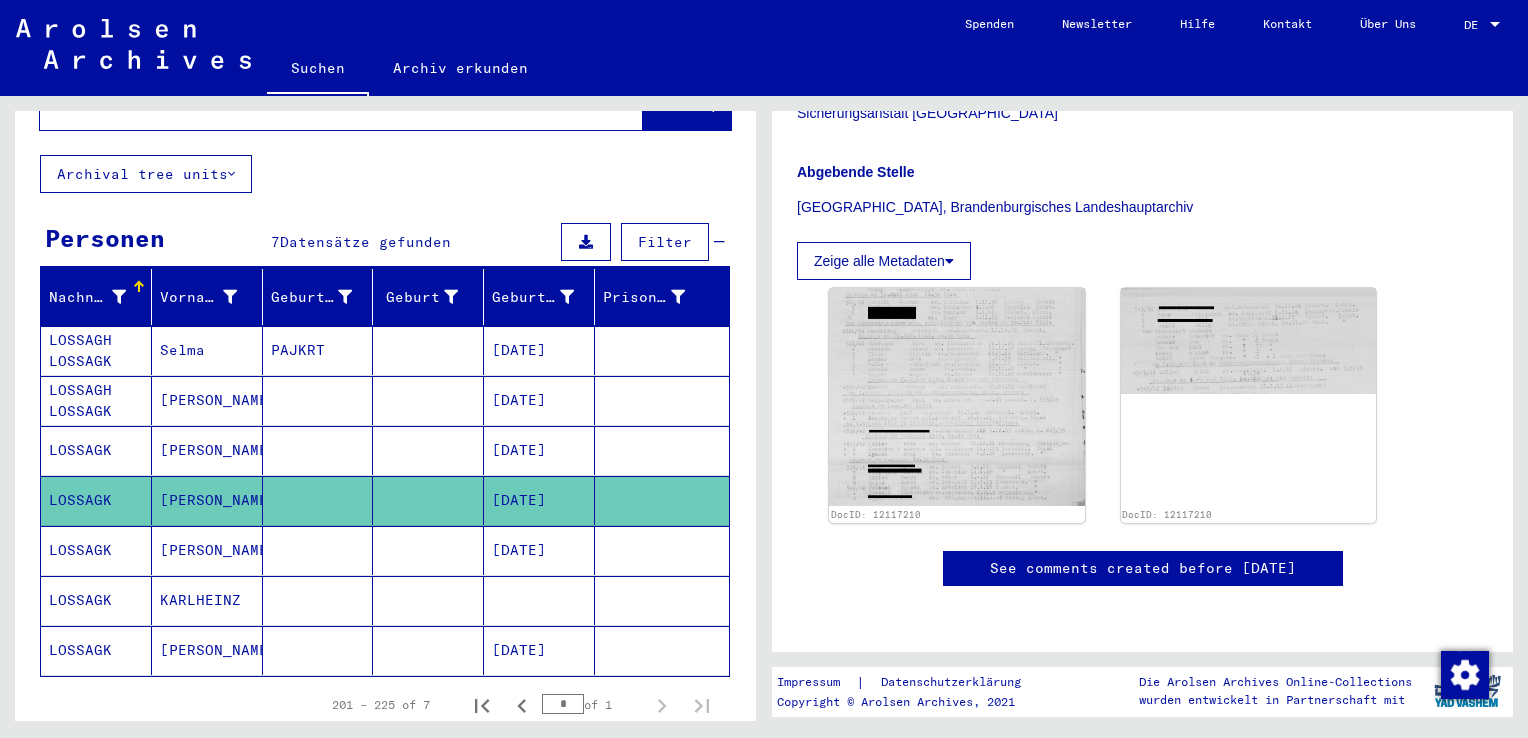 click on "LOSSAGK" at bounding box center (96, 600) 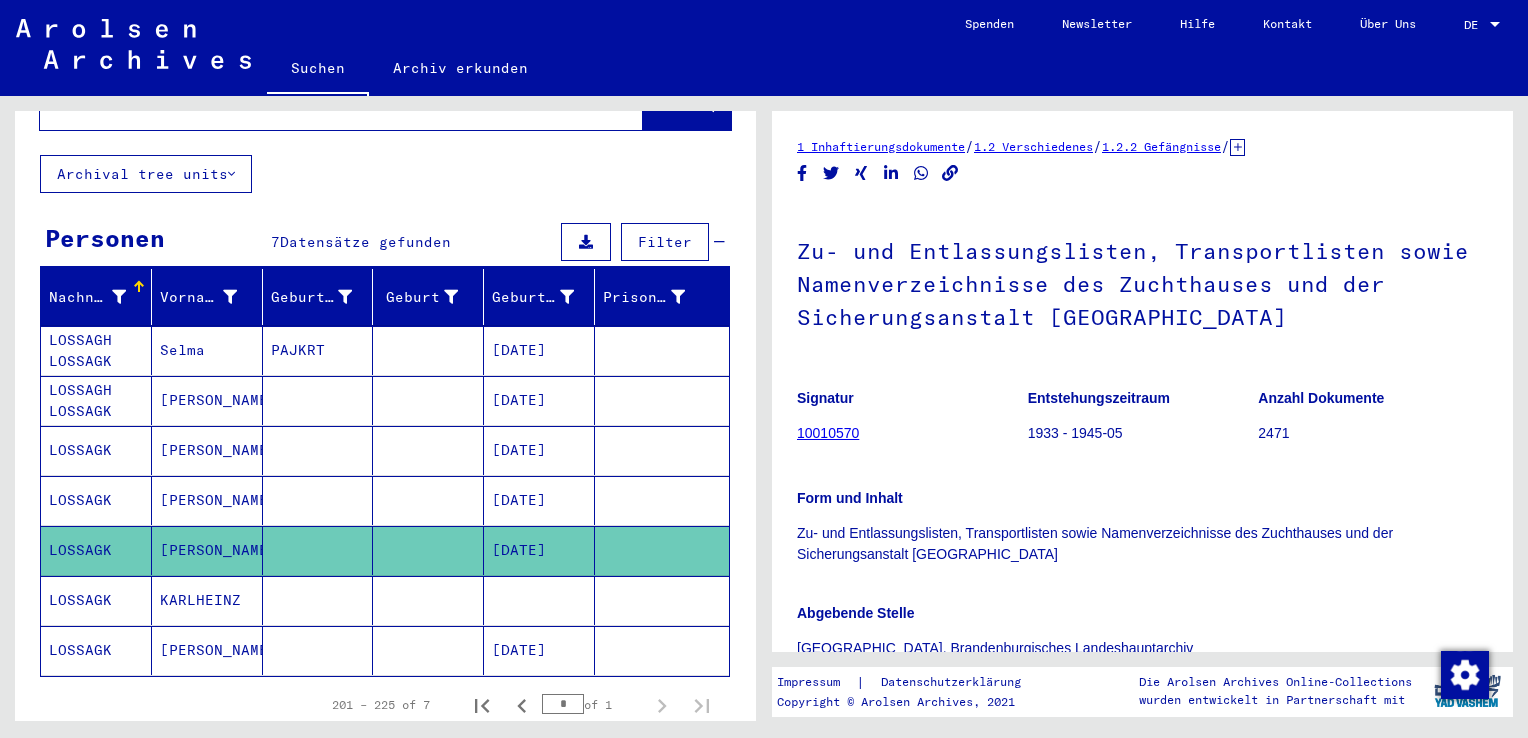 scroll, scrollTop: 0, scrollLeft: 0, axis: both 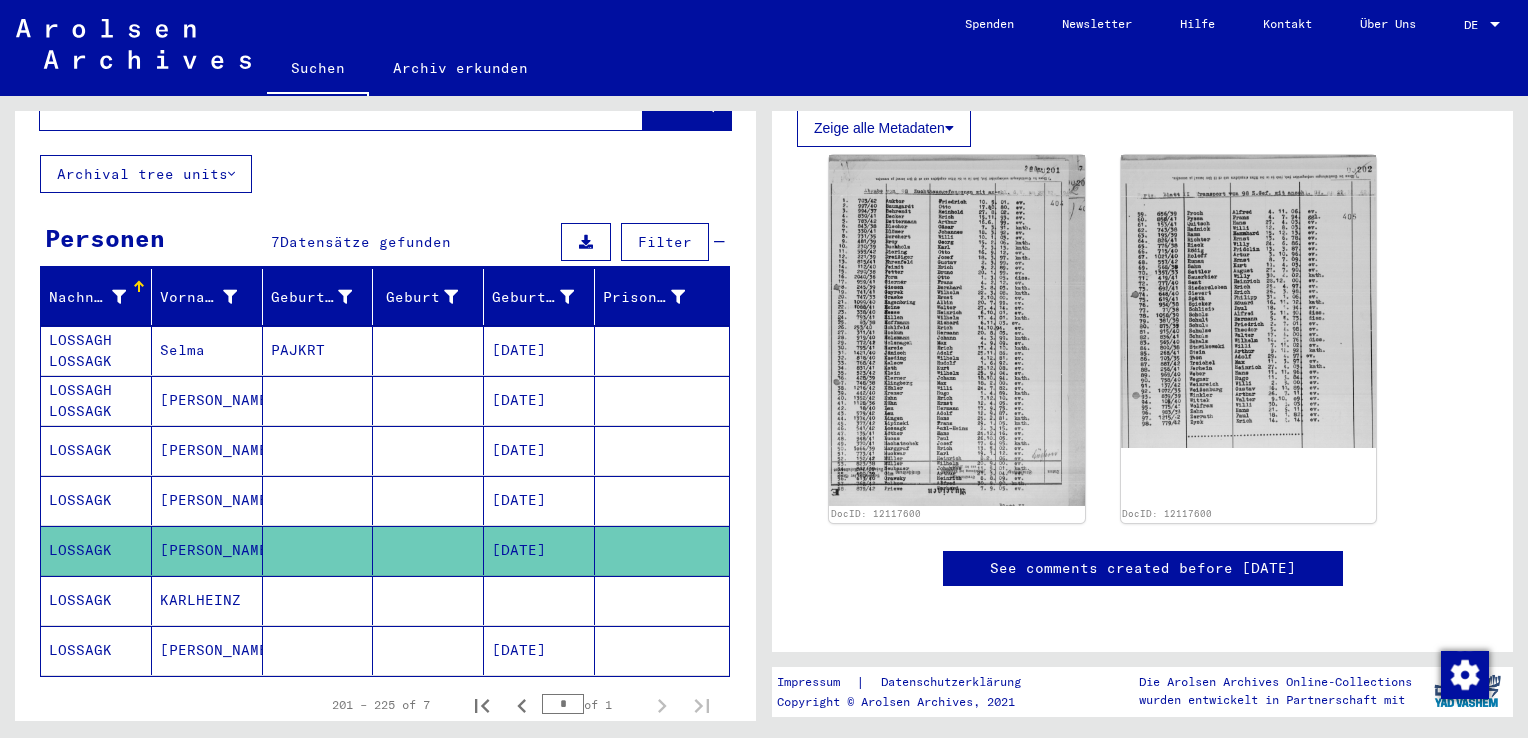 click on "LOSSAGK" at bounding box center (96, 650) 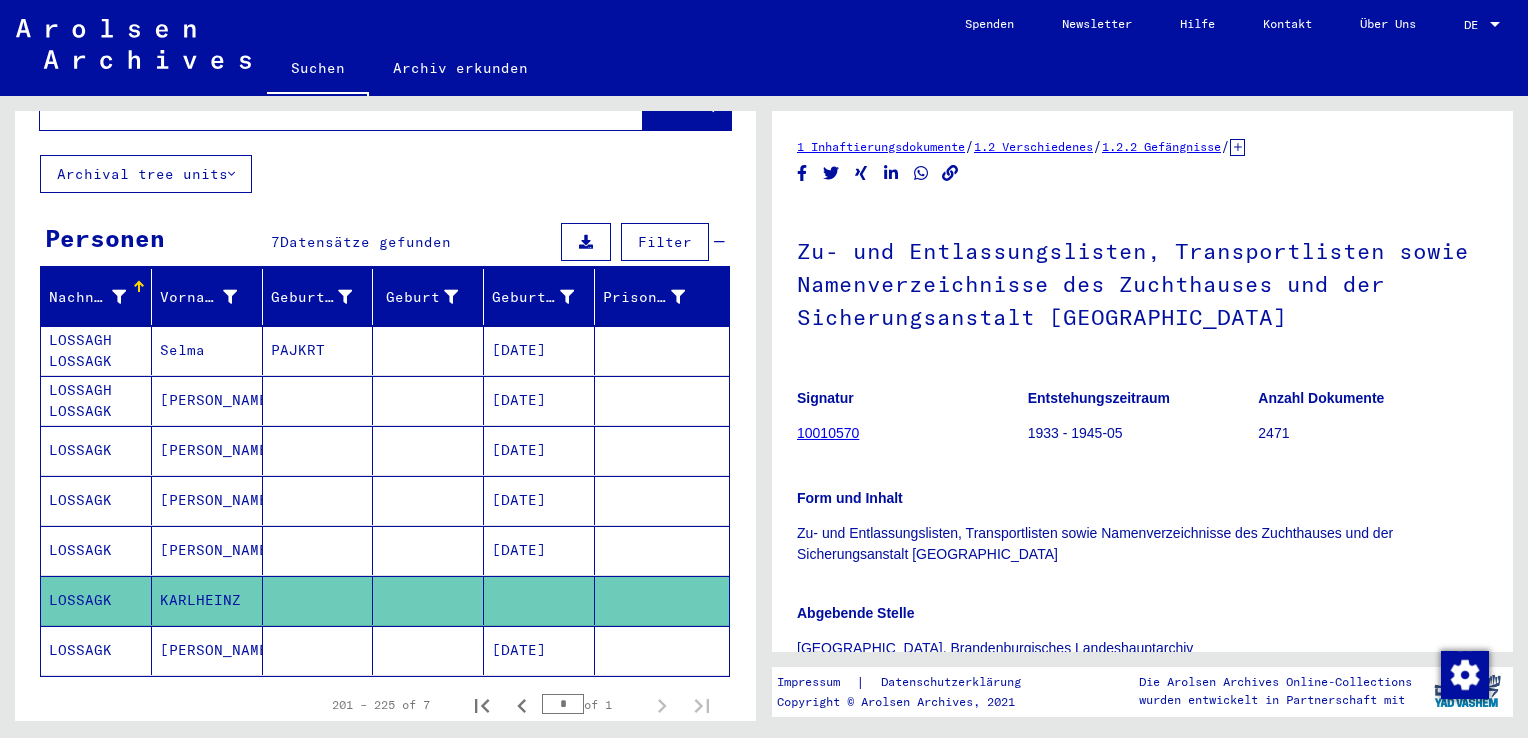 scroll, scrollTop: 0, scrollLeft: 0, axis: both 